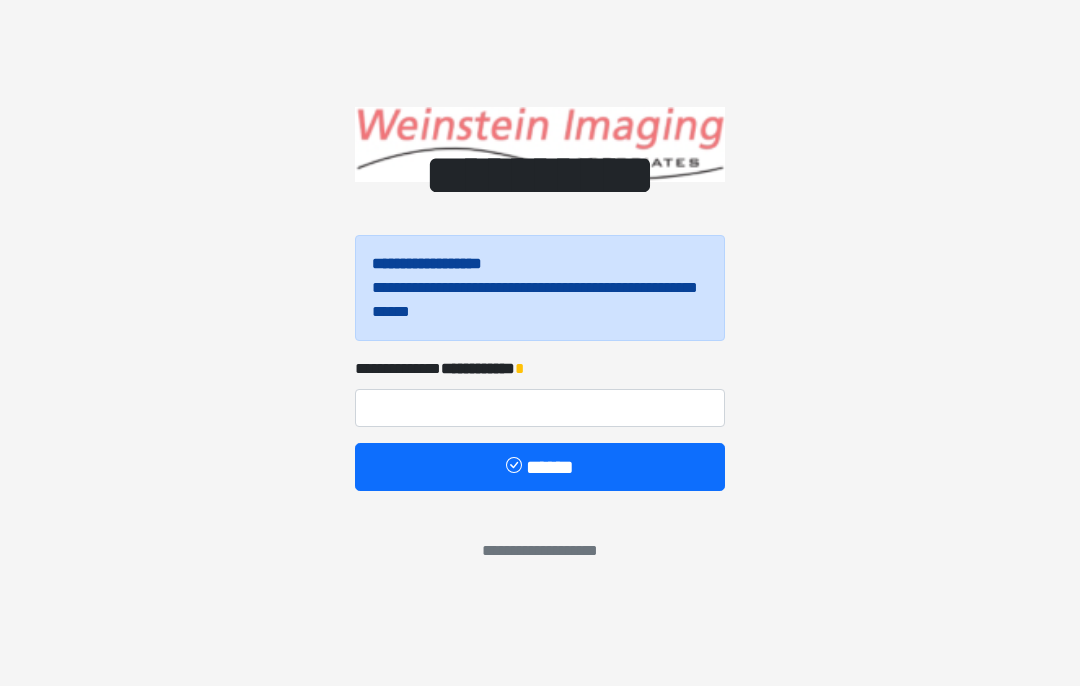 scroll, scrollTop: 0, scrollLeft: 0, axis: both 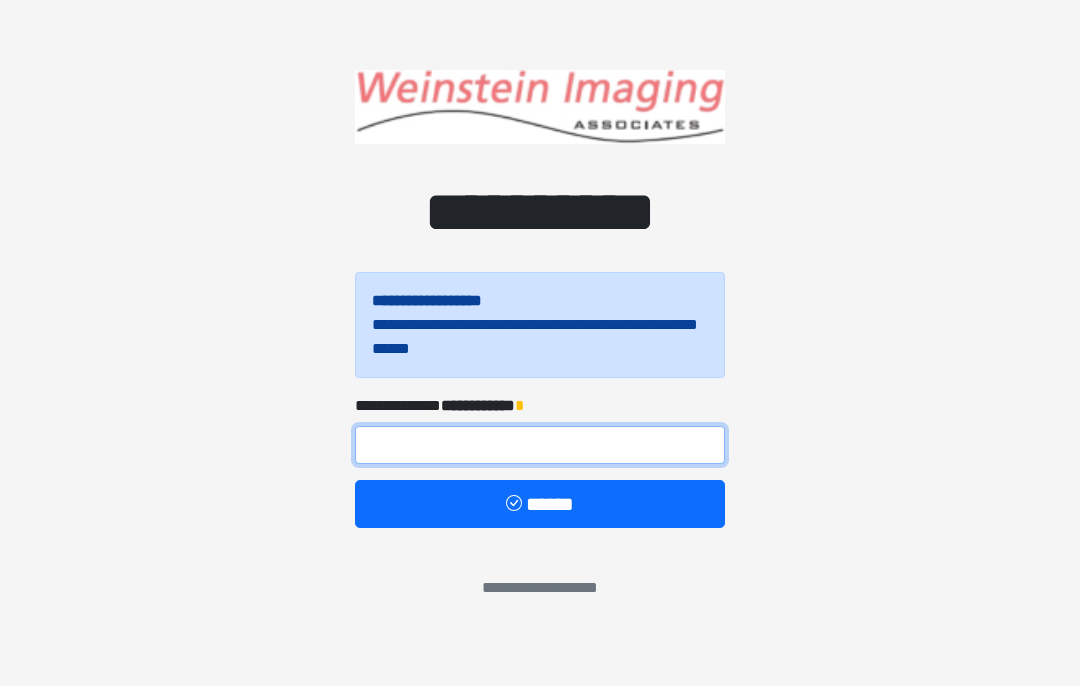 click at bounding box center (540, 445) 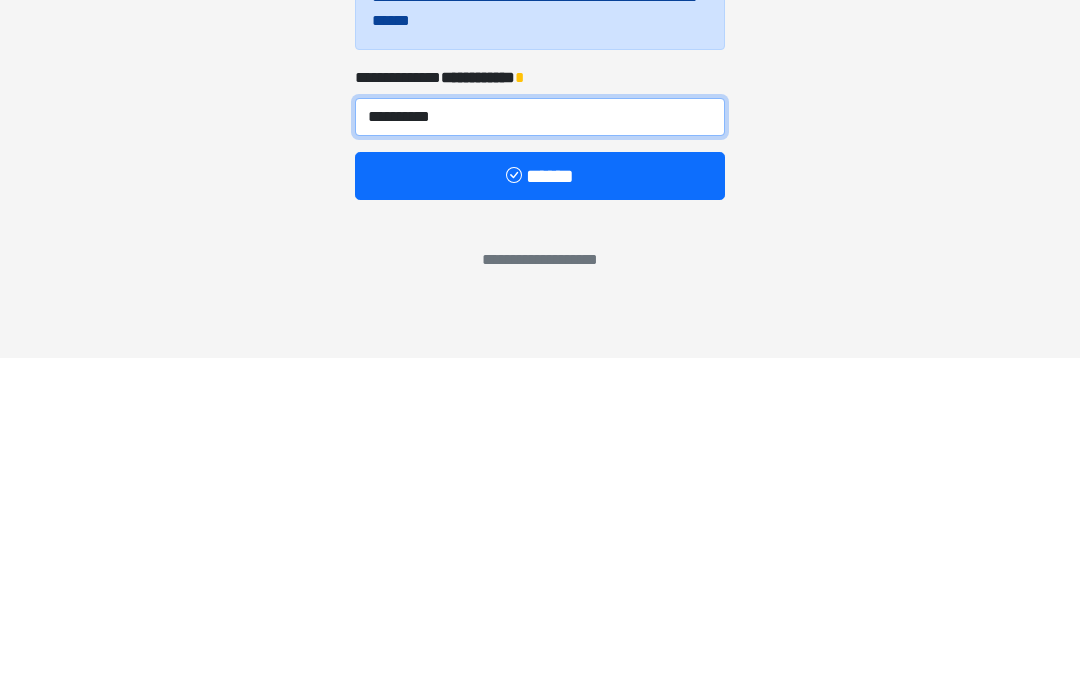 type on "**********" 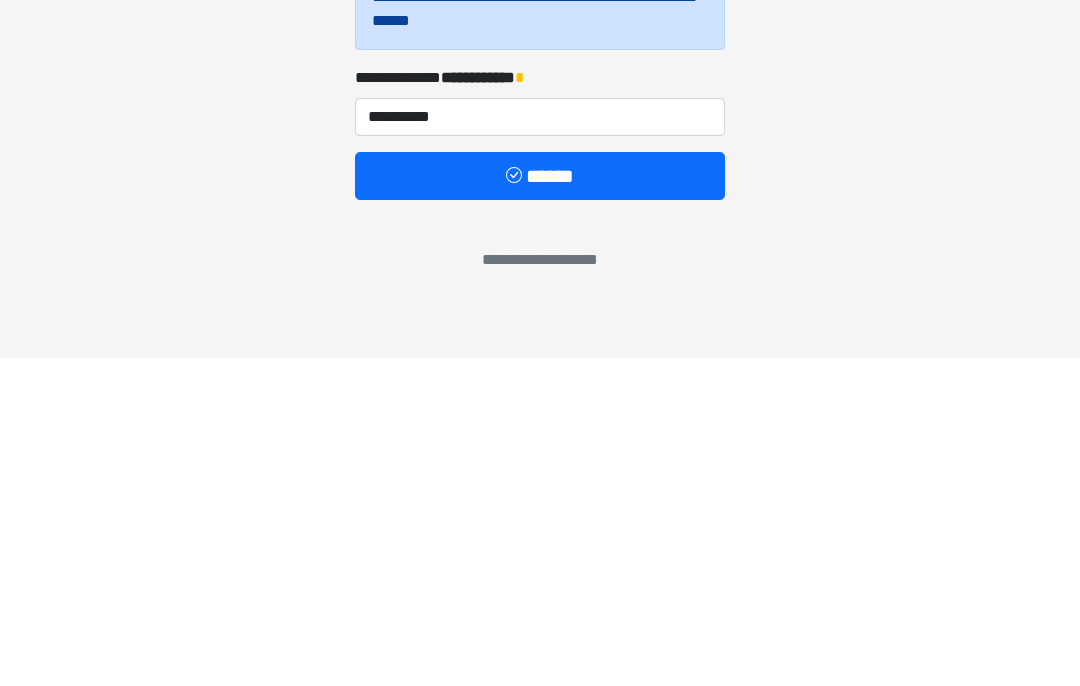 click on "******" at bounding box center [540, 504] 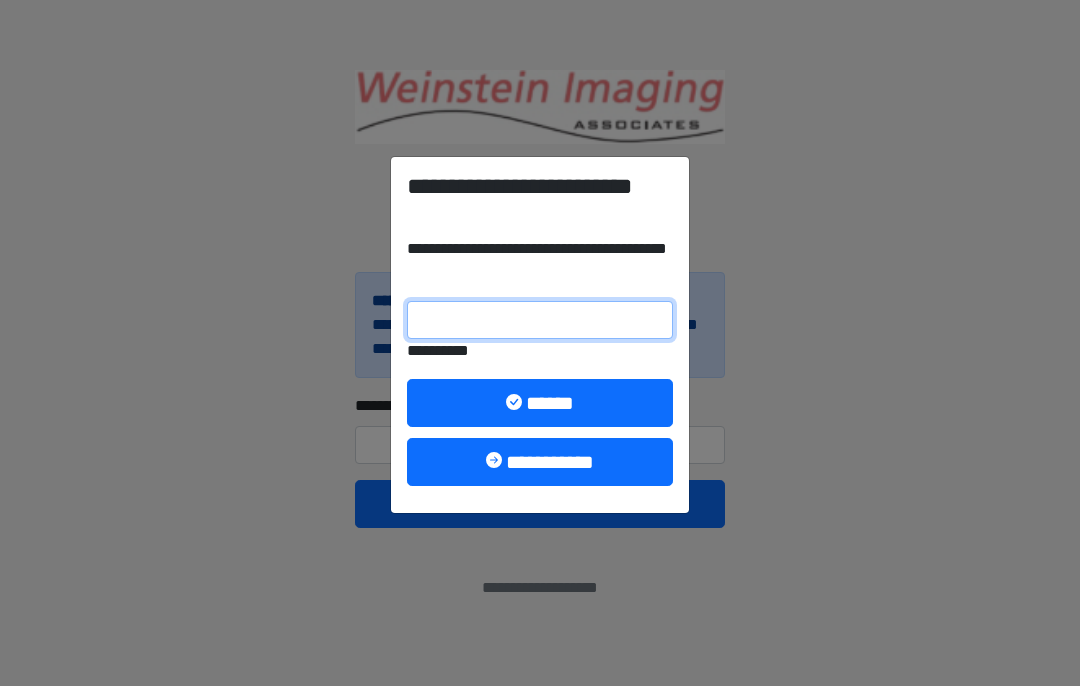 click on "**********" at bounding box center [540, 320] 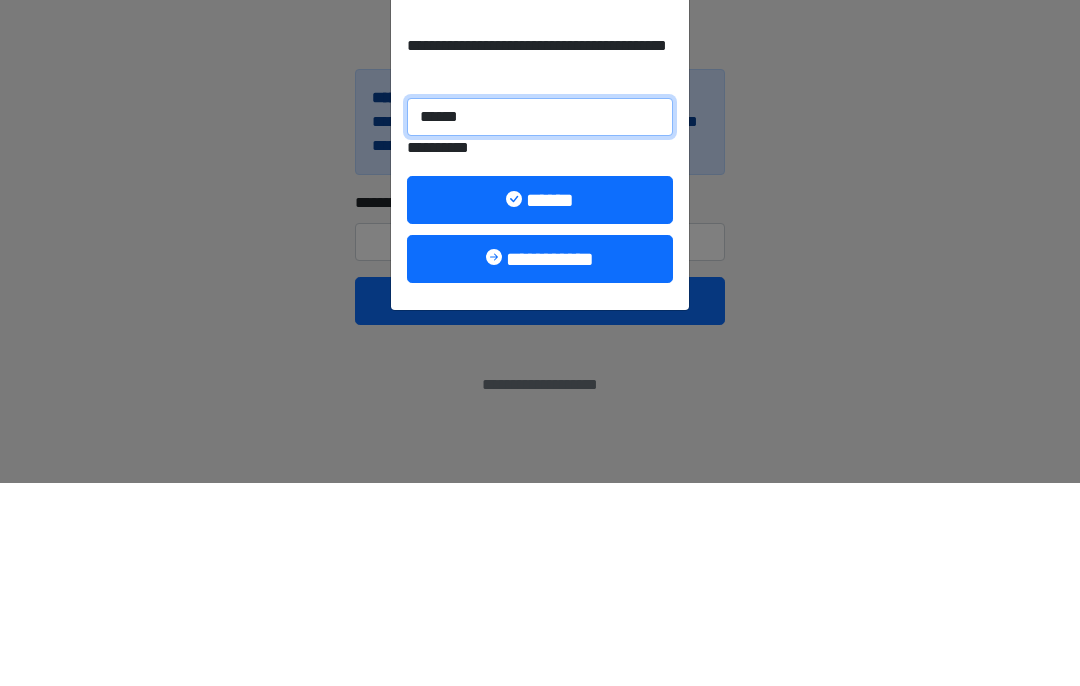 type on "******" 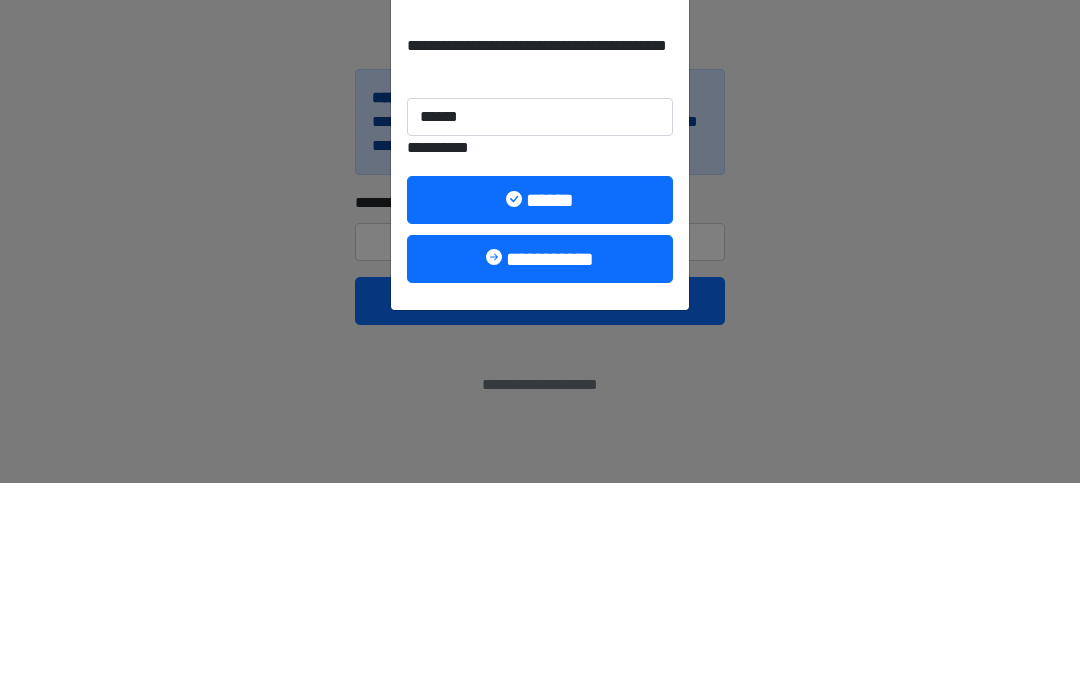 click on "******" at bounding box center [540, 403] 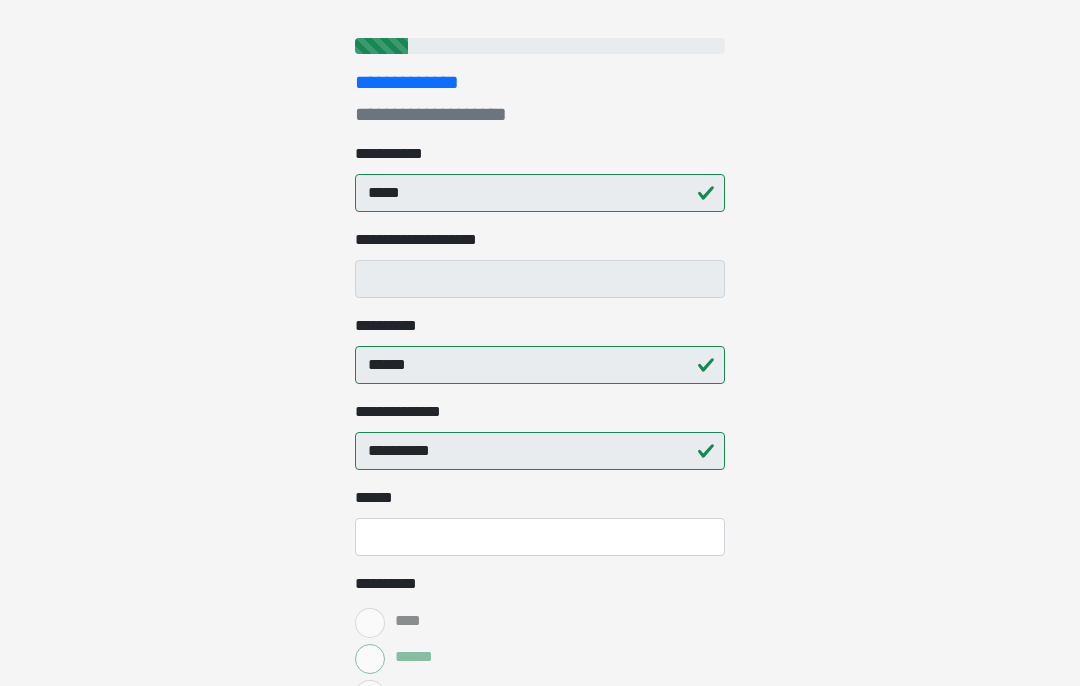 scroll, scrollTop: 248, scrollLeft: 0, axis: vertical 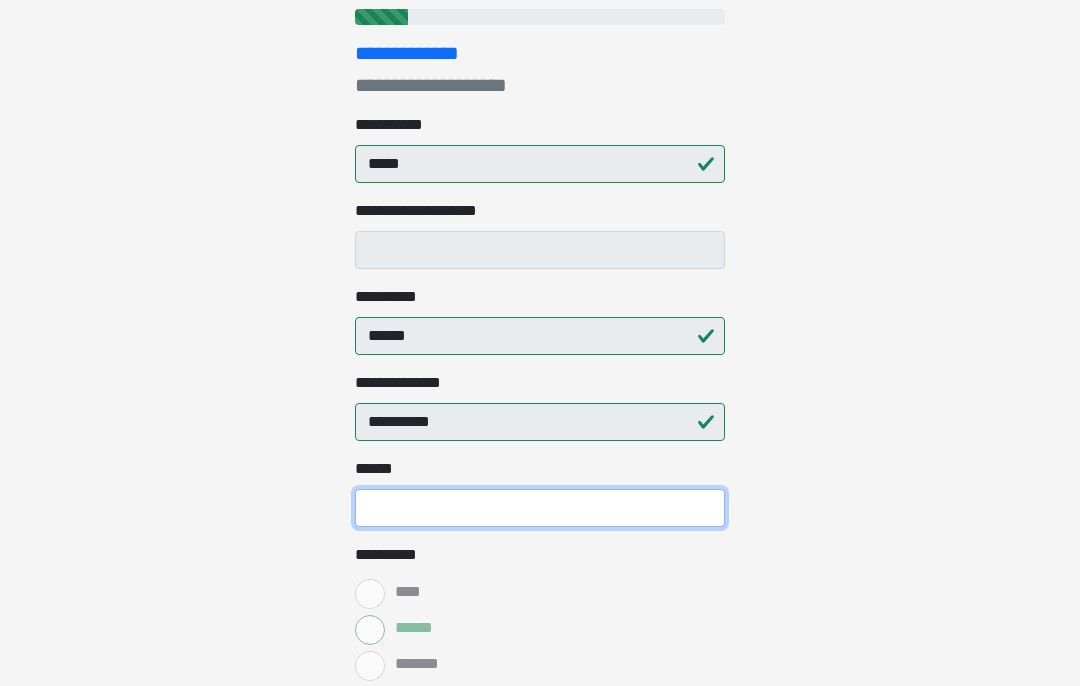 click on "**** *" at bounding box center [540, 509] 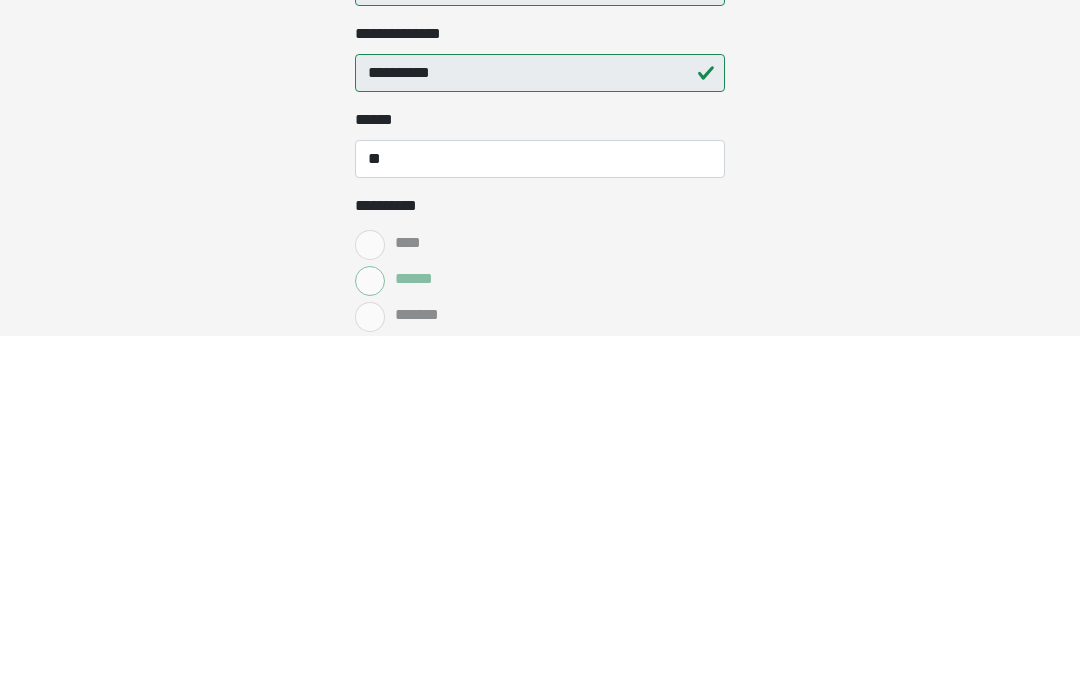 scroll, scrollTop: 599, scrollLeft: 0, axis: vertical 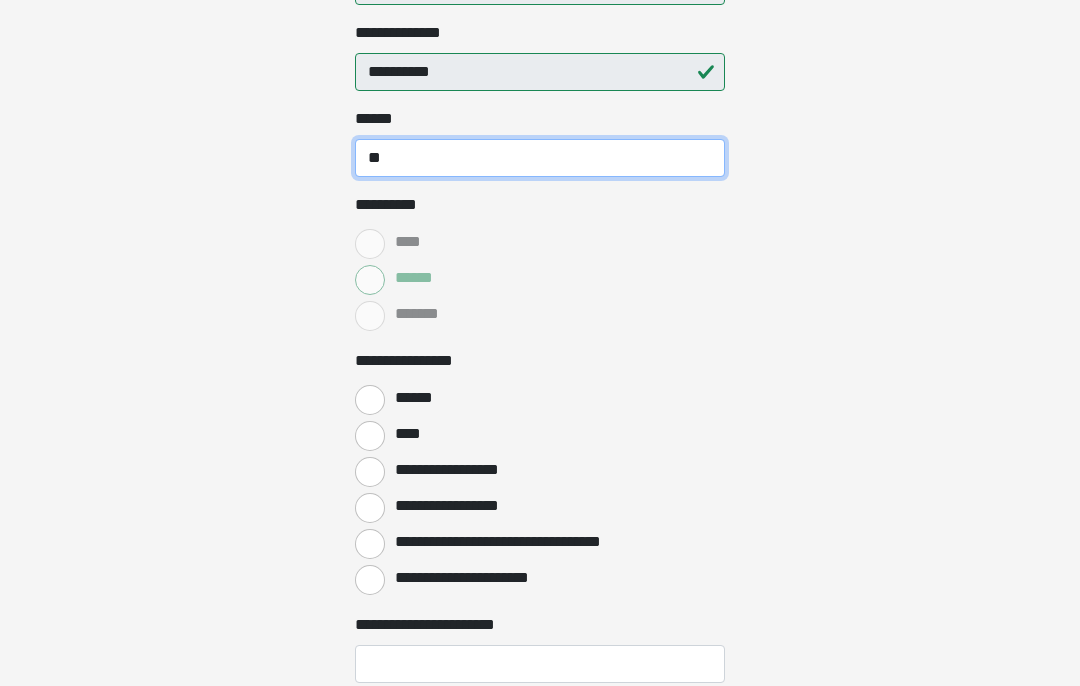 type on "**" 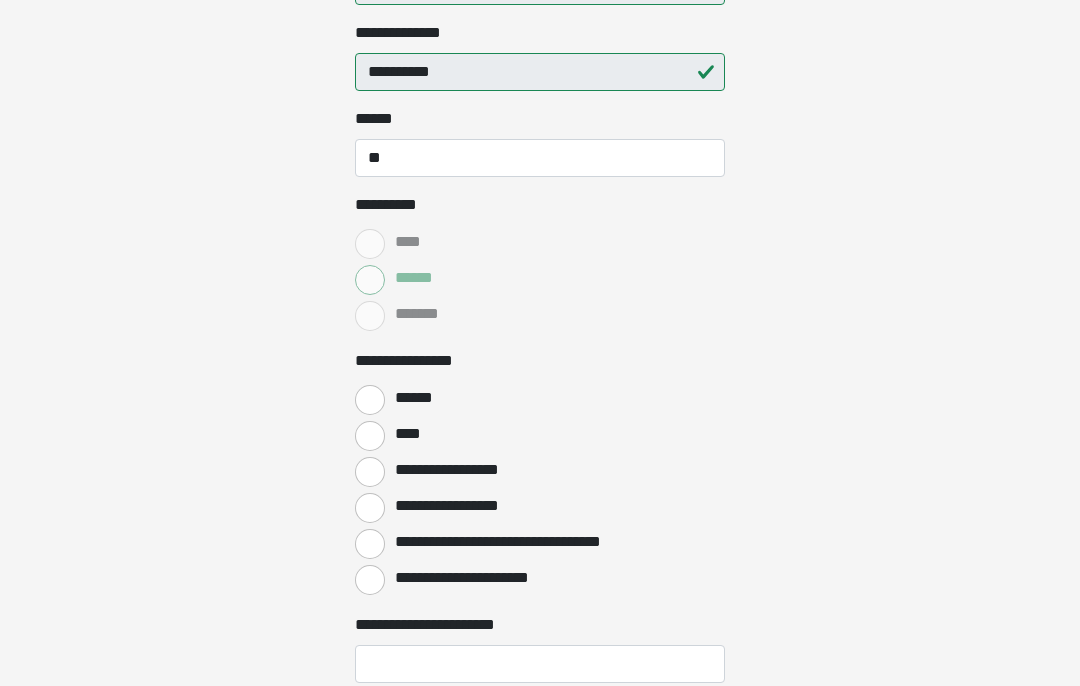 click on "******" at bounding box center [370, 400] 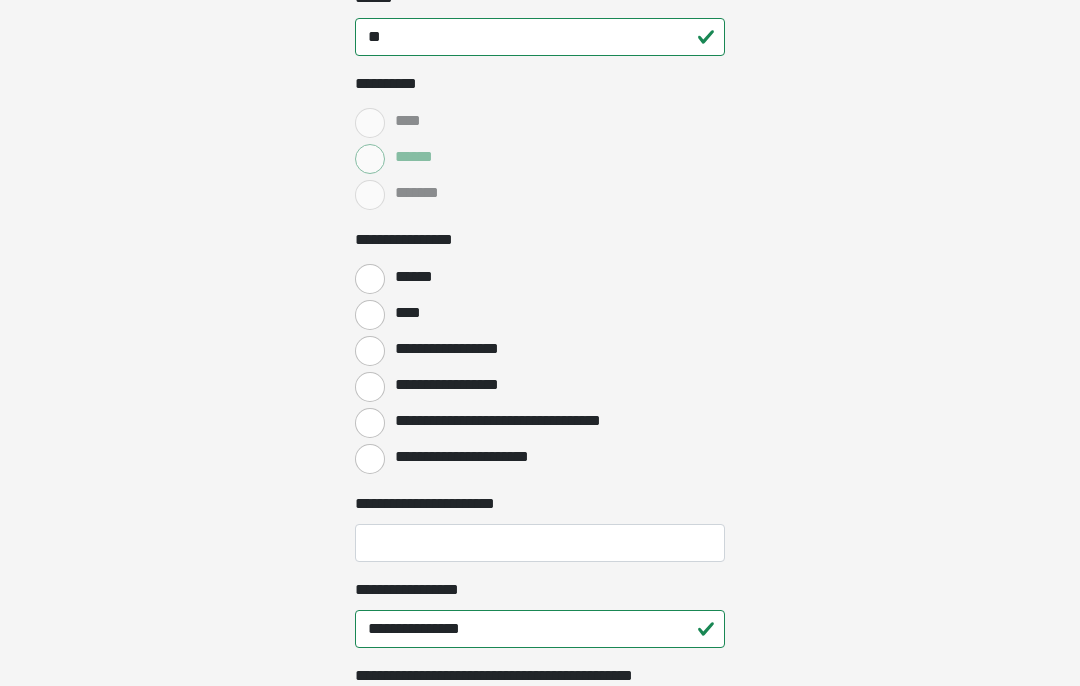 scroll, scrollTop: 744, scrollLeft: 0, axis: vertical 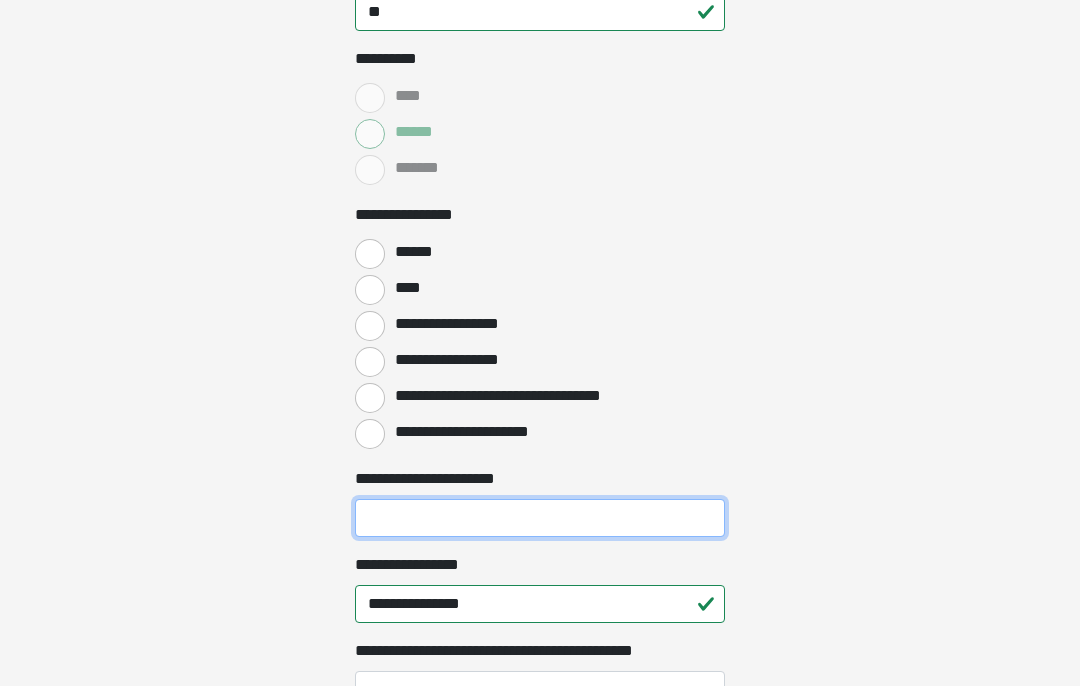 click on "**********" at bounding box center [540, 519] 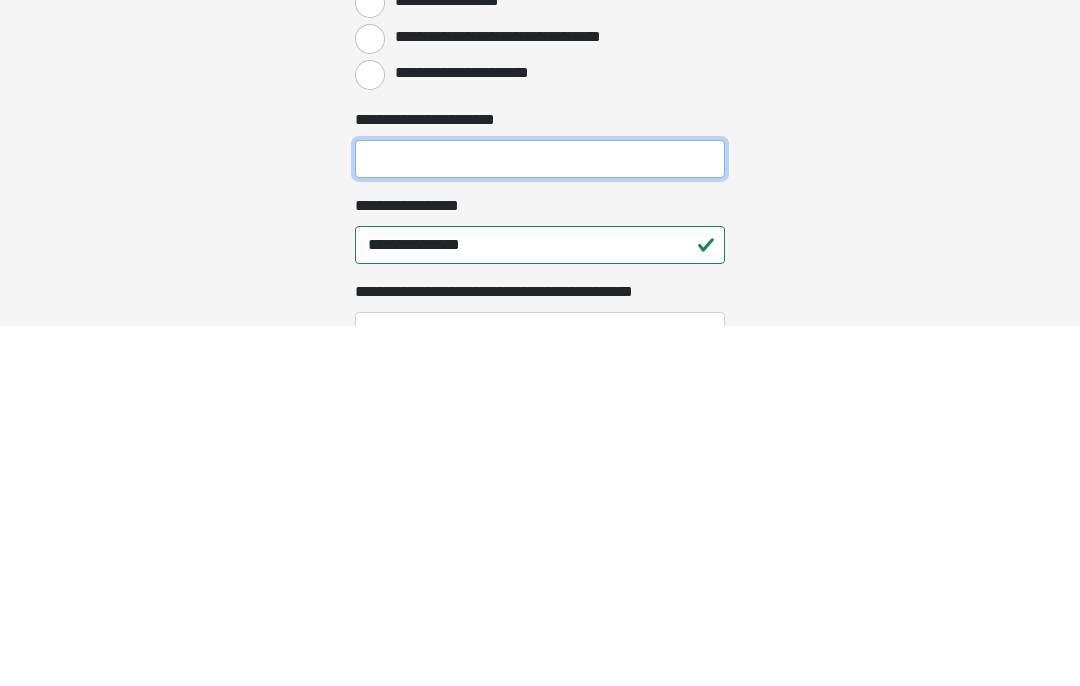 type on "*" 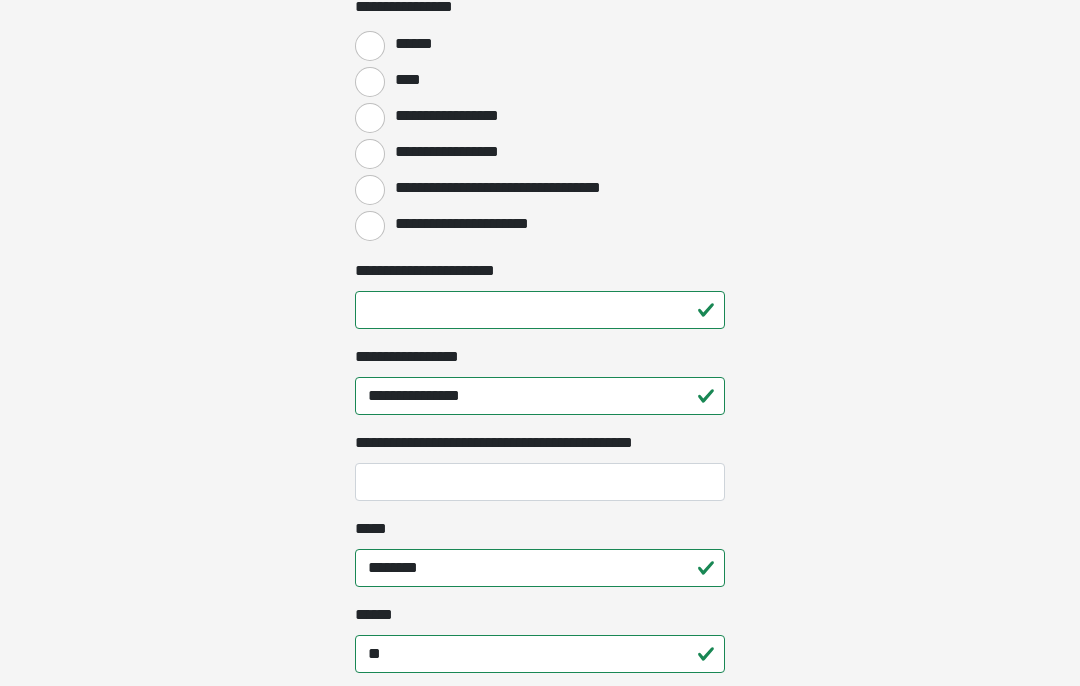 scroll, scrollTop: 953, scrollLeft: 0, axis: vertical 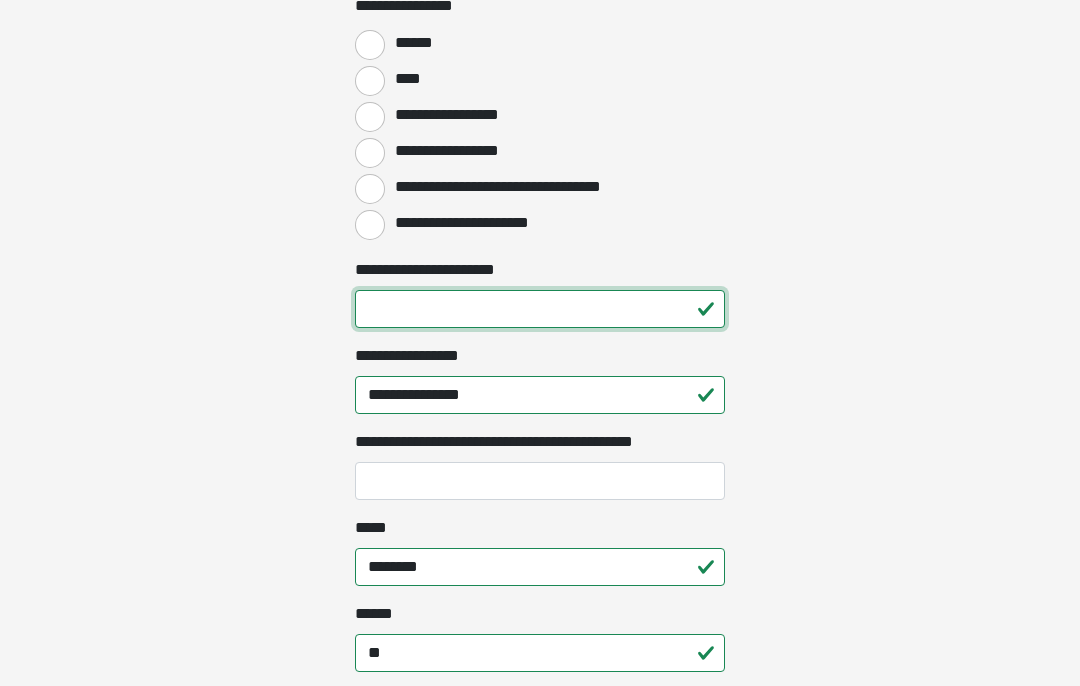 click on "**********" at bounding box center (540, 310) 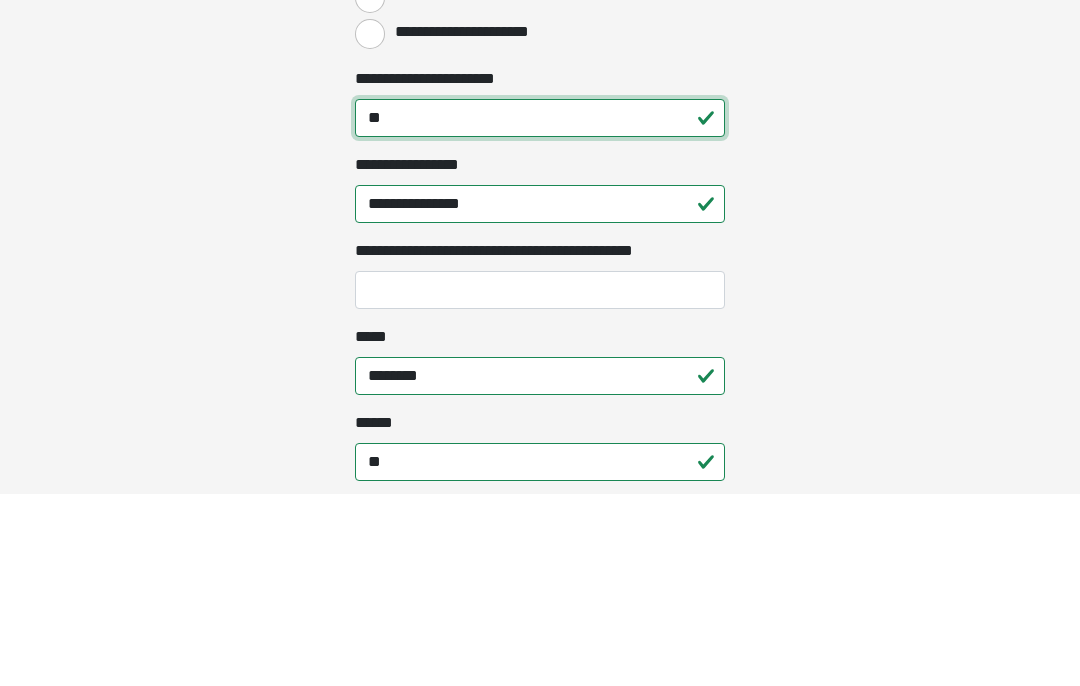 type on "*" 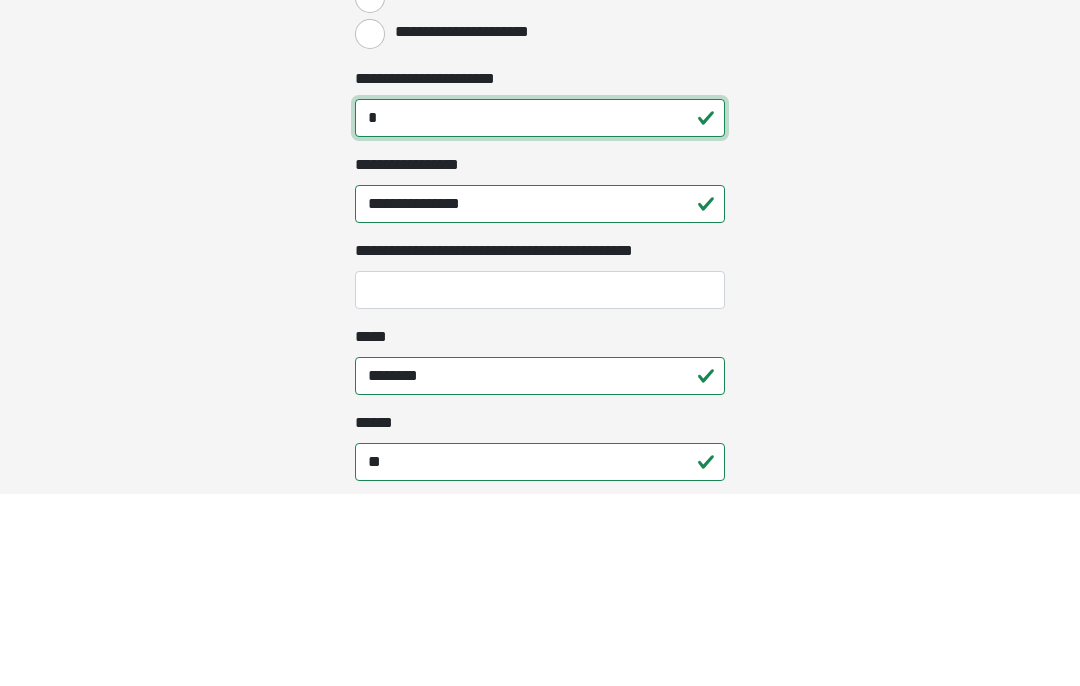 type 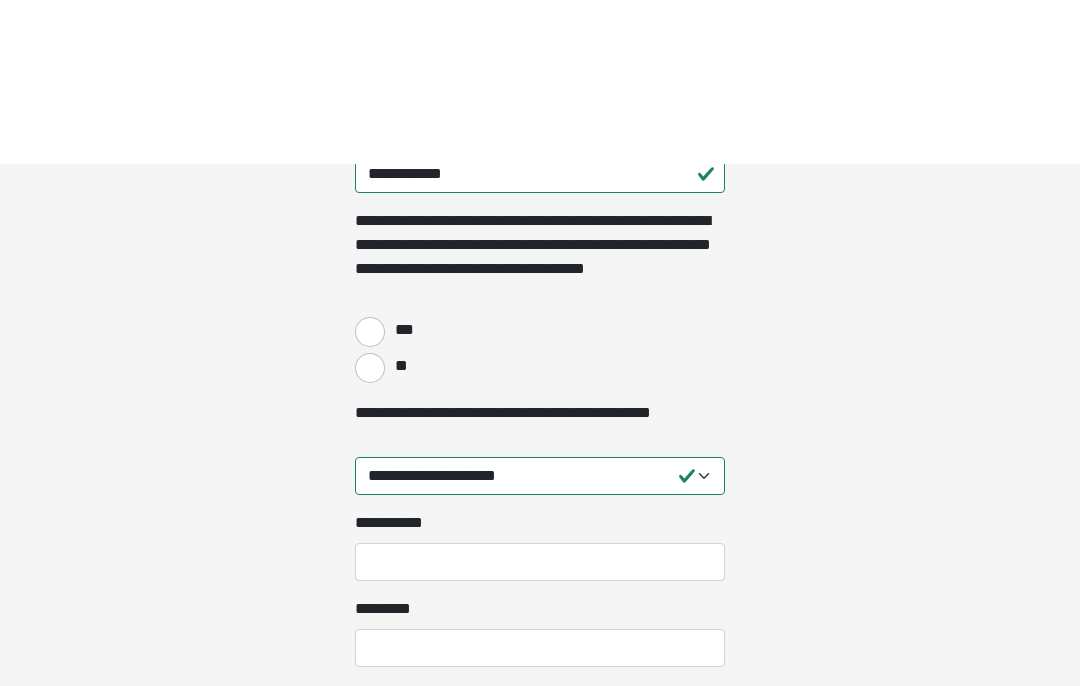 scroll, scrollTop: 1856, scrollLeft: 0, axis: vertical 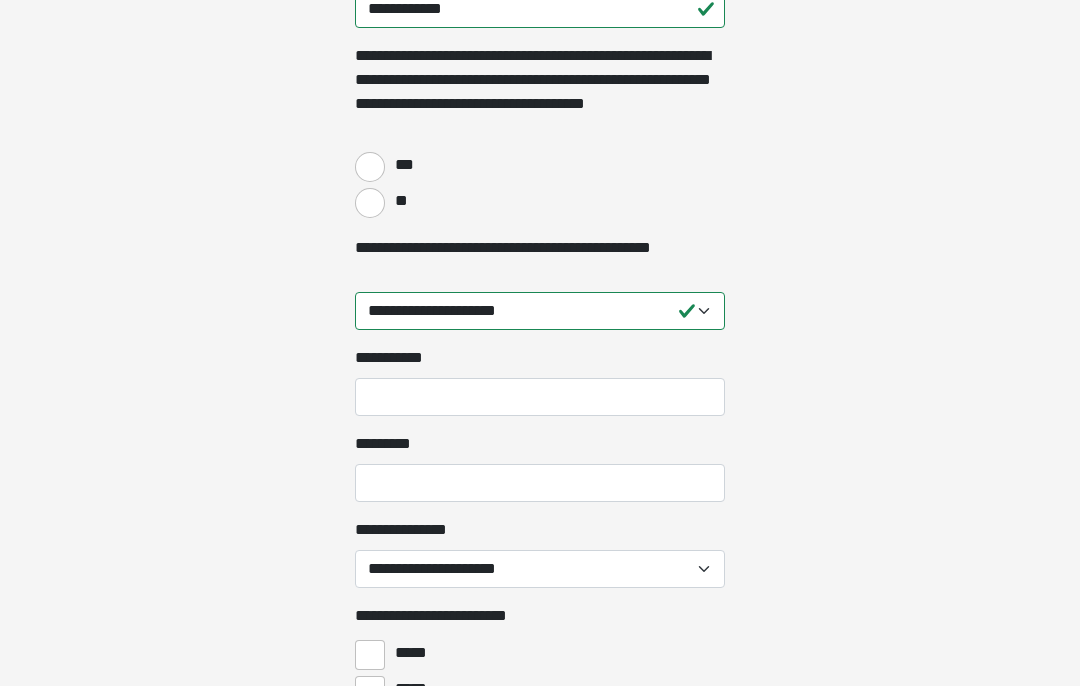 click on "***" at bounding box center [540, 165] 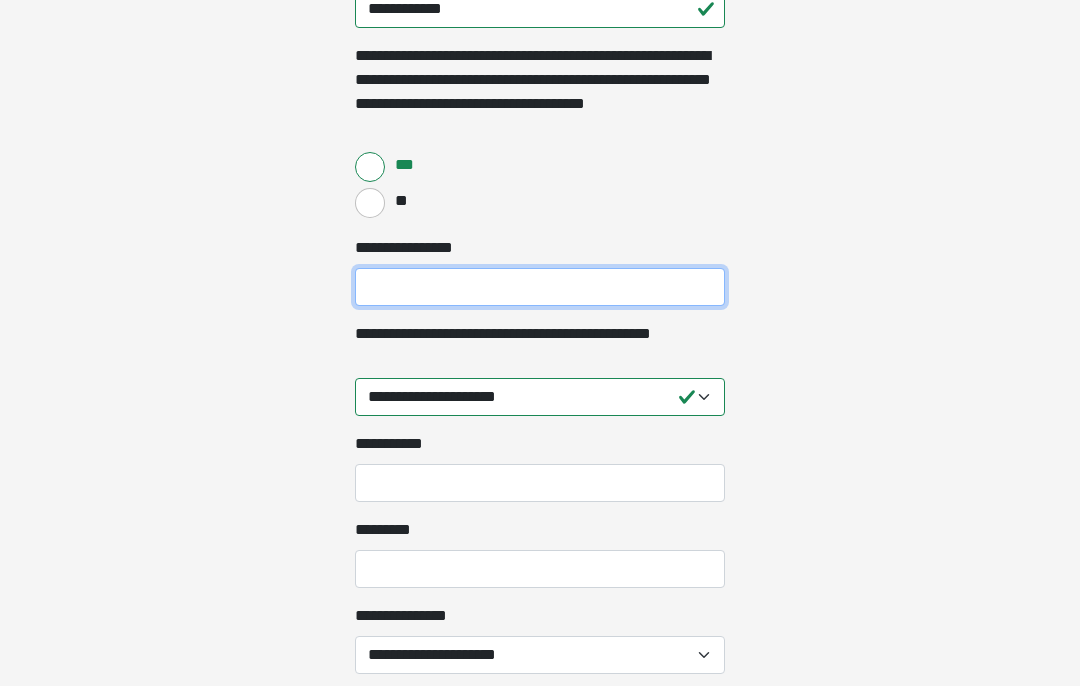 click on "**********" at bounding box center [540, 287] 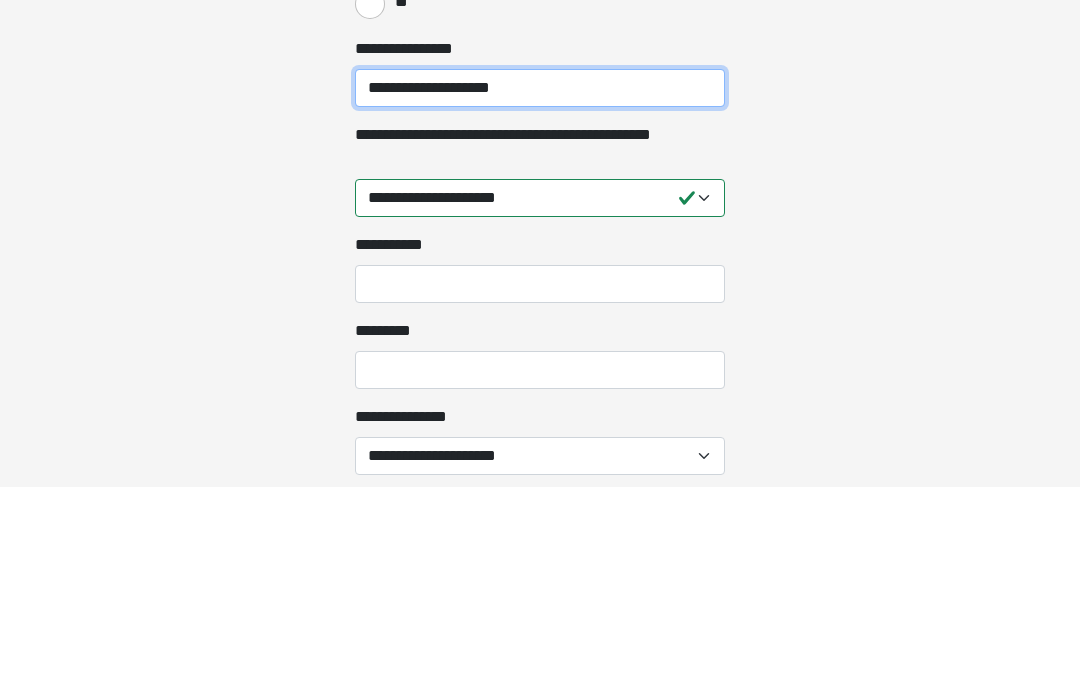 type on "**********" 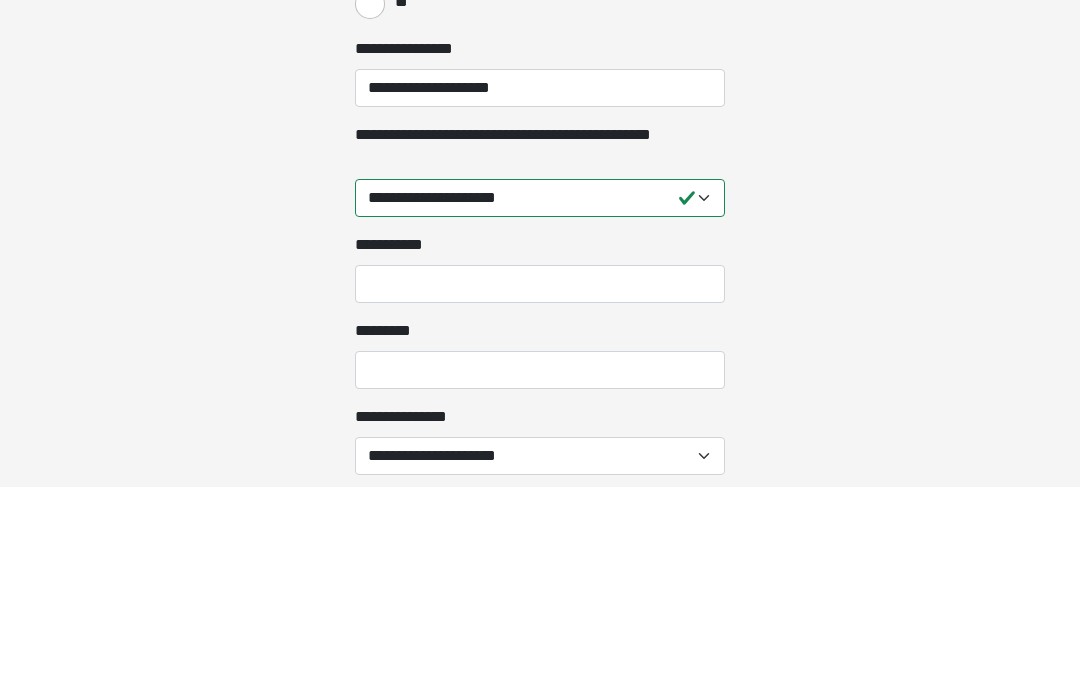 click on "**********" at bounding box center (540, 397) 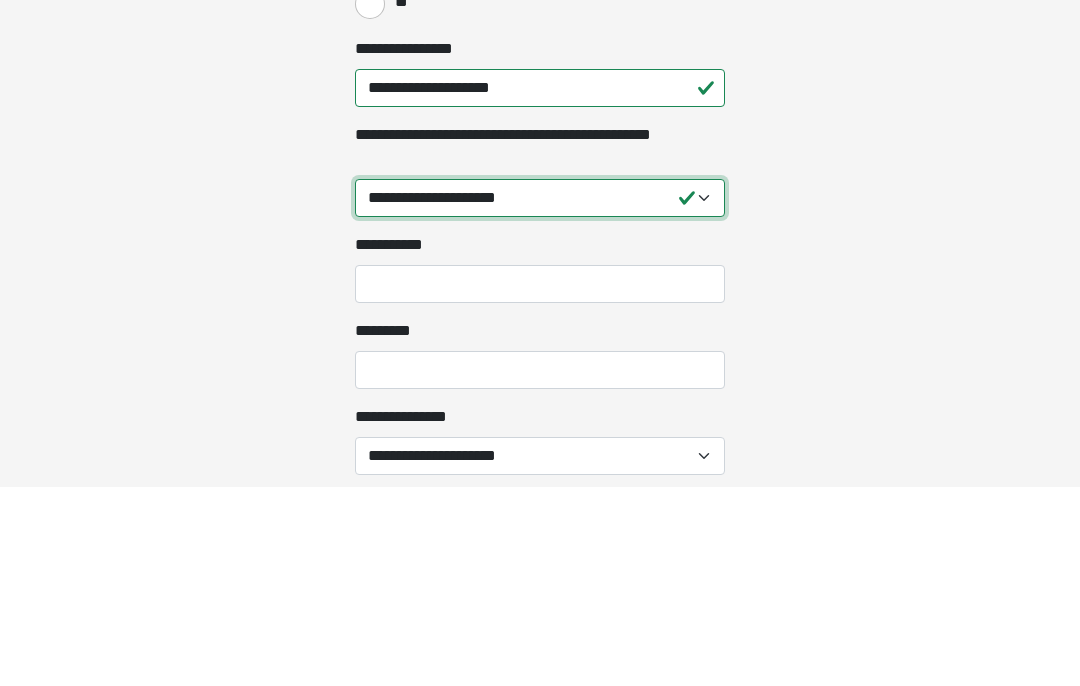 scroll, scrollTop: 2055, scrollLeft: 0, axis: vertical 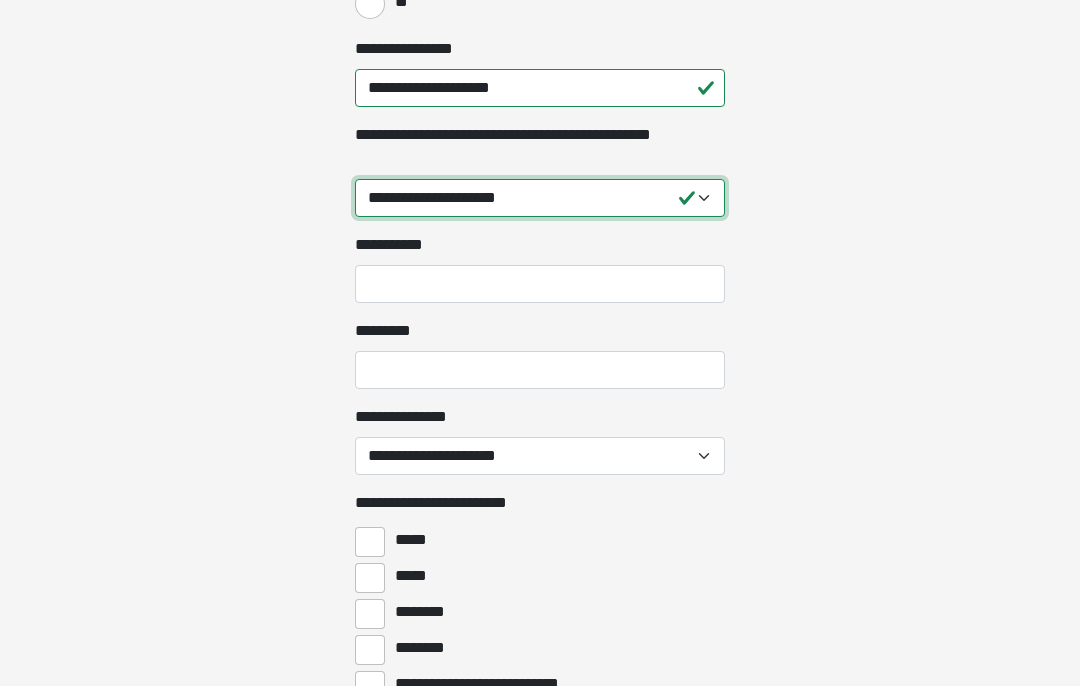 select on "****" 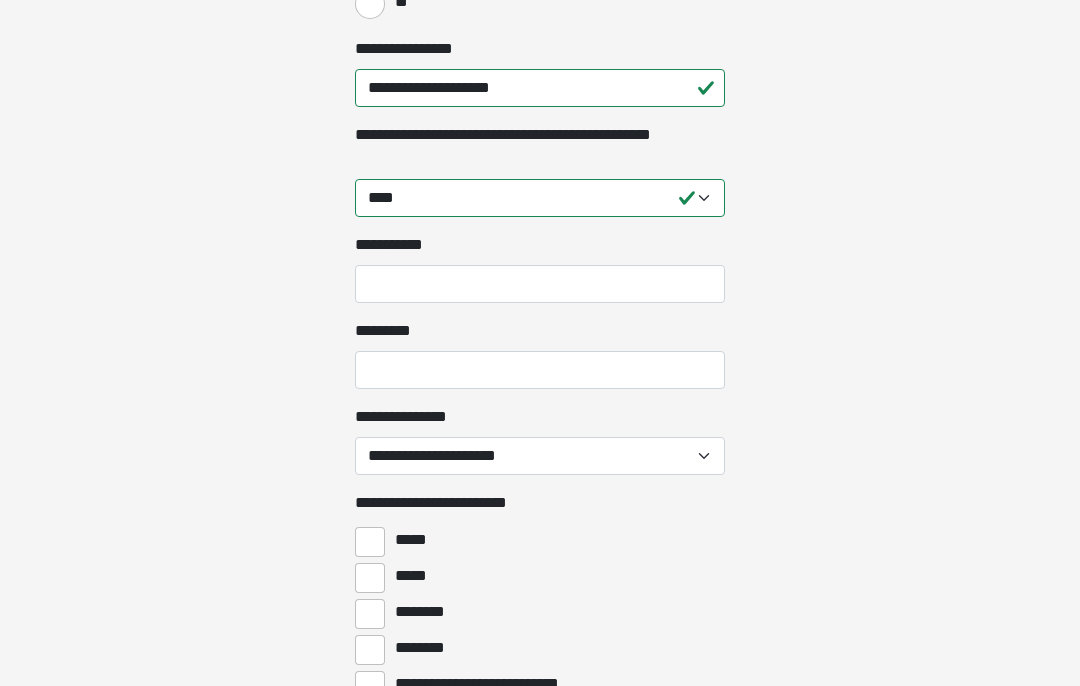 click on "**********" at bounding box center (540, 284) 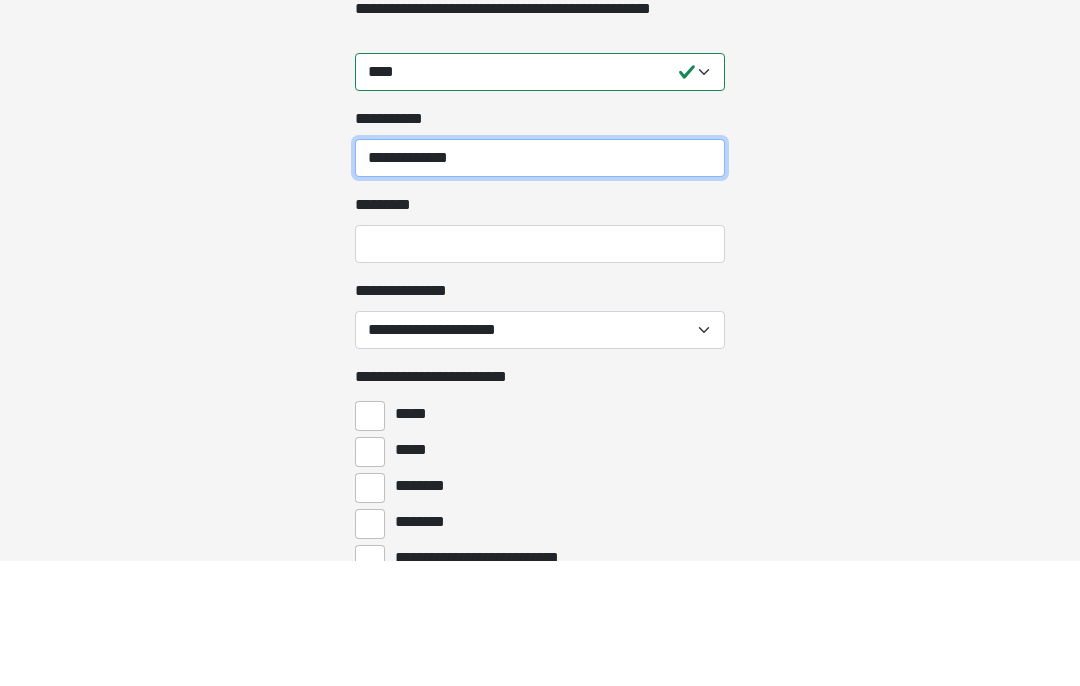 type on "**********" 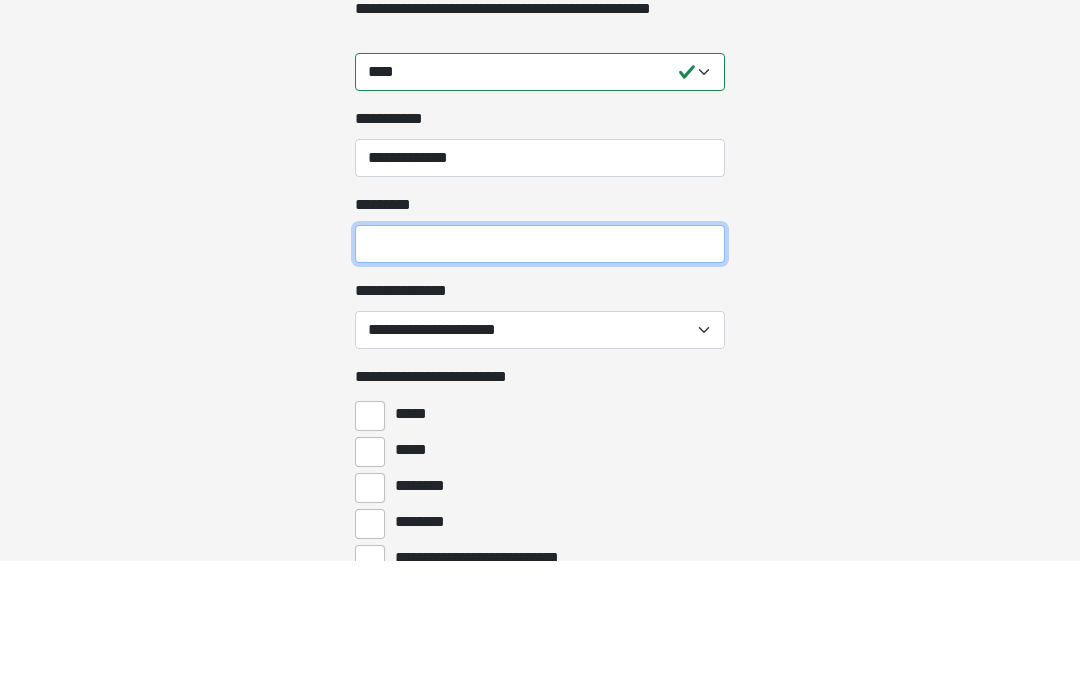 click on "*********" at bounding box center [540, 370] 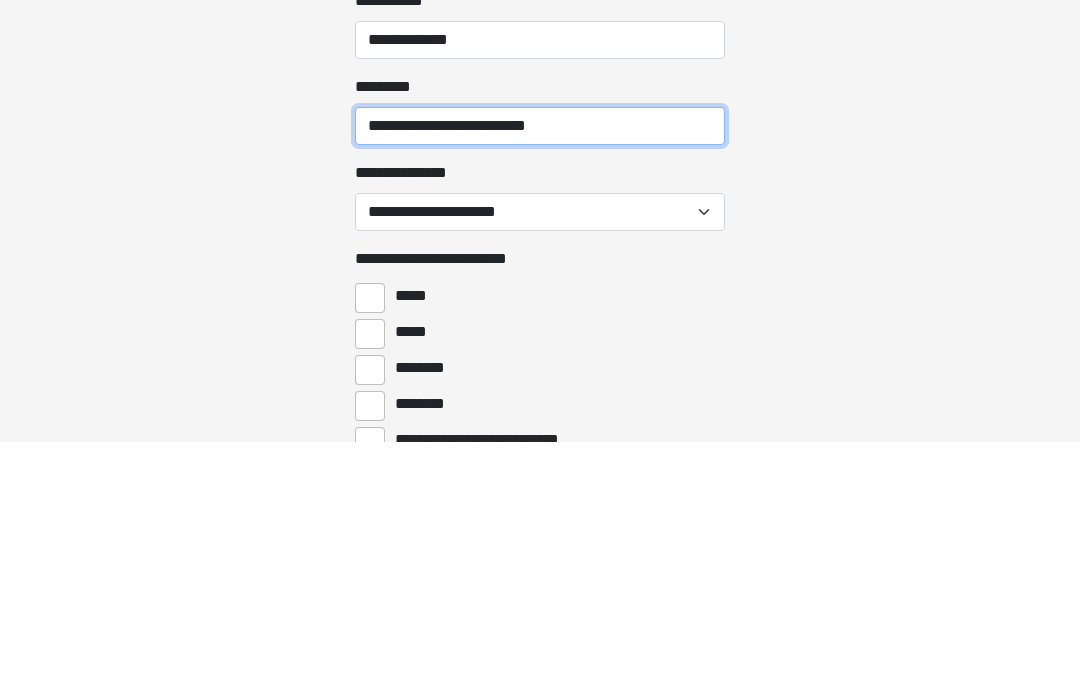 type on "**********" 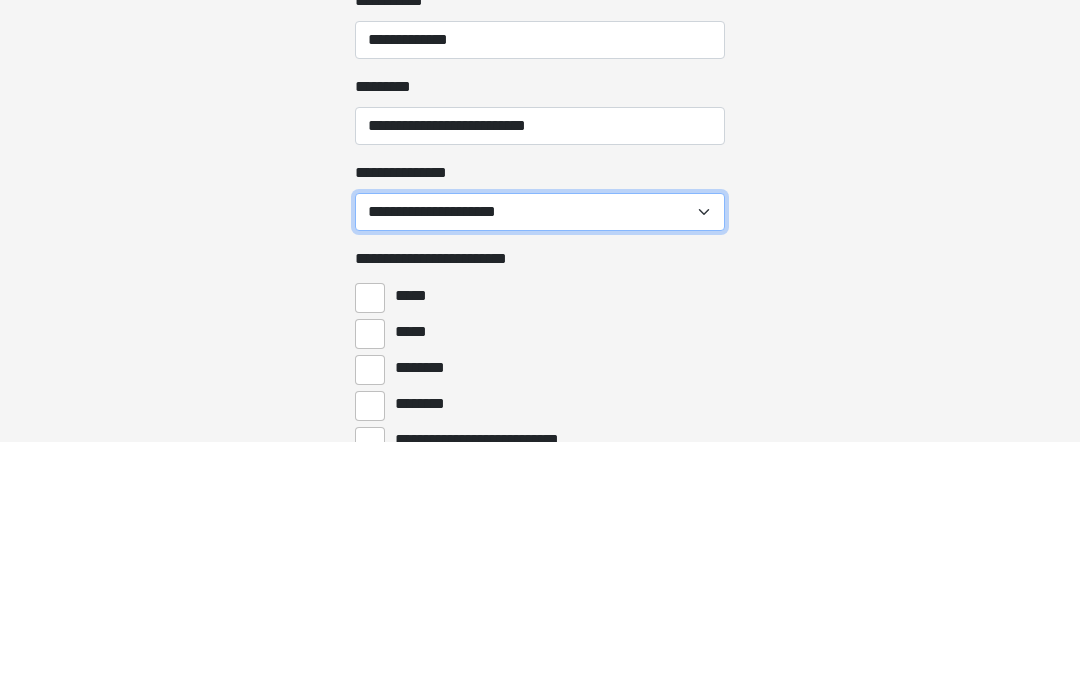 click on "**********" at bounding box center [540, 456] 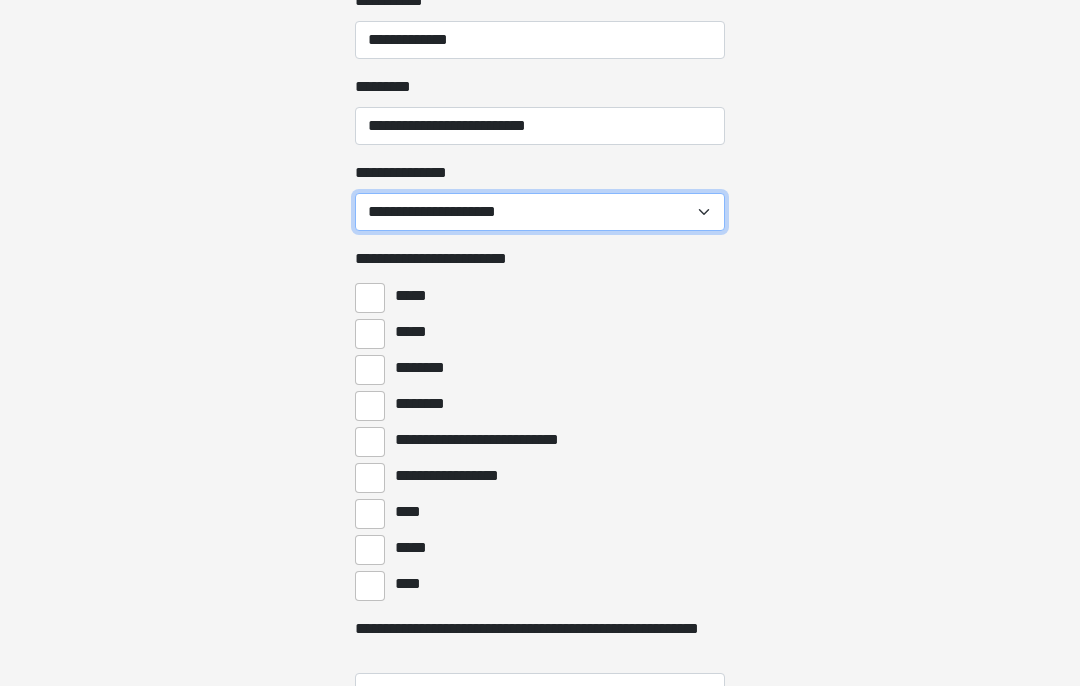 select on "*******" 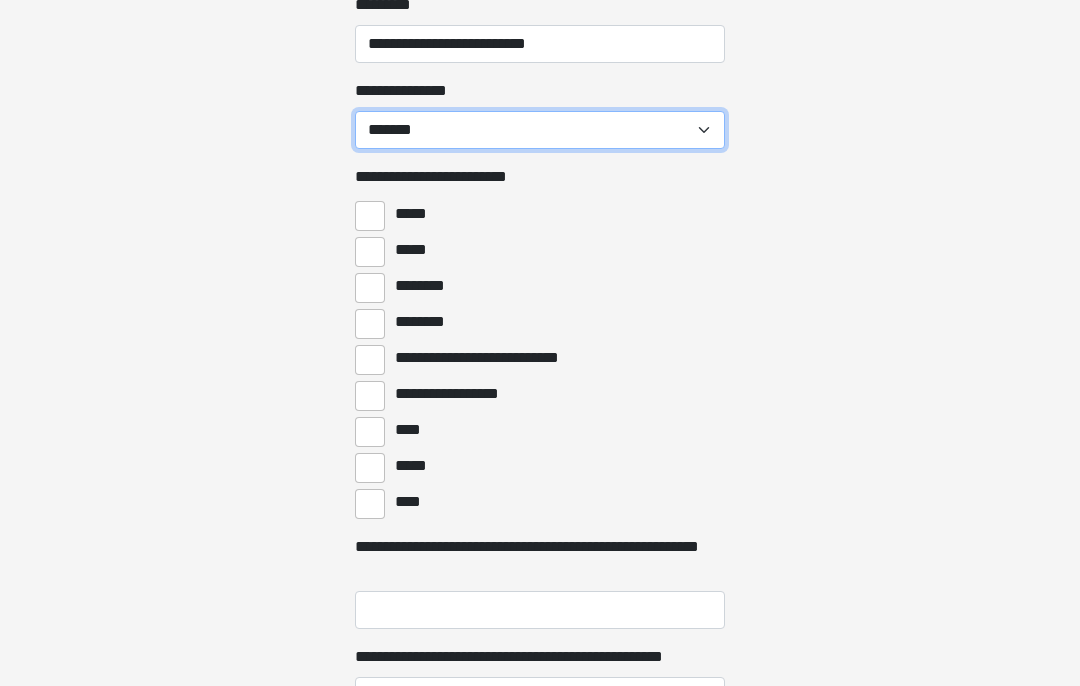 scroll, scrollTop: 2381, scrollLeft: 0, axis: vertical 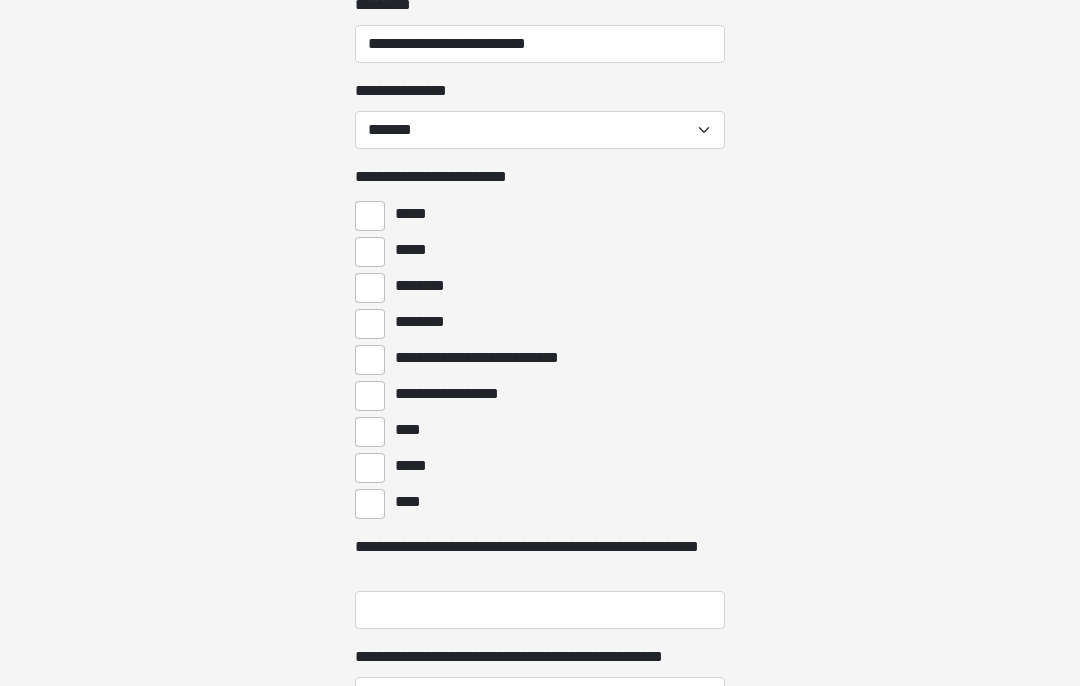 click on "**********" at bounding box center [455, 394] 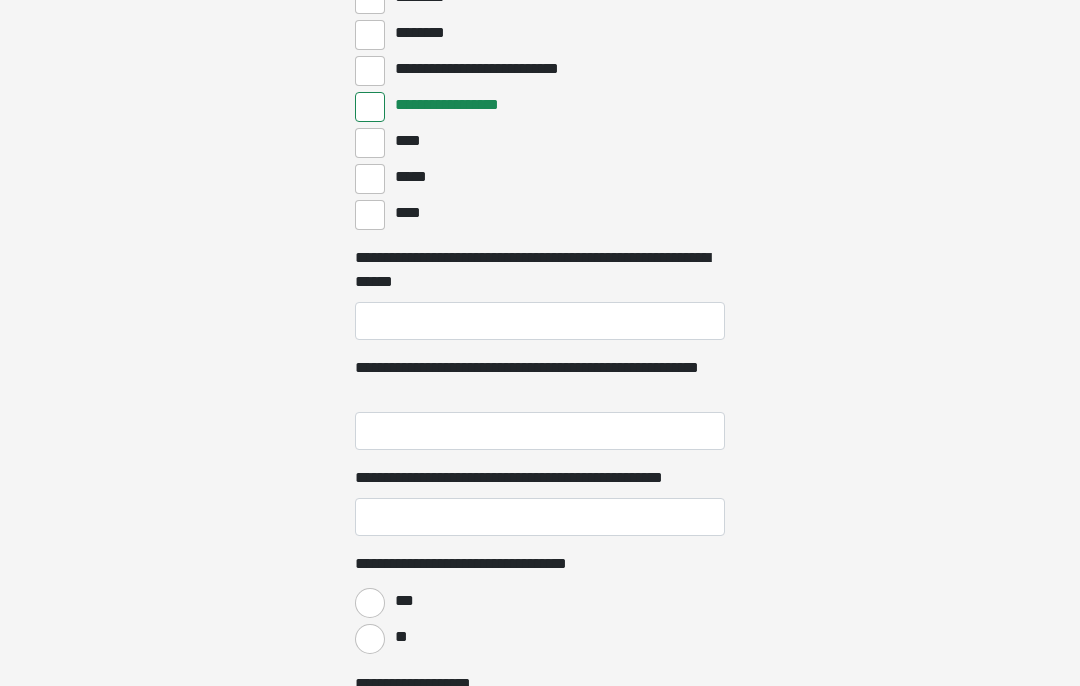 scroll, scrollTop: 2668, scrollLeft: 0, axis: vertical 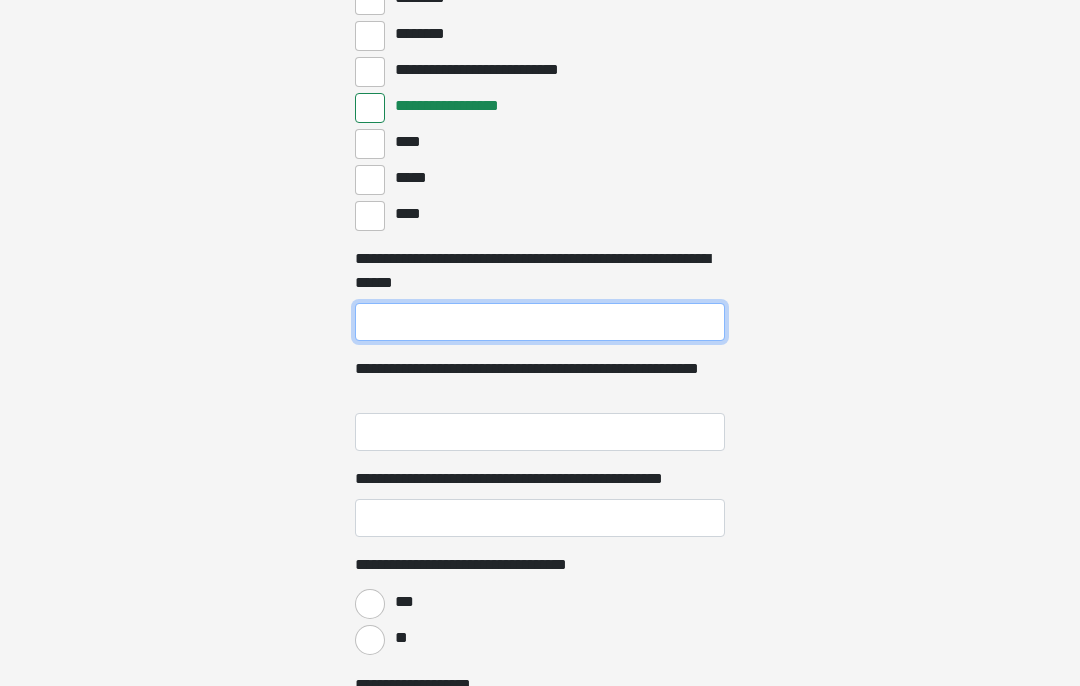 click on "**********" at bounding box center (540, 323) 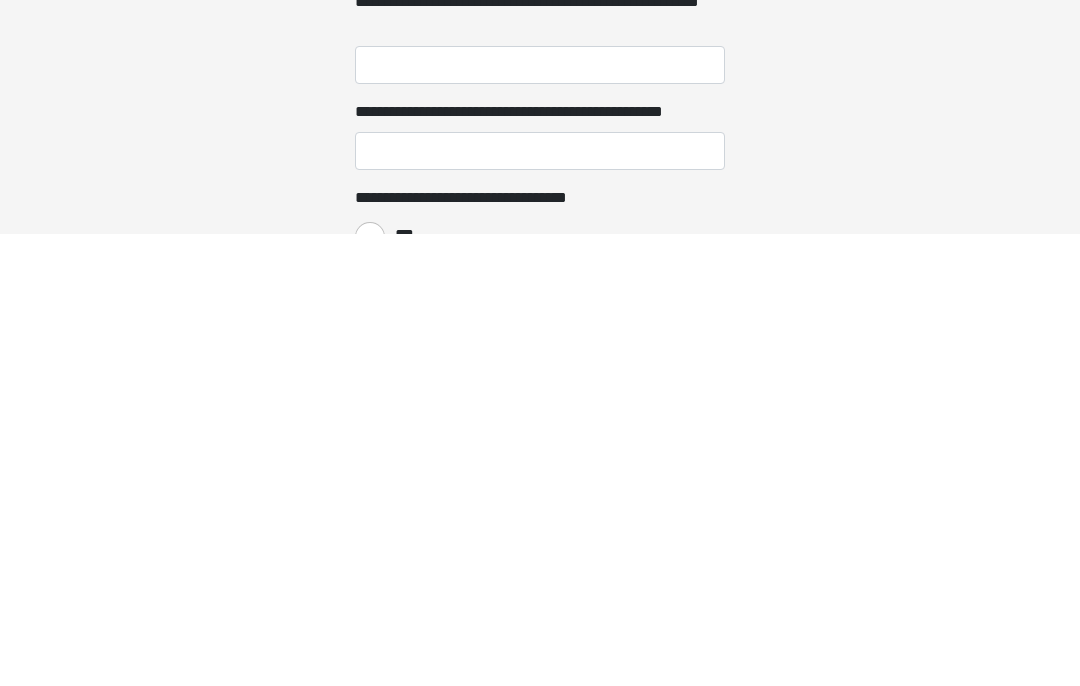 type on "***" 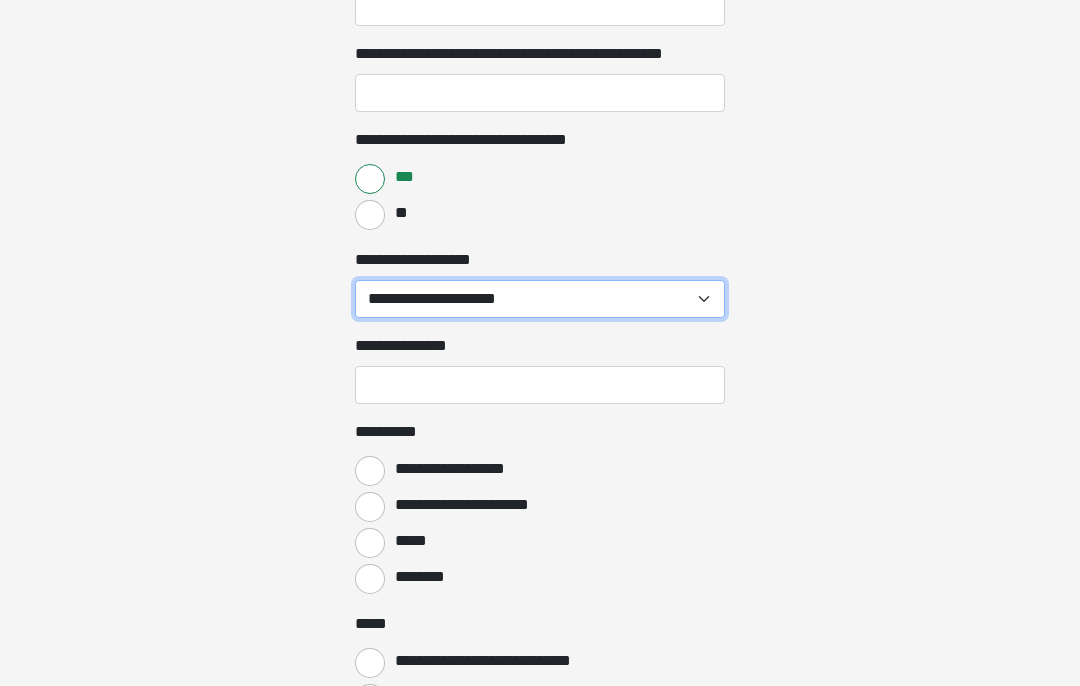 click on "**********" at bounding box center (540, 300) 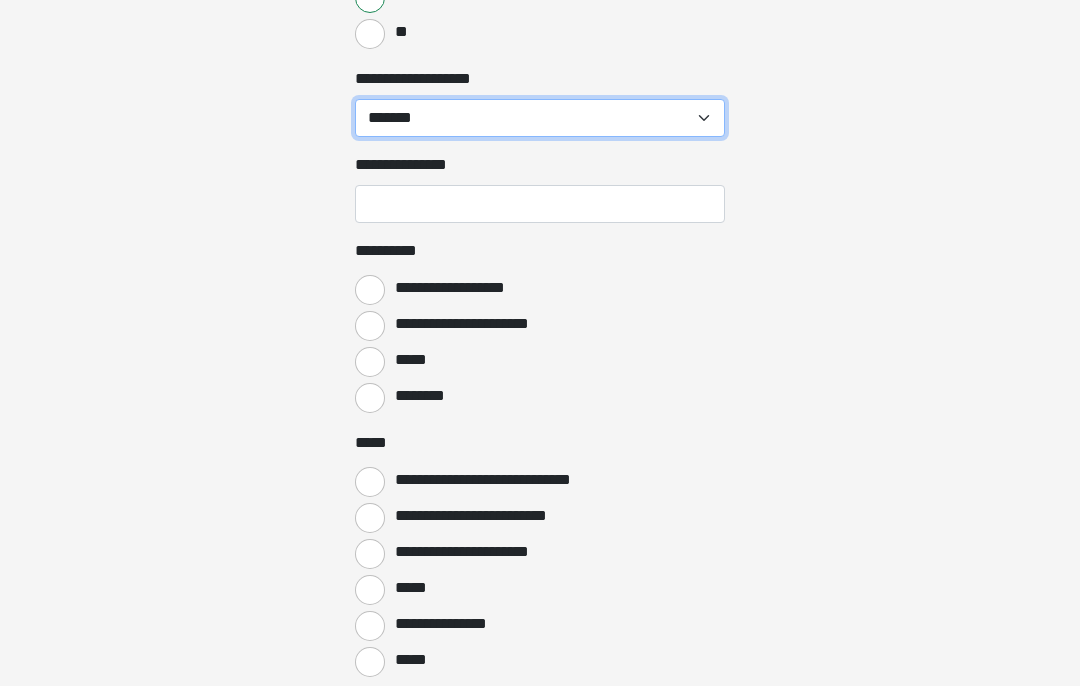 scroll, scrollTop: 3385, scrollLeft: 0, axis: vertical 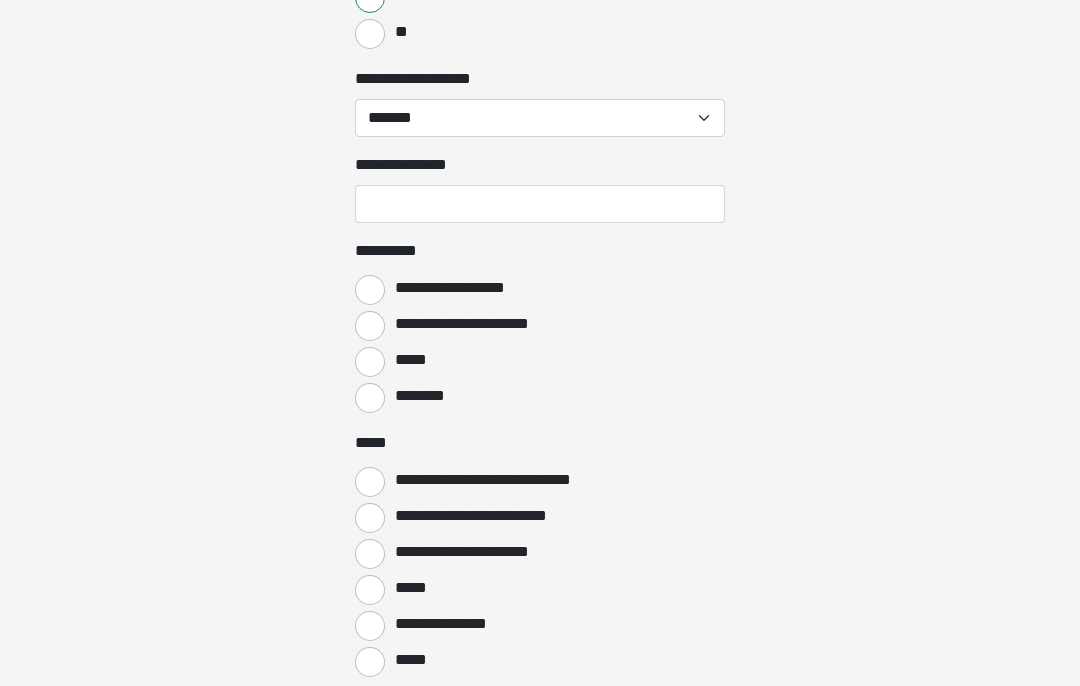 click on "**********" at bounding box center [370, 326] 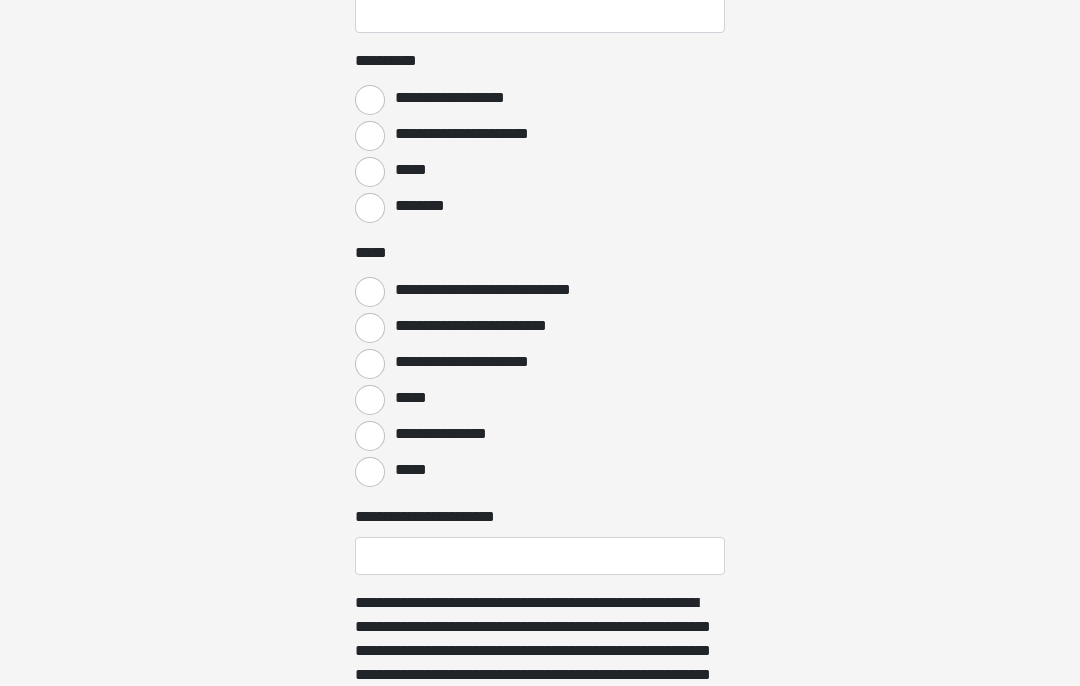 scroll, scrollTop: 3575, scrollLeft: 0, axis: vertical 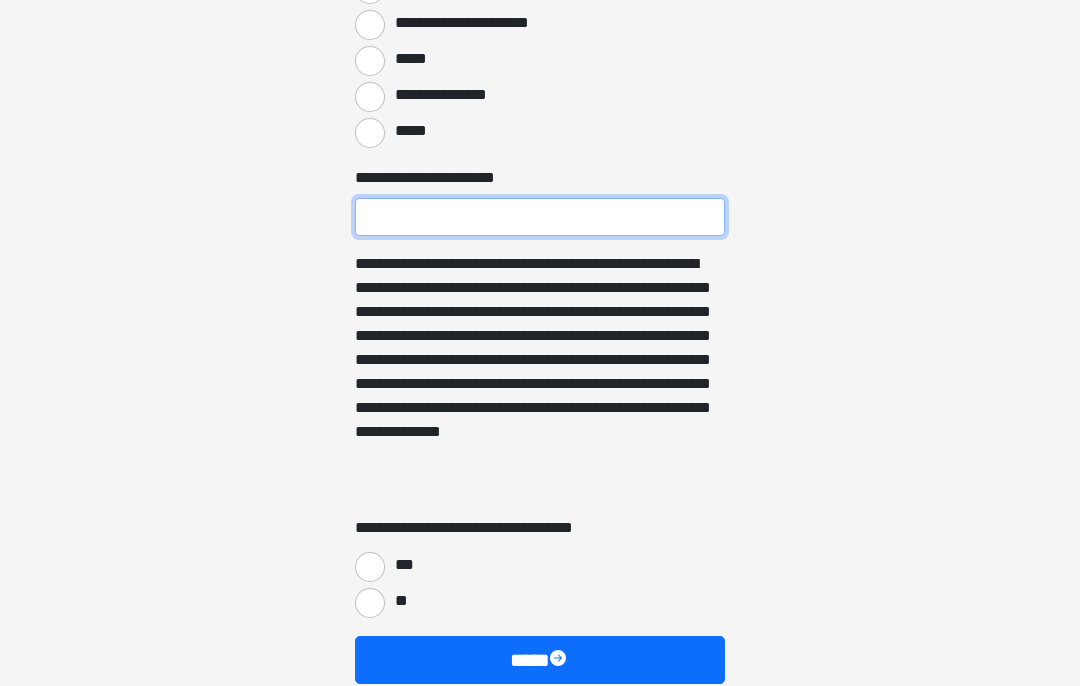 click on "**********" at bounding box center (540, 217) 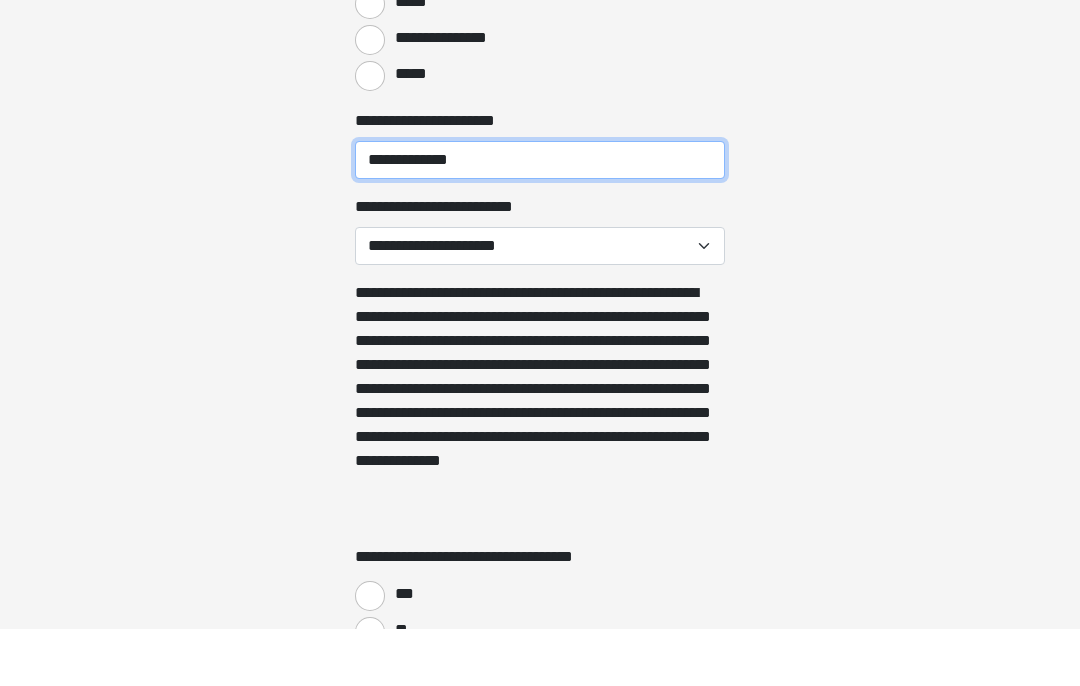 type on "**********" 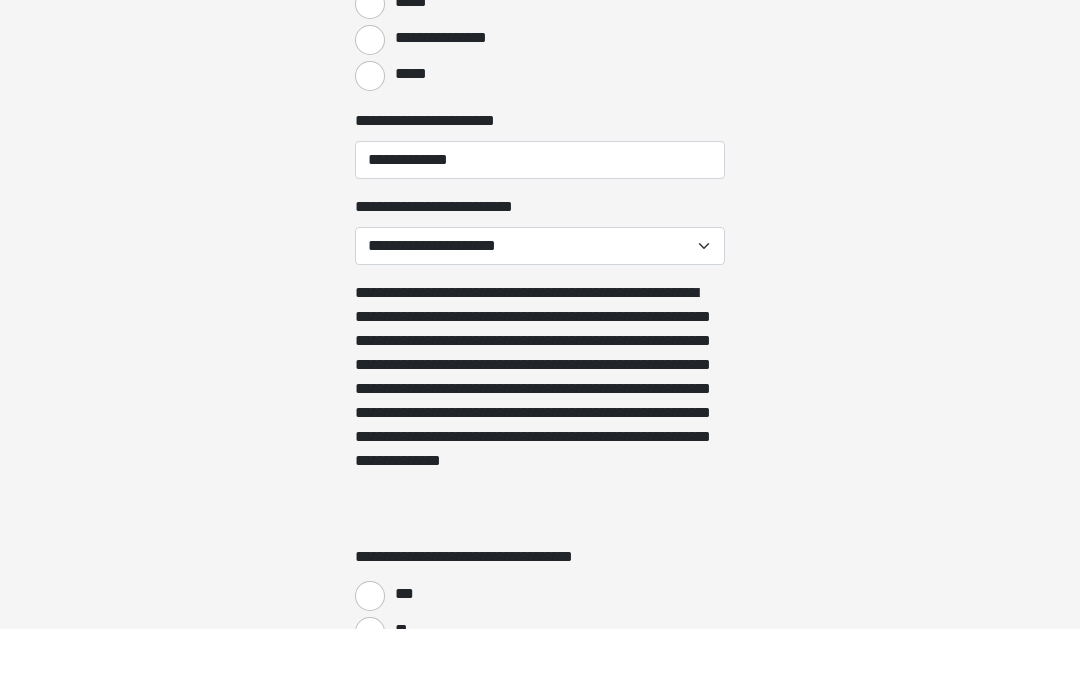 click on "**********" at bounding box center (540, 303) 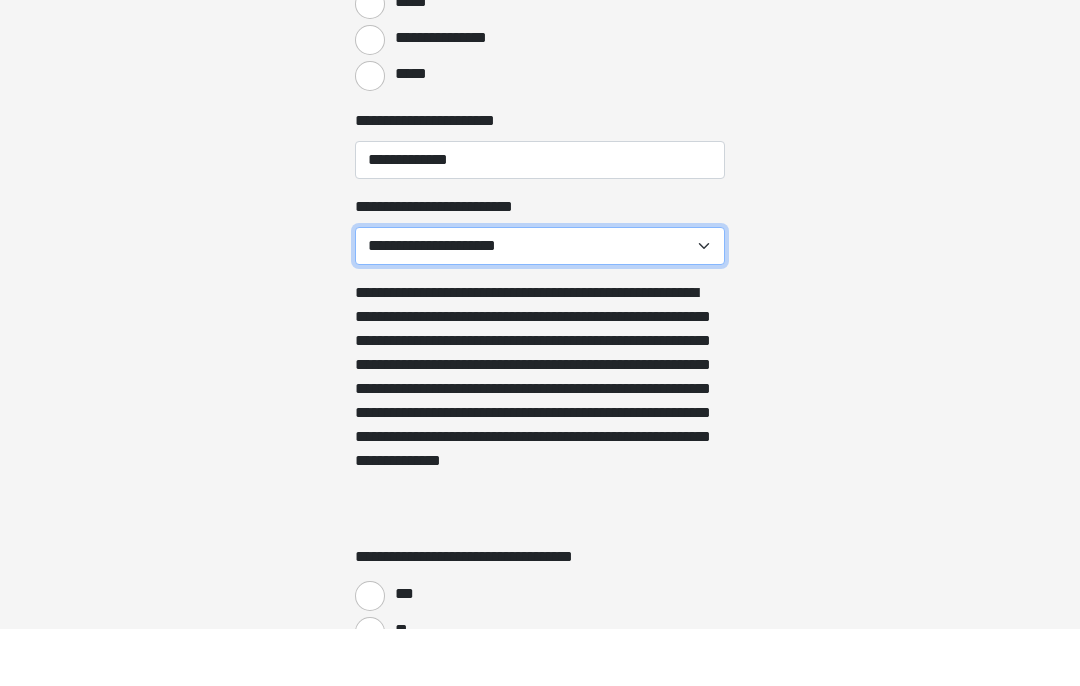 scroll, scrollTop: 3971, scrollLeft: 0, axis: vertical 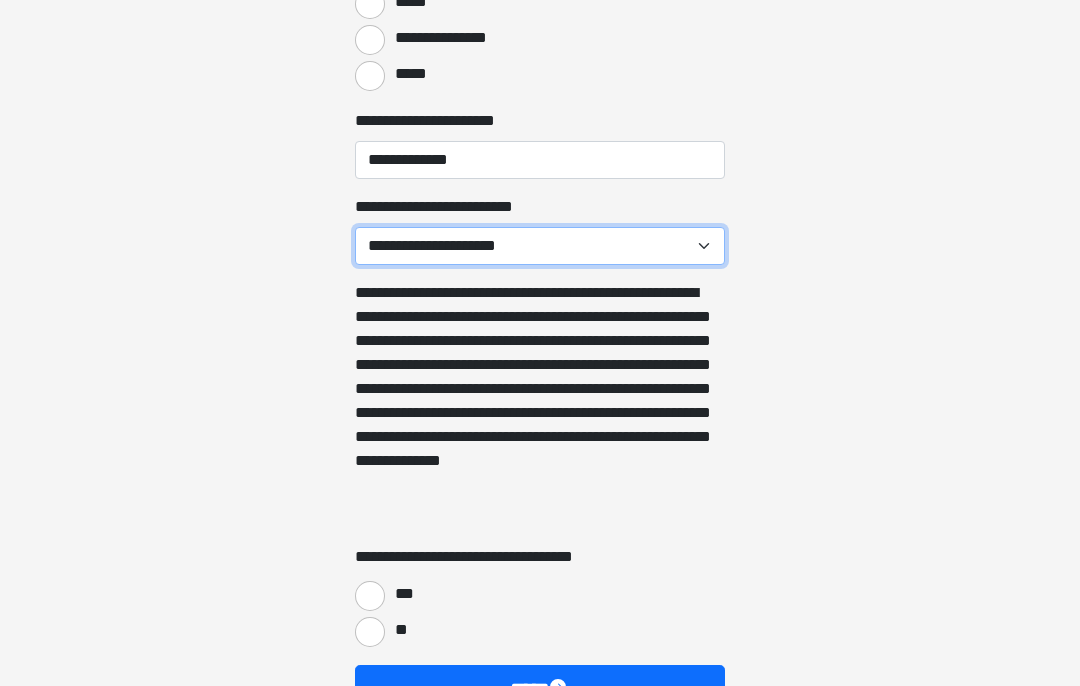 select on "*****" 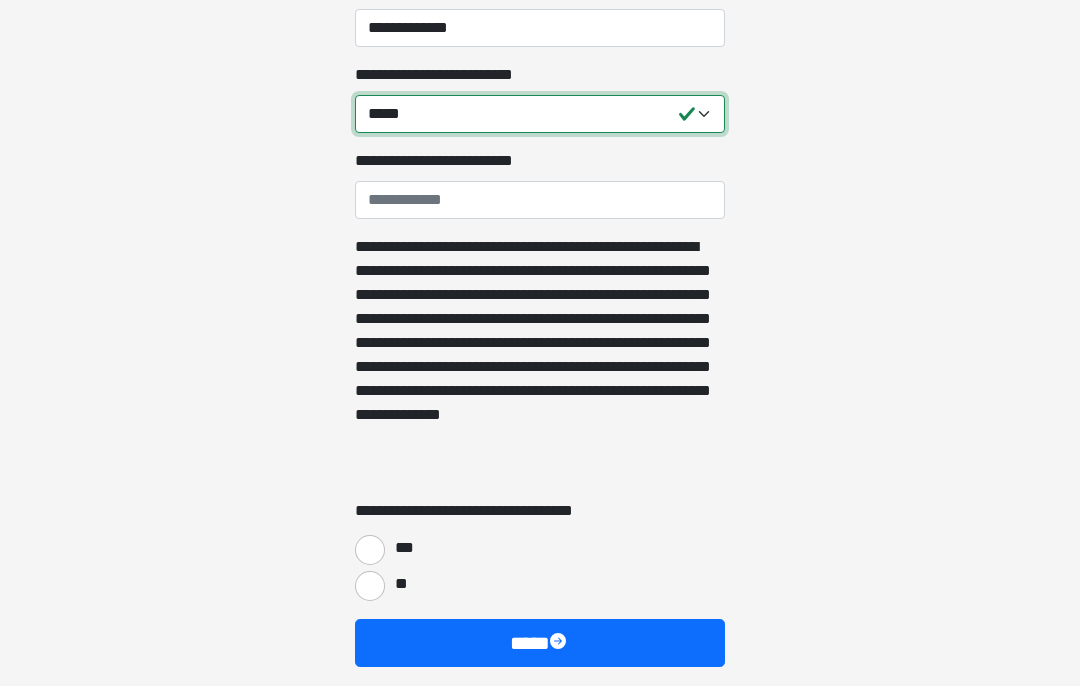 scroll, scrollTop: 4104, scrollLeft: 0, axis: vertical 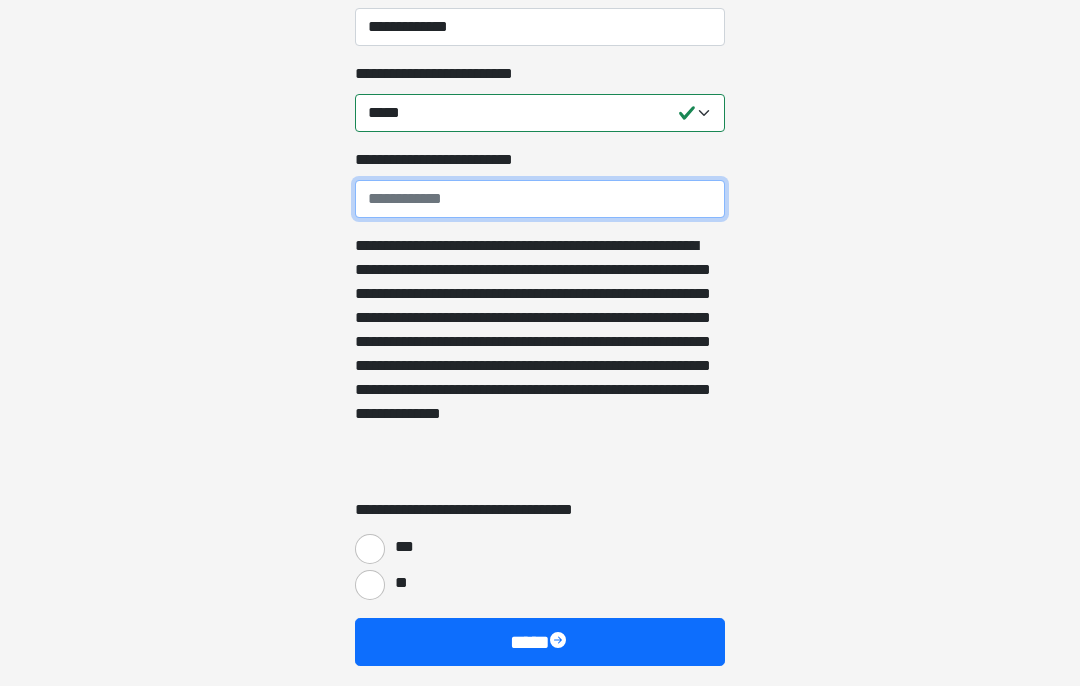 click on "**********" at bounding box center (540, 199) 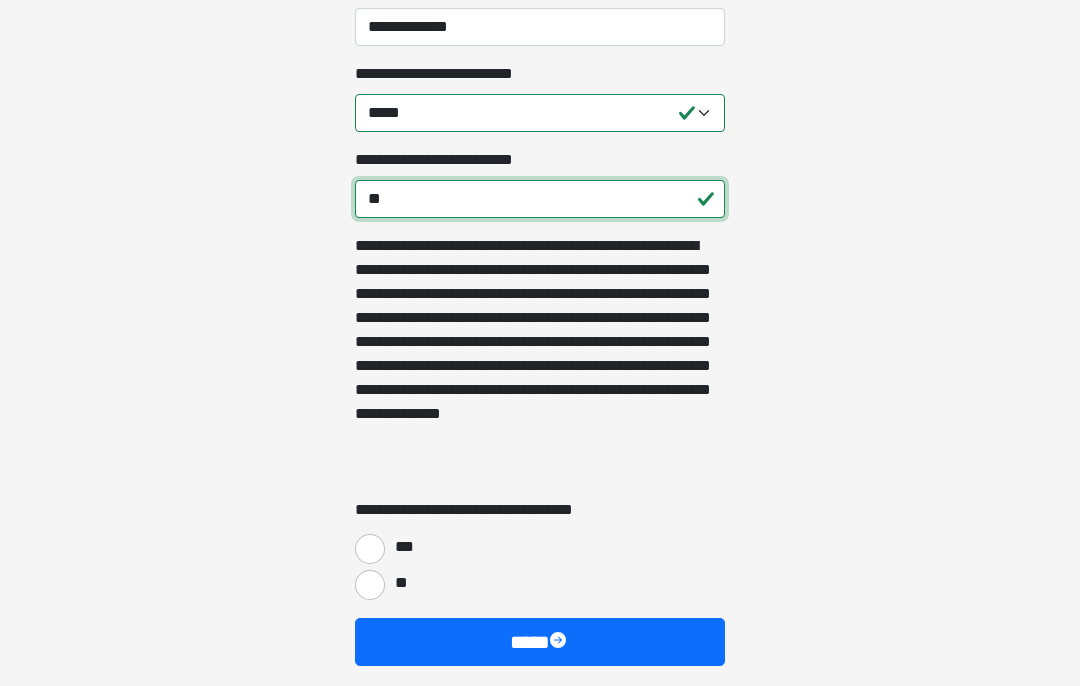type on "*" 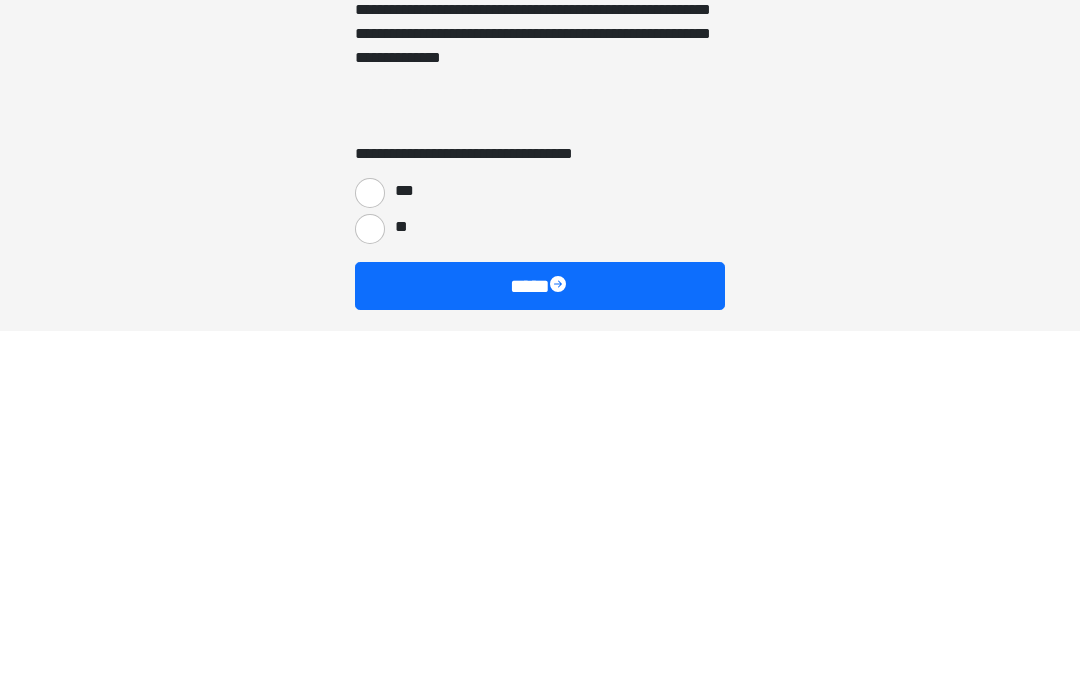 type on "**********" 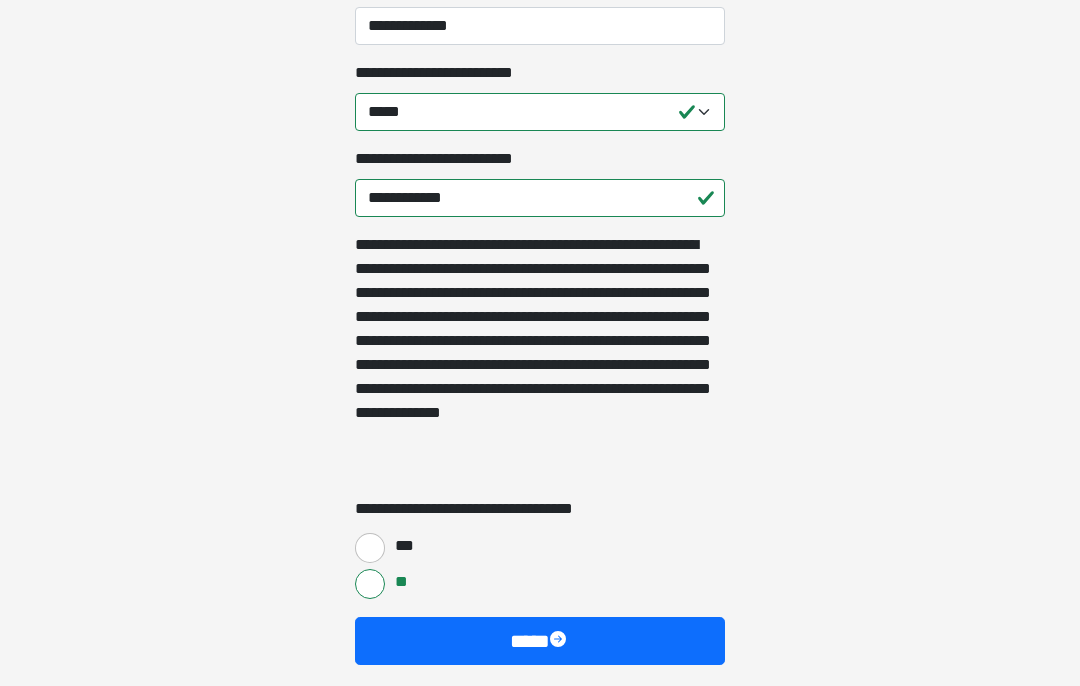 scroll, scrollTop: 4187, scrollLeft: 0, axis: vertical 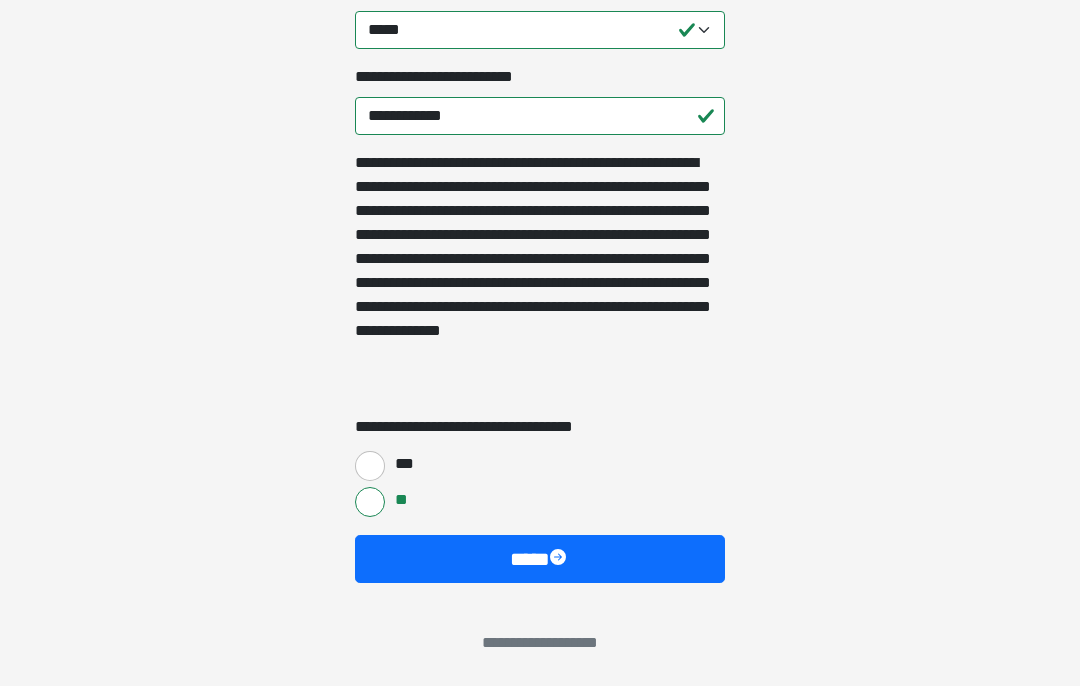 click at bounding box center (560, 559) 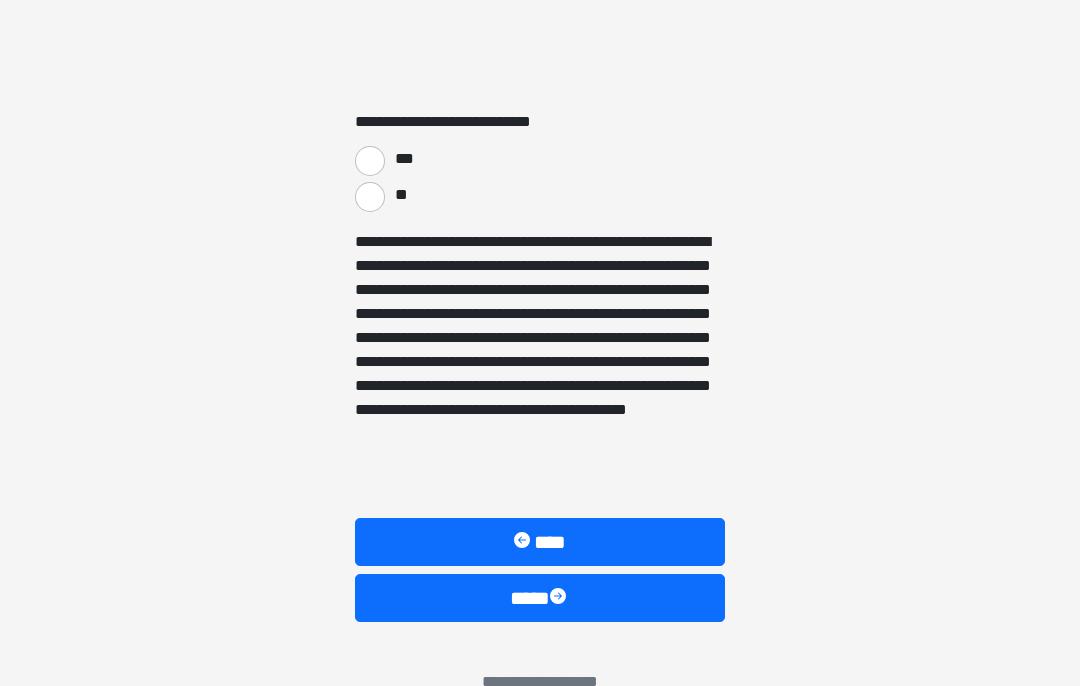 scroll, scrollTop: 3548, scrollLeft: 0, axis: vertical 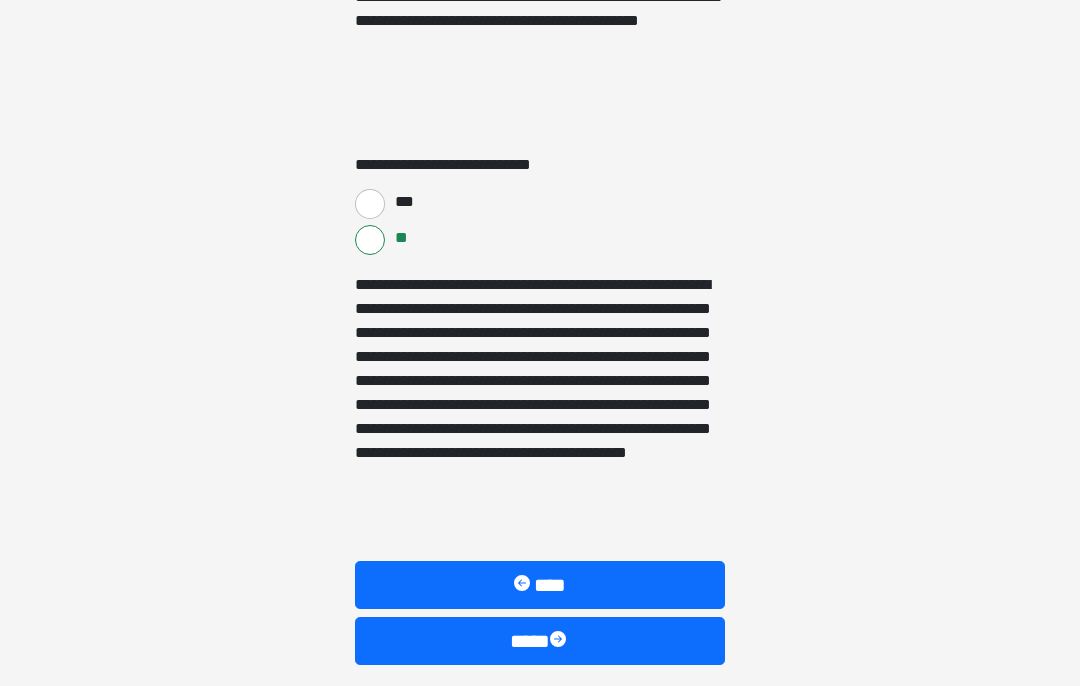 click at bounding box center (560, 641) 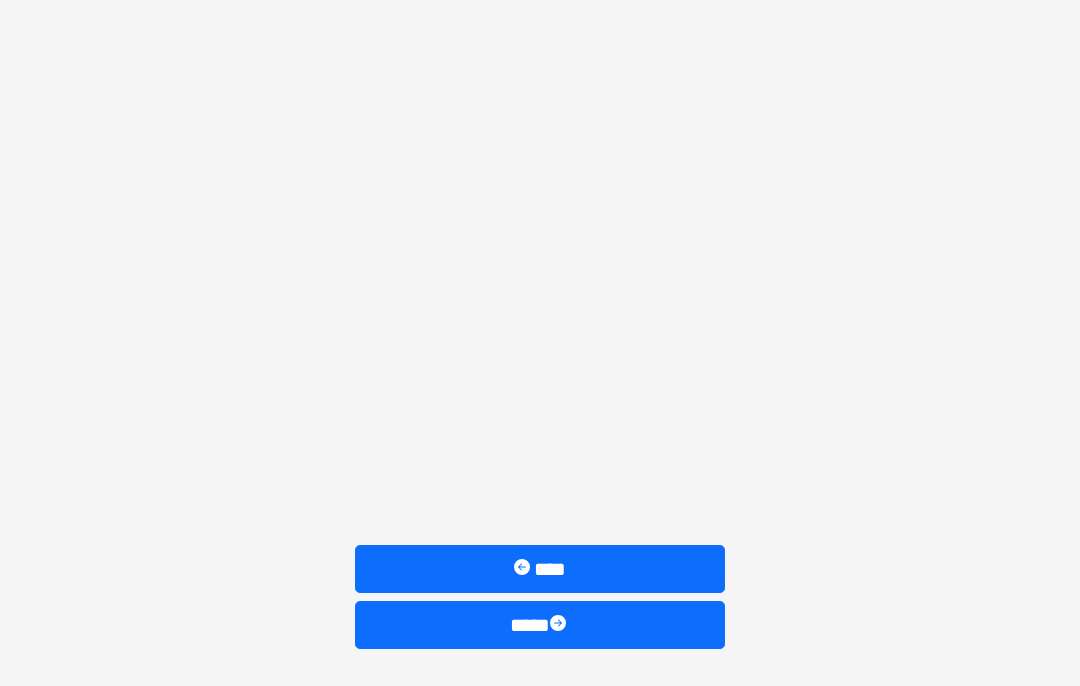scroll, scrollTop: 2901, scrollLeft: 0, axis: vertical 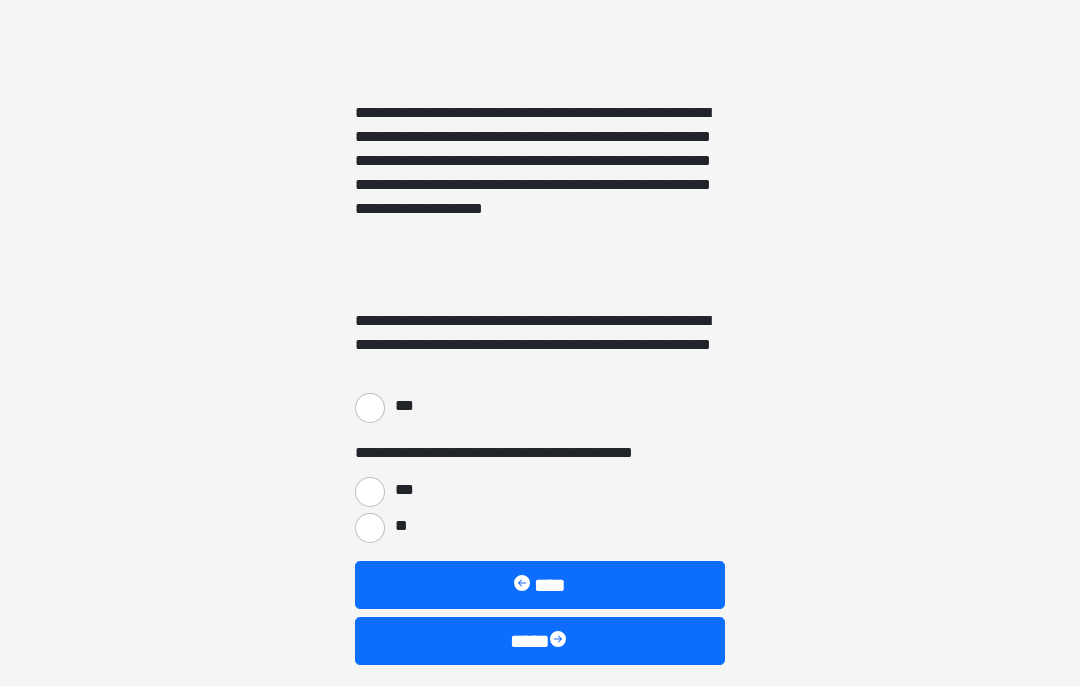click on "***" at bounding box center (370, 408) 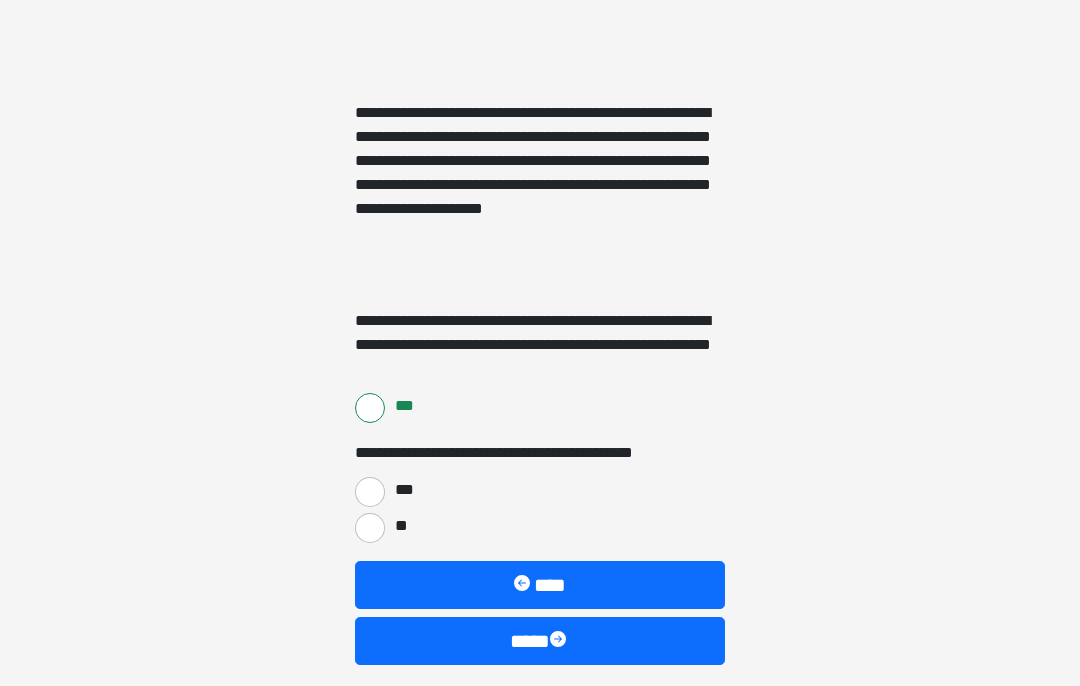 click on "***" at bounding box center [370, 492] 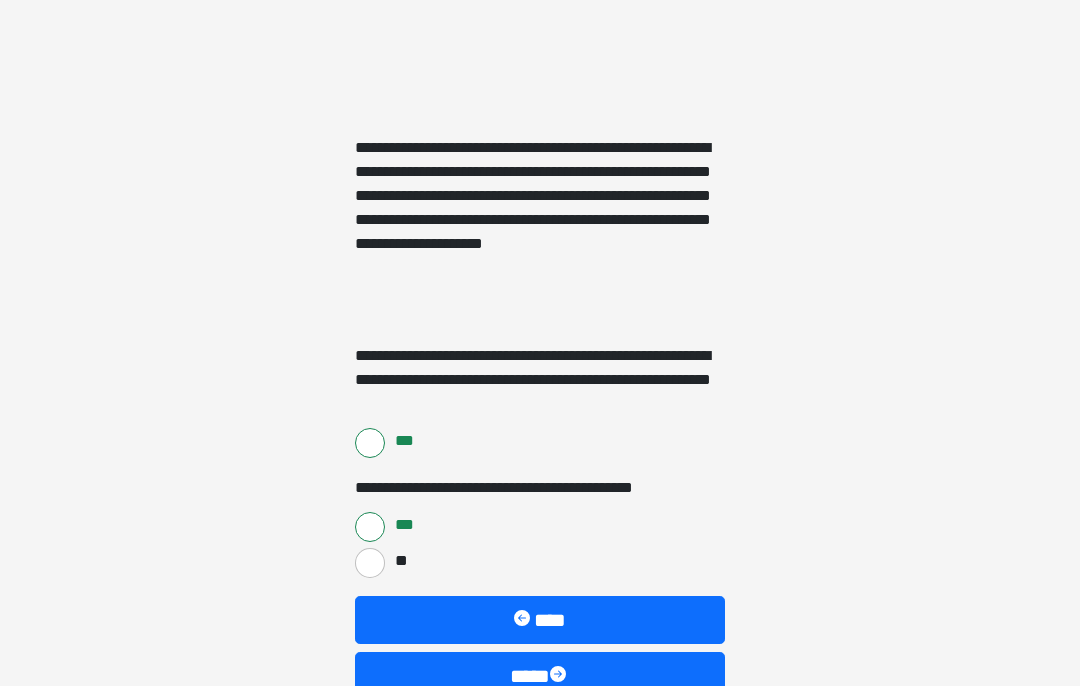 scroll, scrollTop: 2901, scrollLeft: 0, axis: vertical 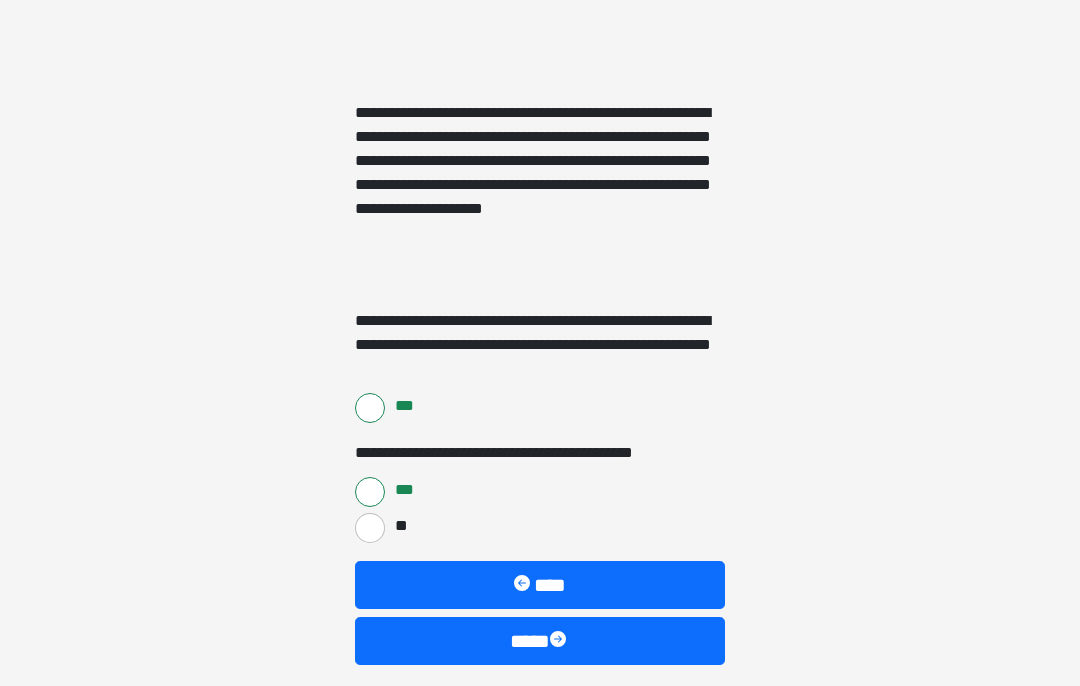 click on "**********" at bounding box center [540, -2558] 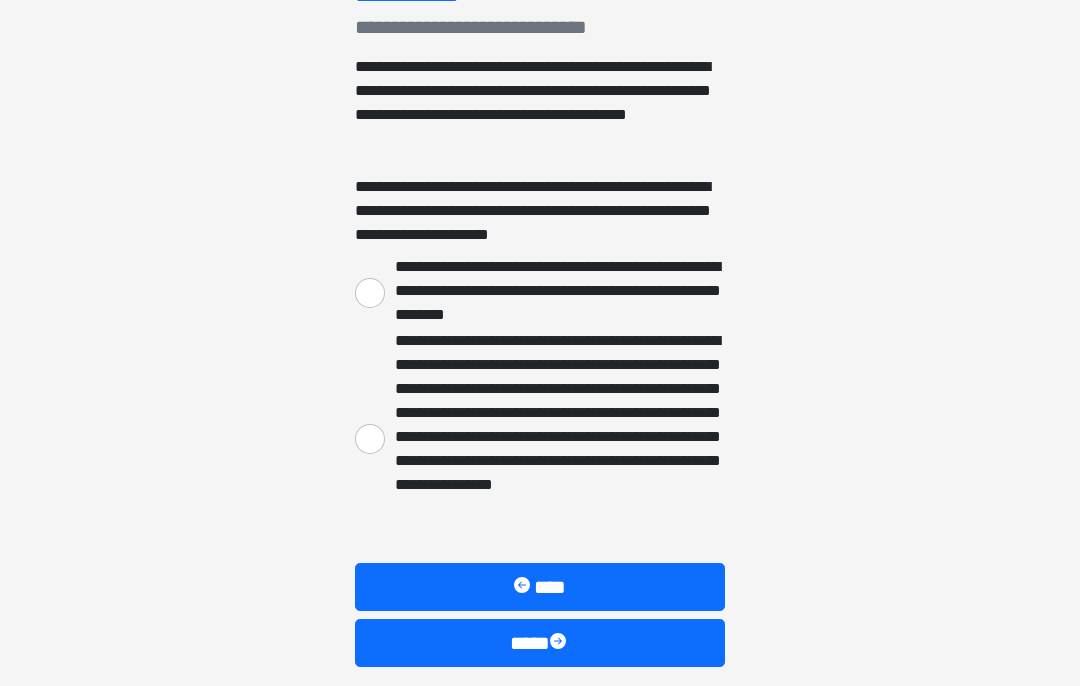 scroll, scrollTop: 307, scrollLeft: 0, axis: vertical 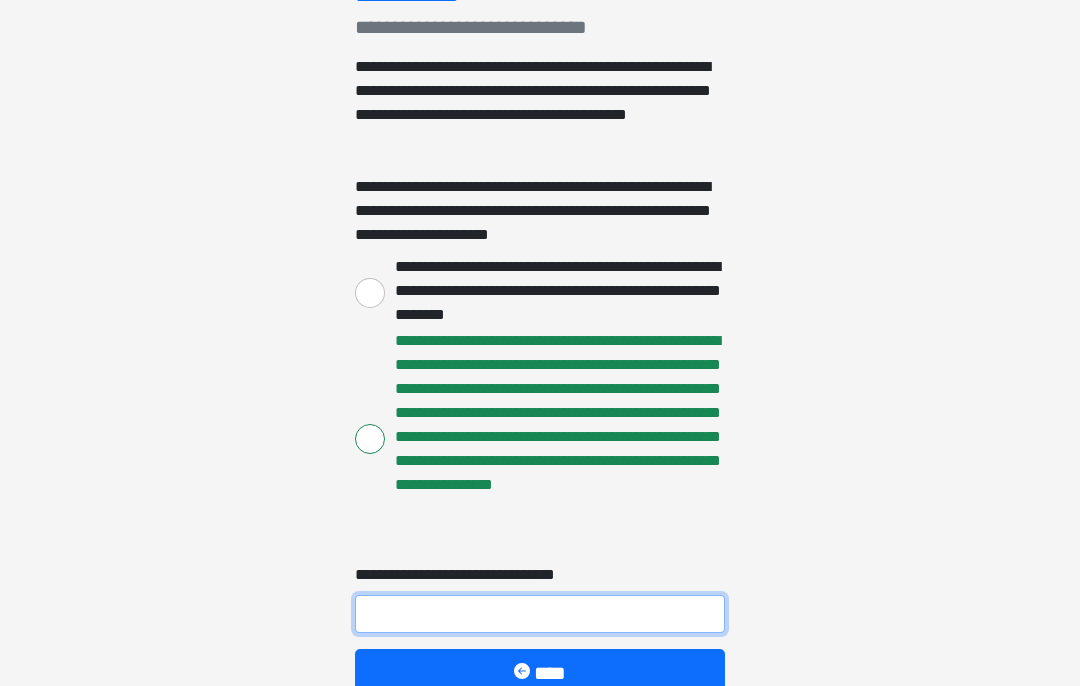 click on "**********" at bounding box center (540, 614) 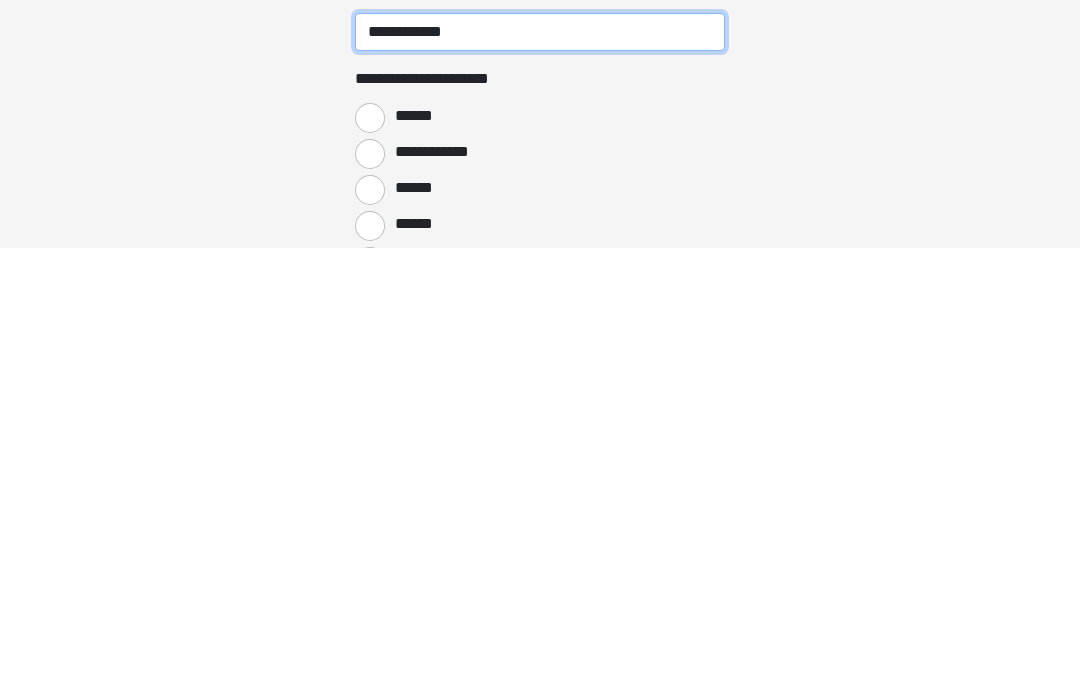 type on "**********" 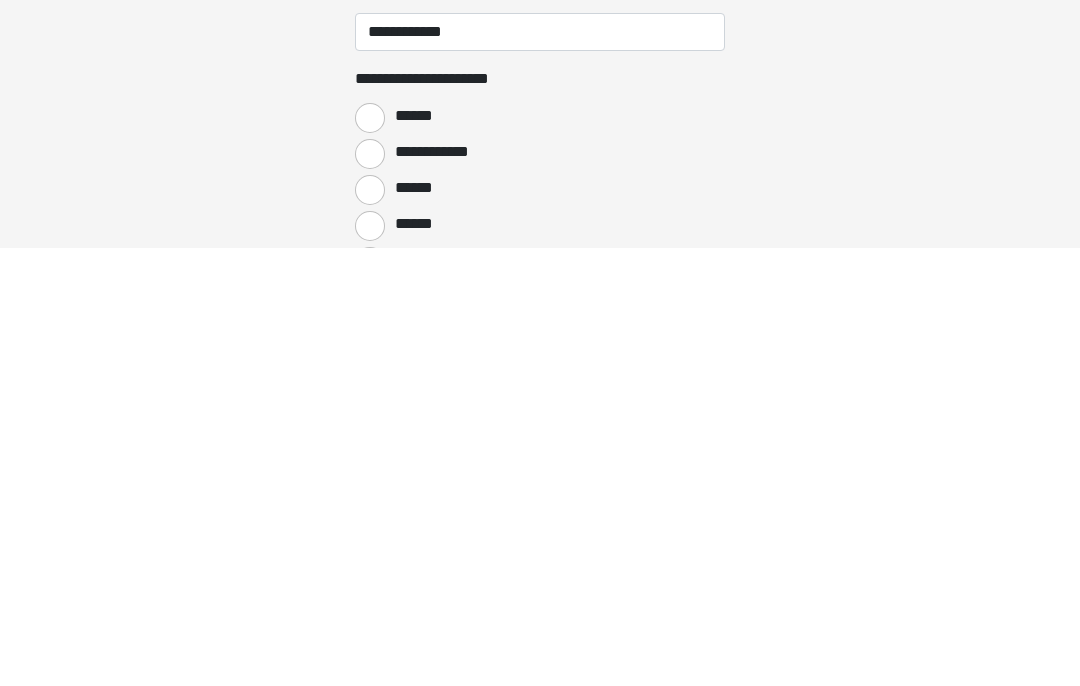 click on "********" at bounding box center [370, 700] 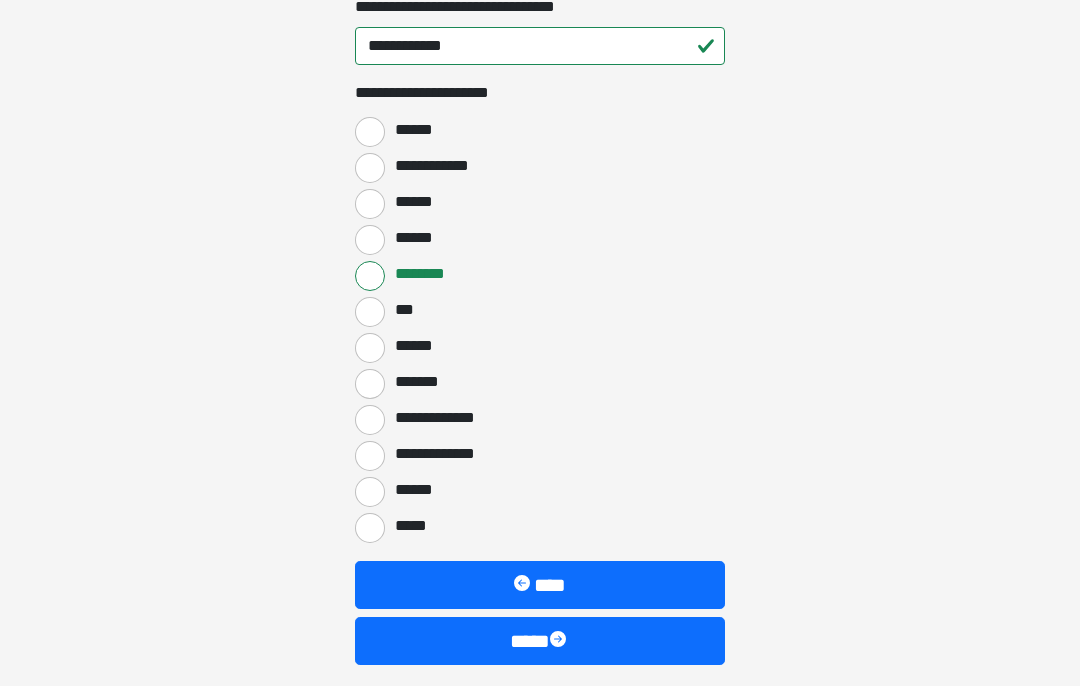 click on "****" at bounding box center [540, 641] 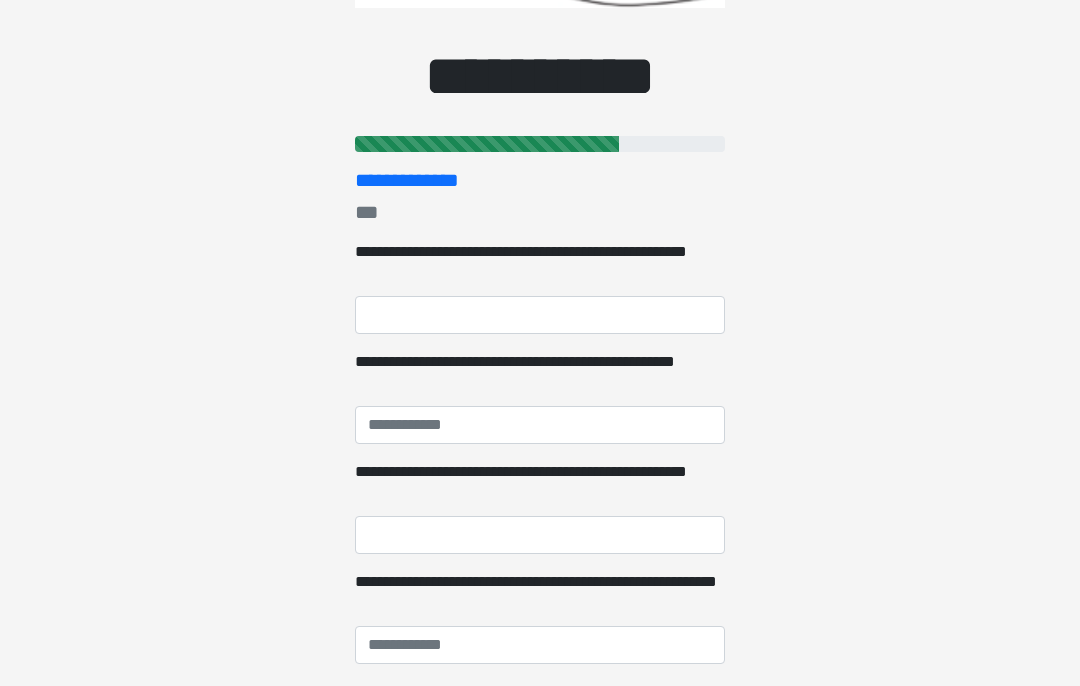 scroll, scrollTop: 149, scrollLeft: 0, axis: vertical 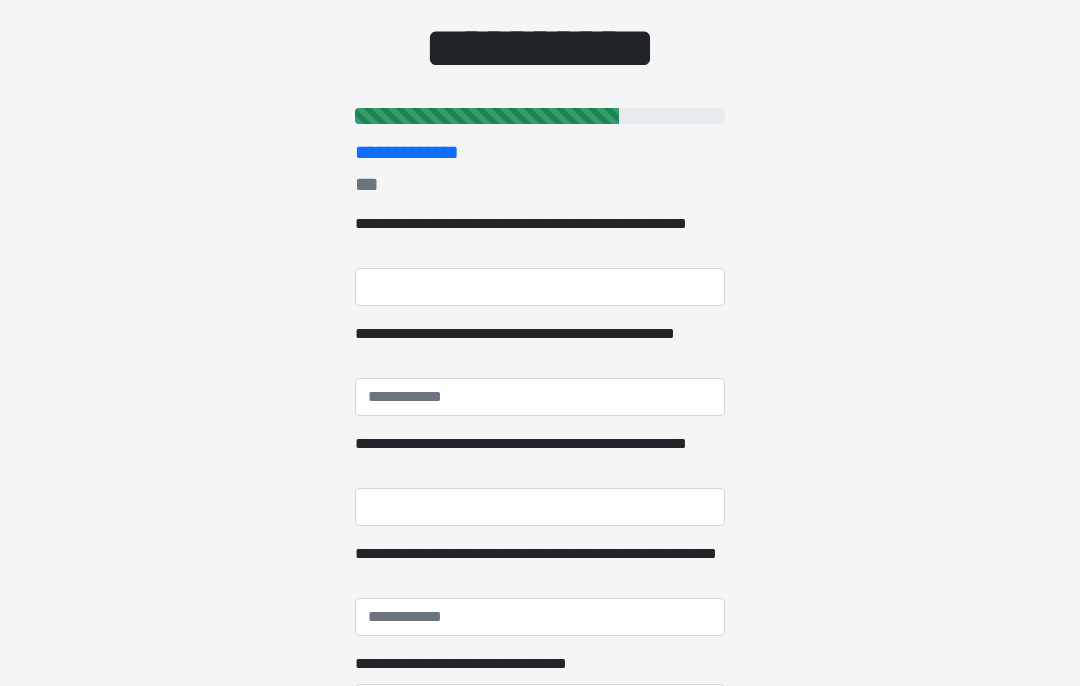 click on "**********" at bounding box center (540, 194) 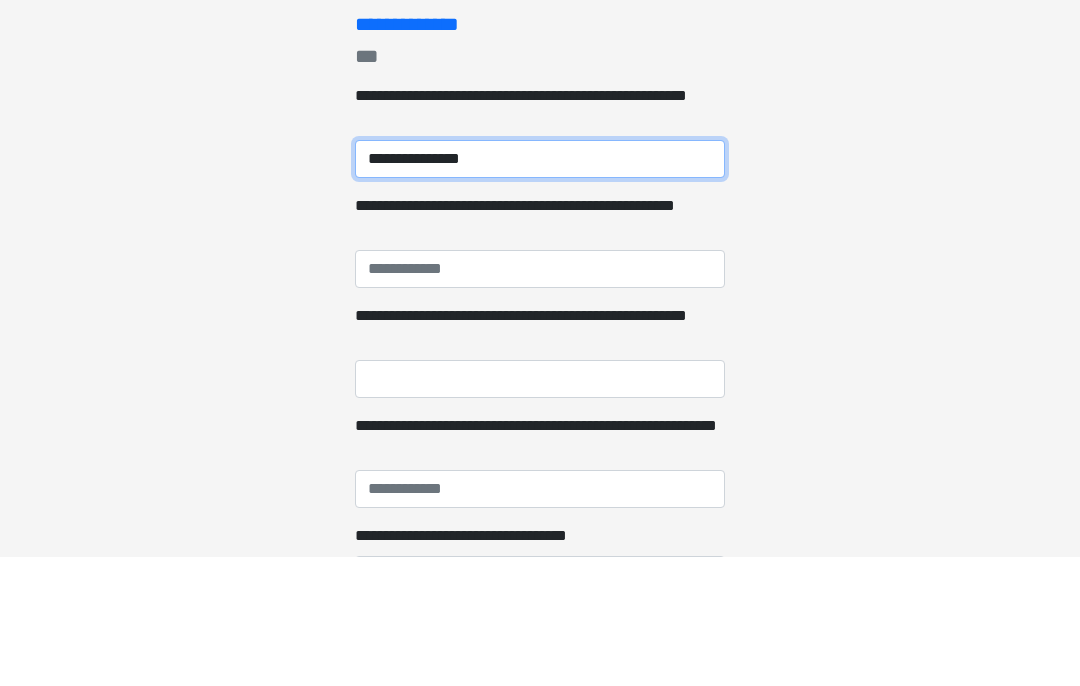 type on "**********" 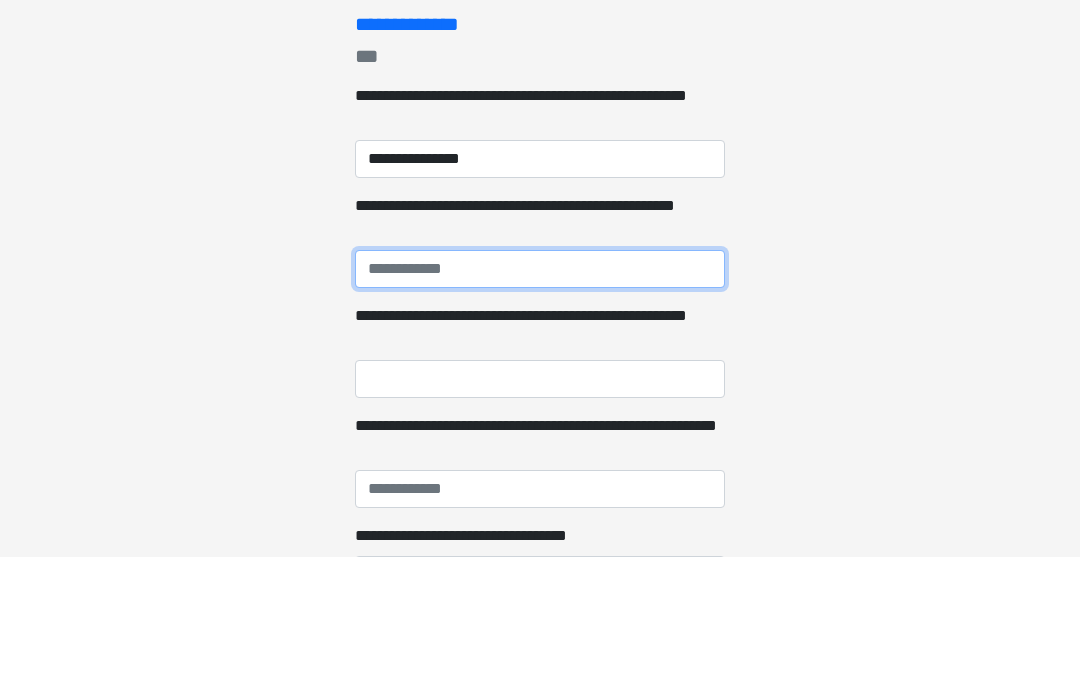 click on "**********" at bounding box center [540, 398] 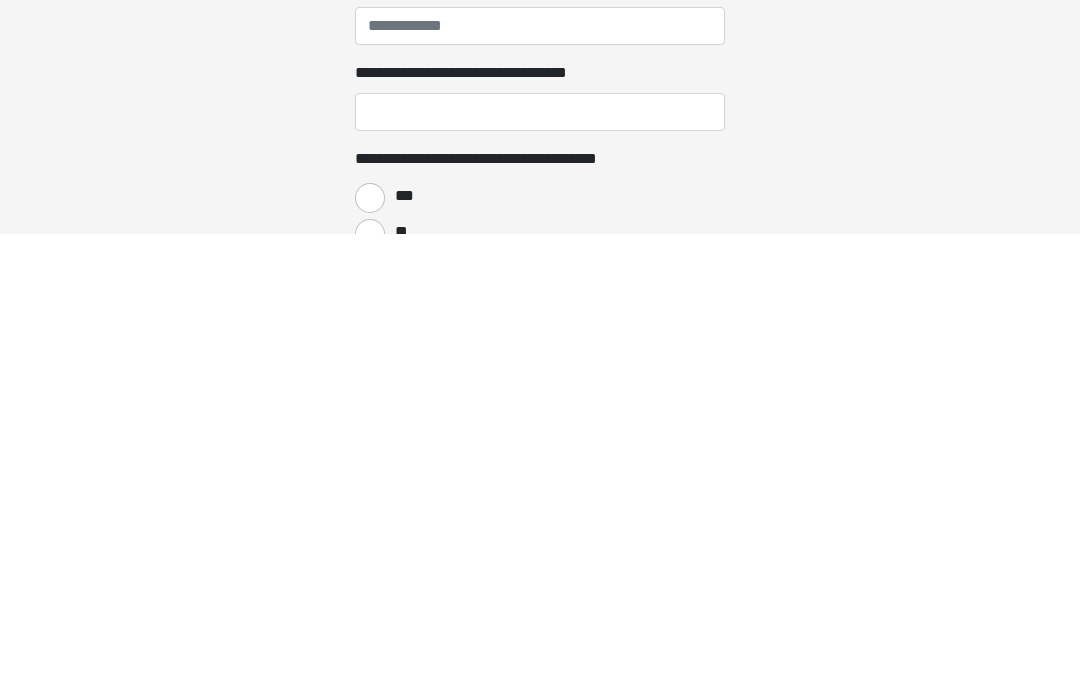 scroll, scrollTop: 290, scrollLeft: 0, axis: vertical 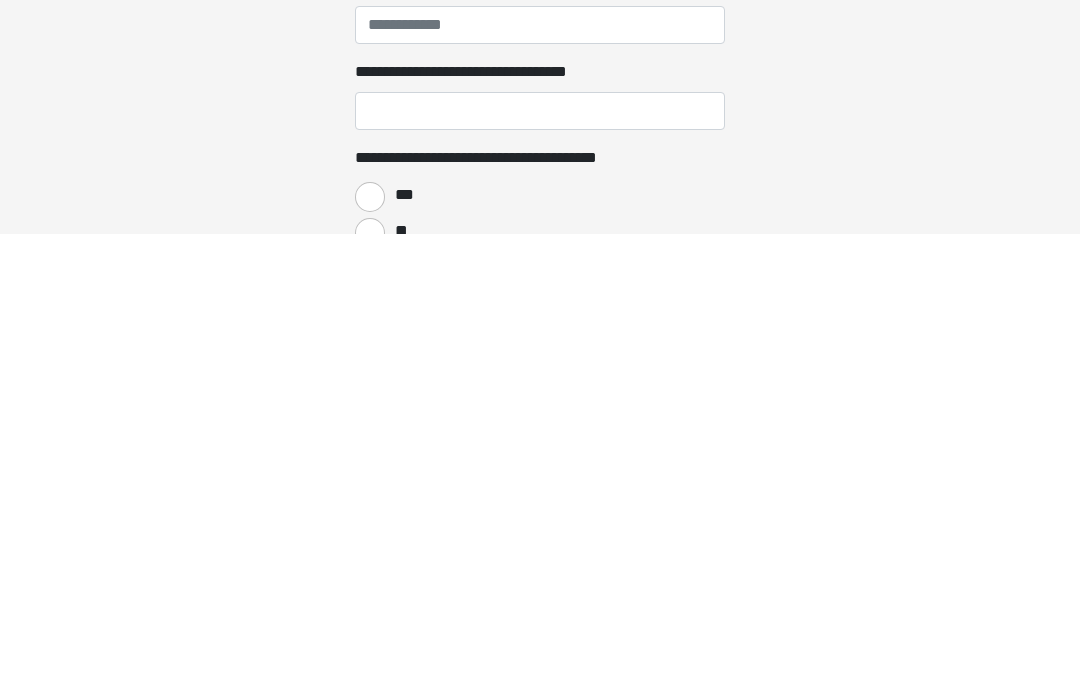 type on "**********" 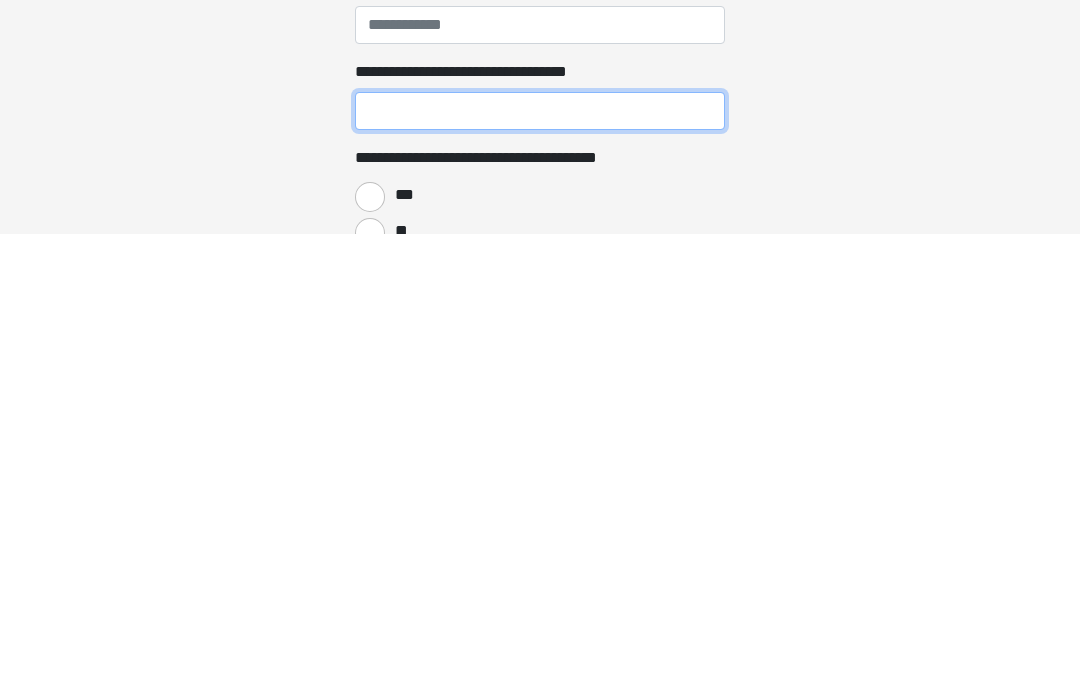click on "**********" at bounding box center [540, 563] 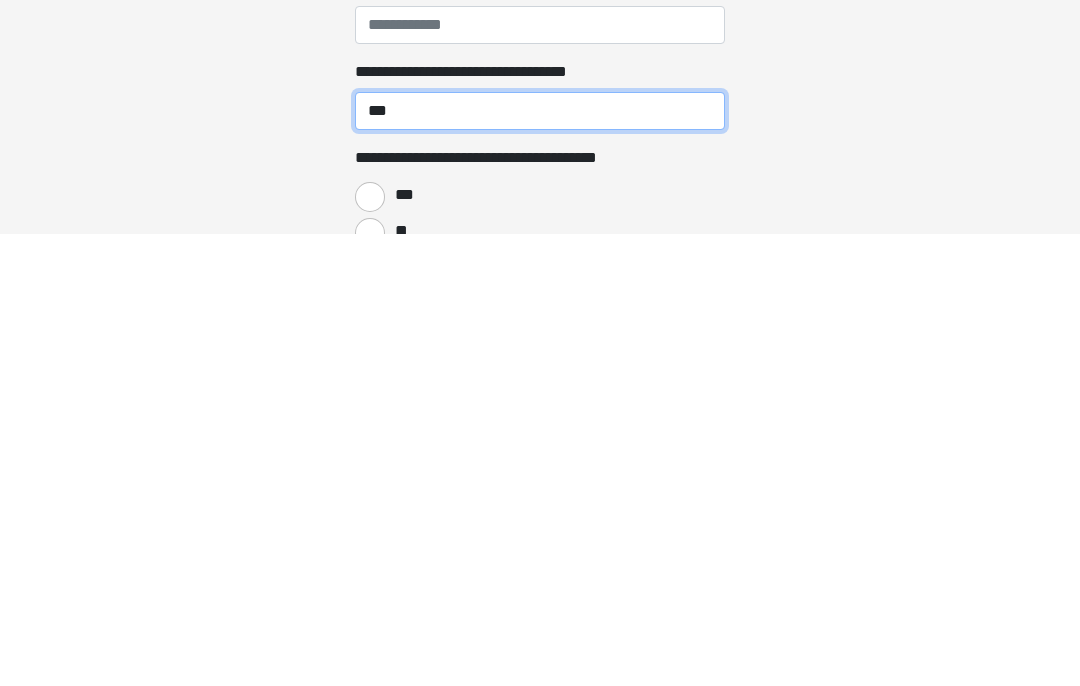 type on "***" 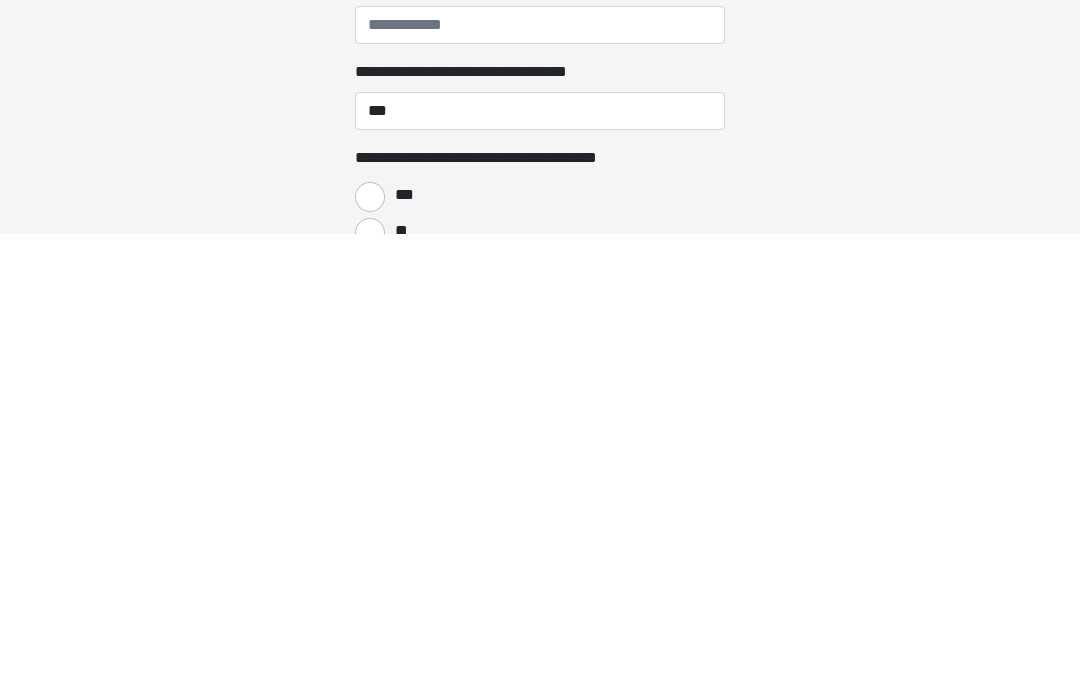 click on "***" at bounding box center [370, 649] 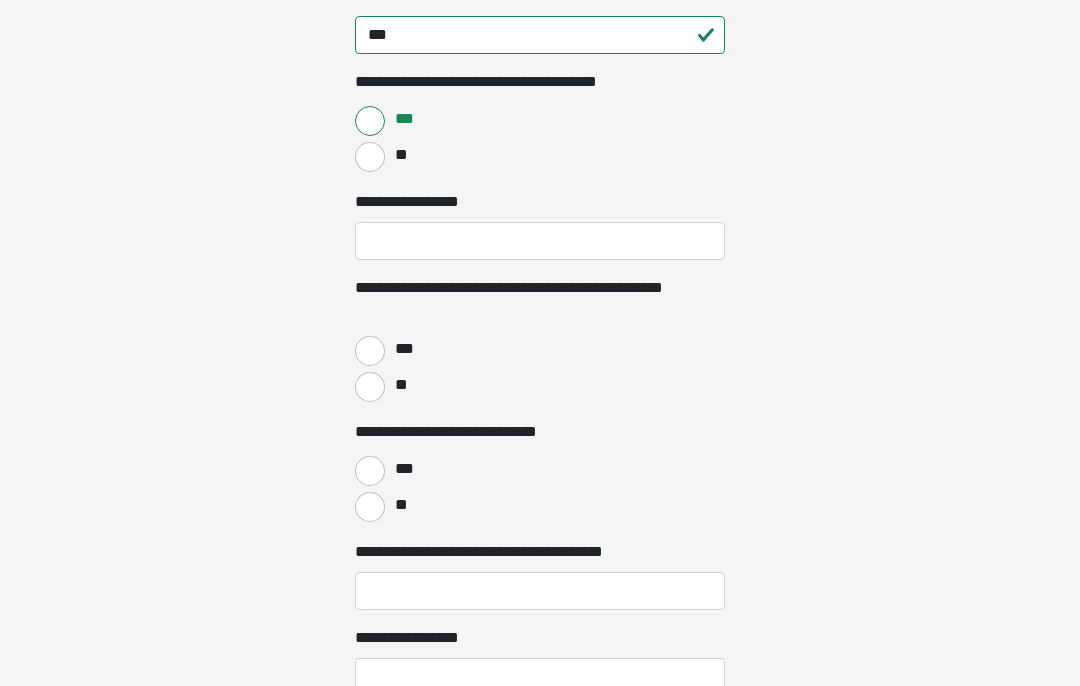 scroll, scrollTop: 841, scrollLeft: 0, axis: vertical 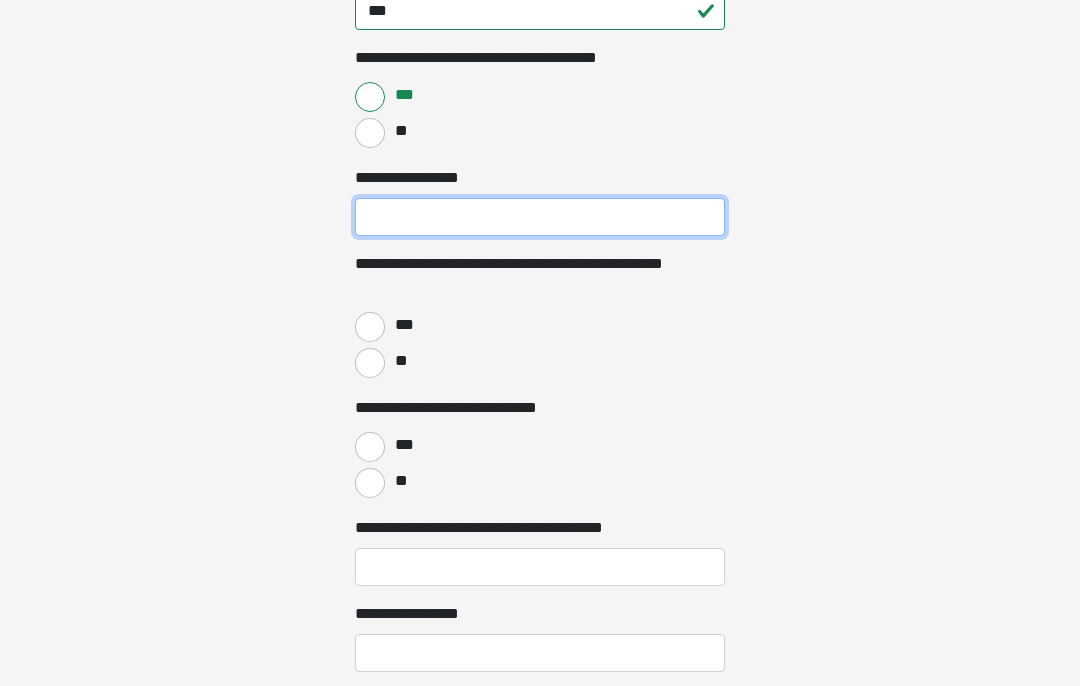 click on "**********" at bounding box center [540, 218] 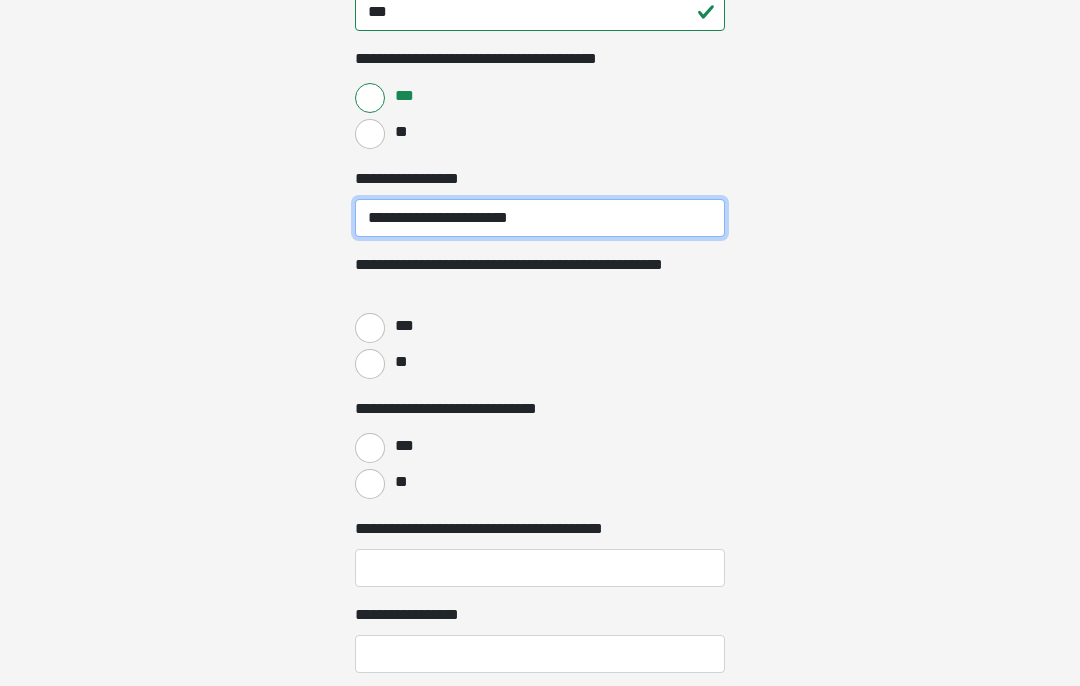 click on "**********" at bounding box center [540, 218] 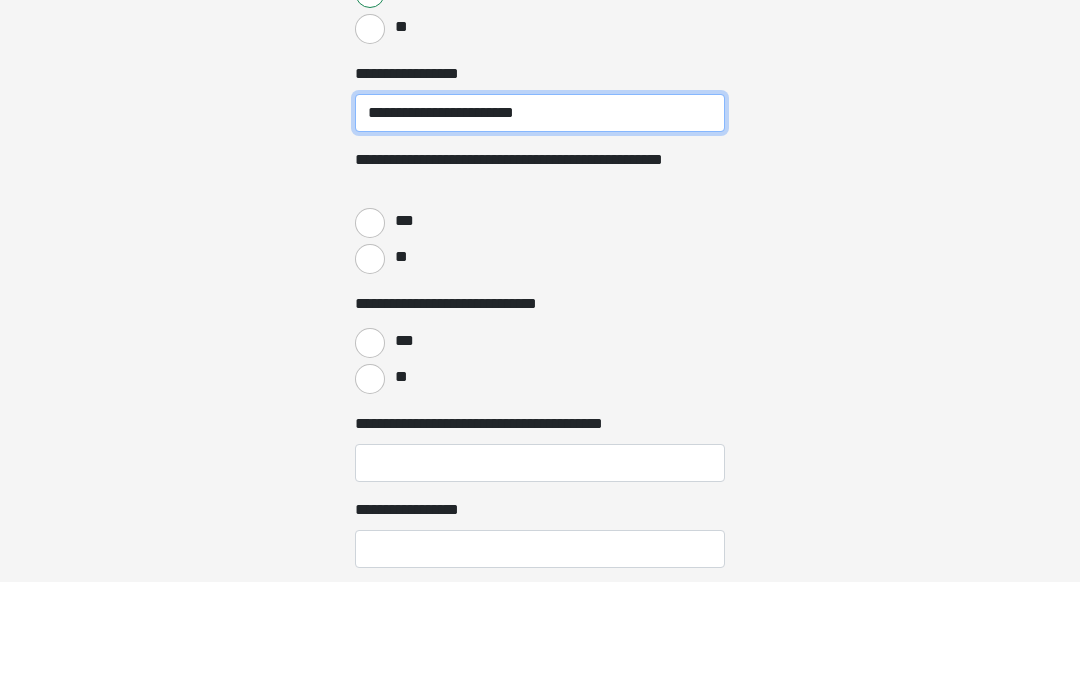 type on "**********" 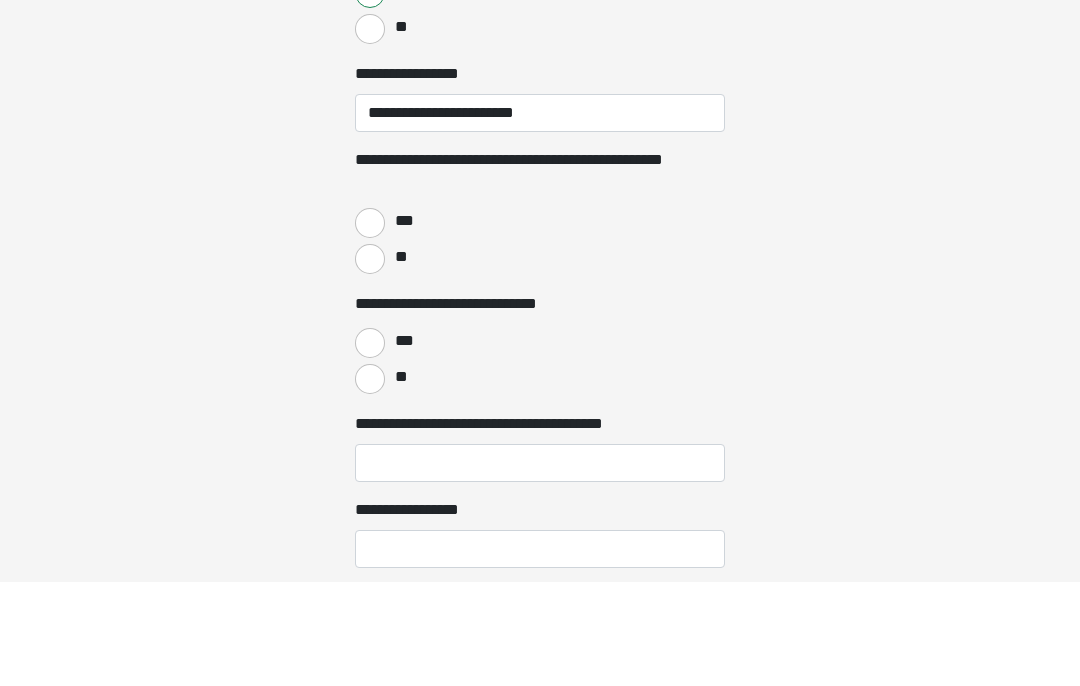 click on "***" at bounding box center [370, 328] 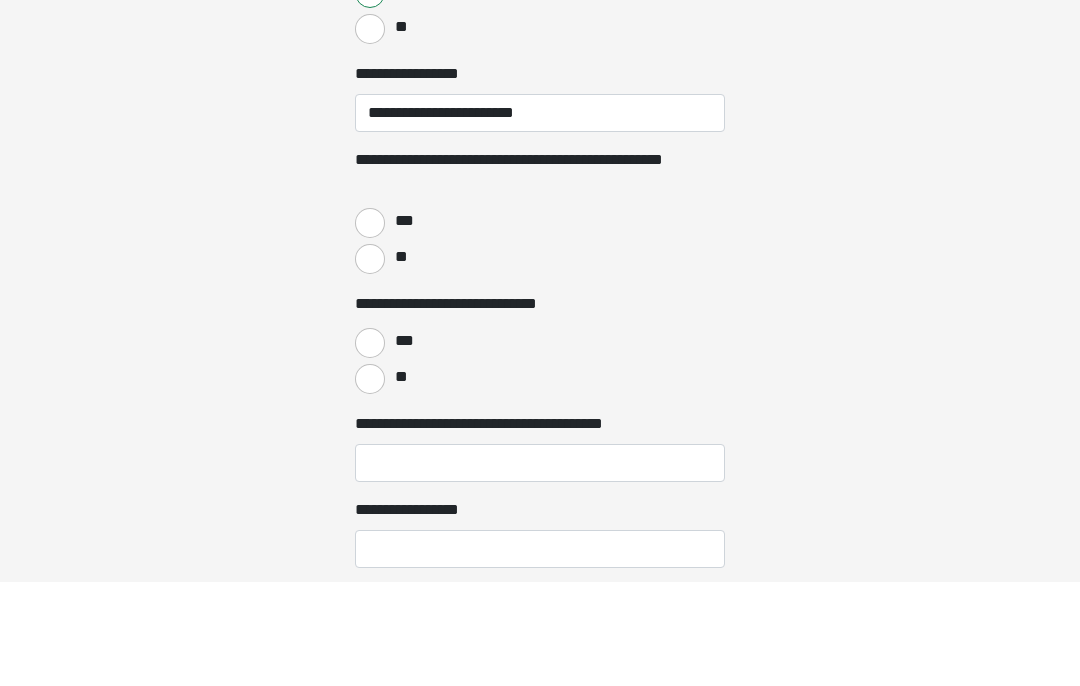 radio on "****" 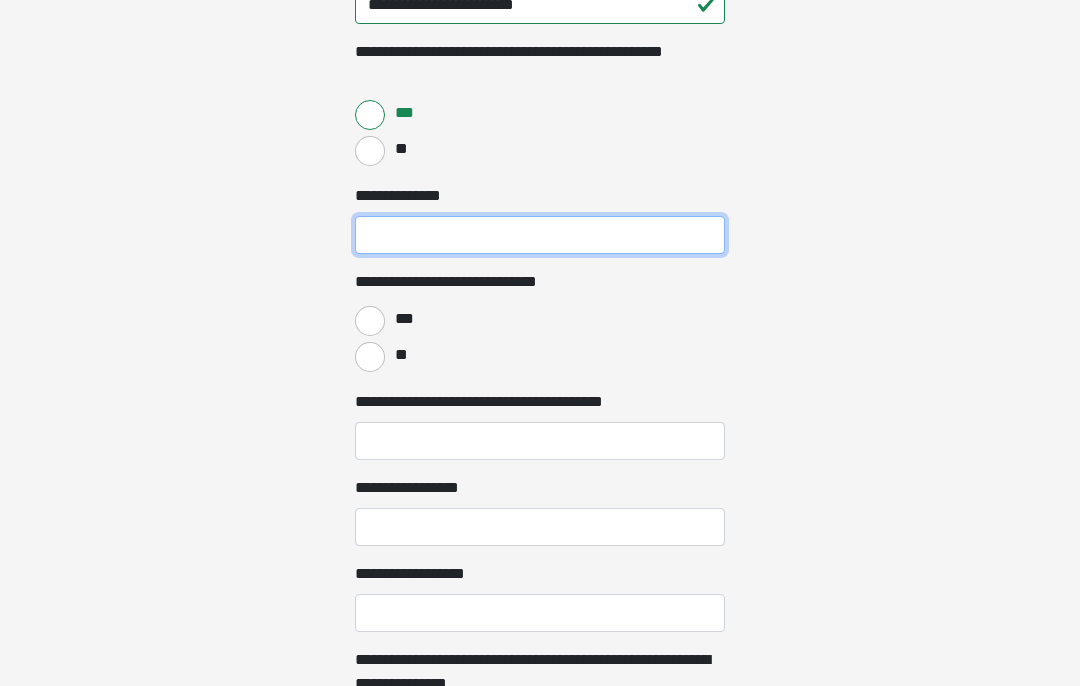 click on "**********" at bounding box center [540, 236] 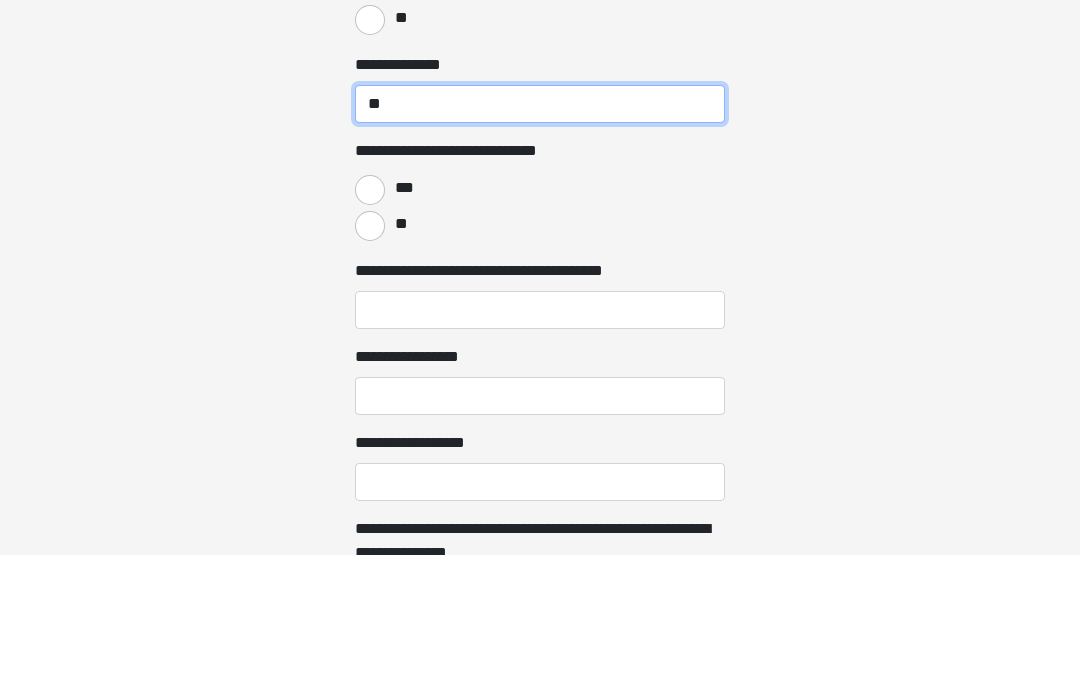 type on "**" 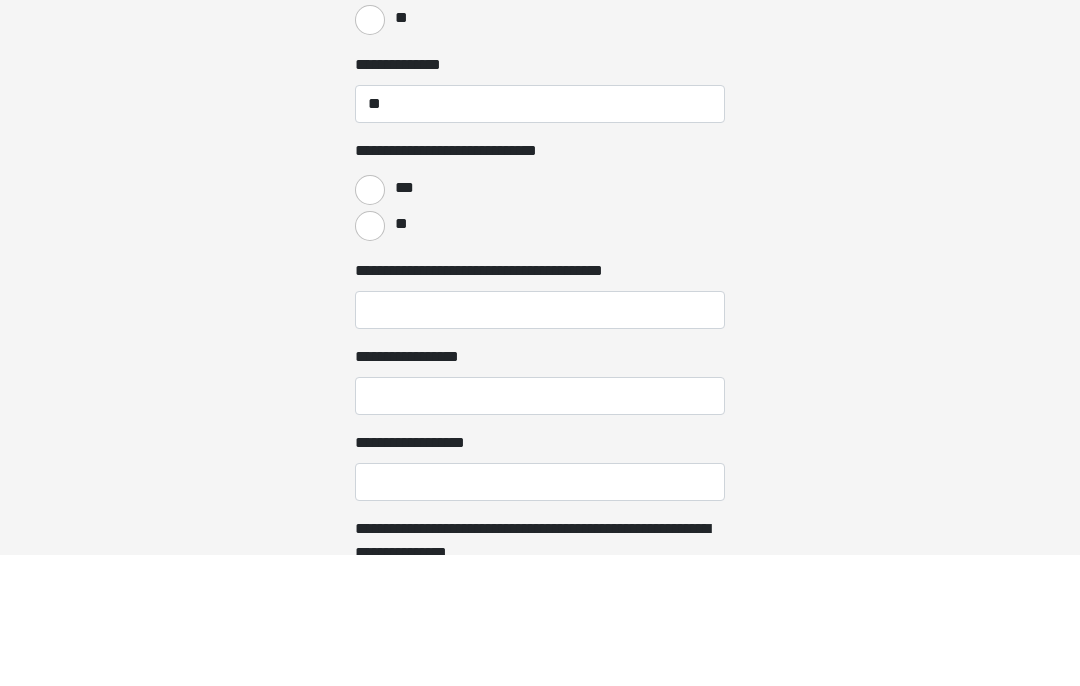 click on "**" at bounding box center (370, 358) 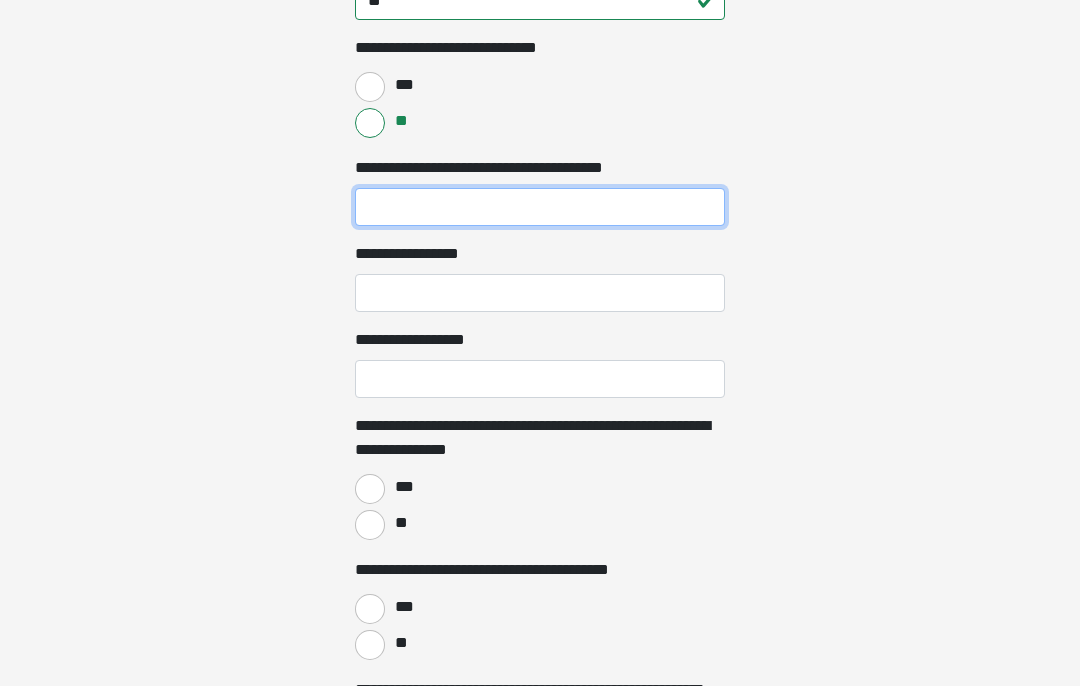 click on "**********" at bounding box center [540, 208] 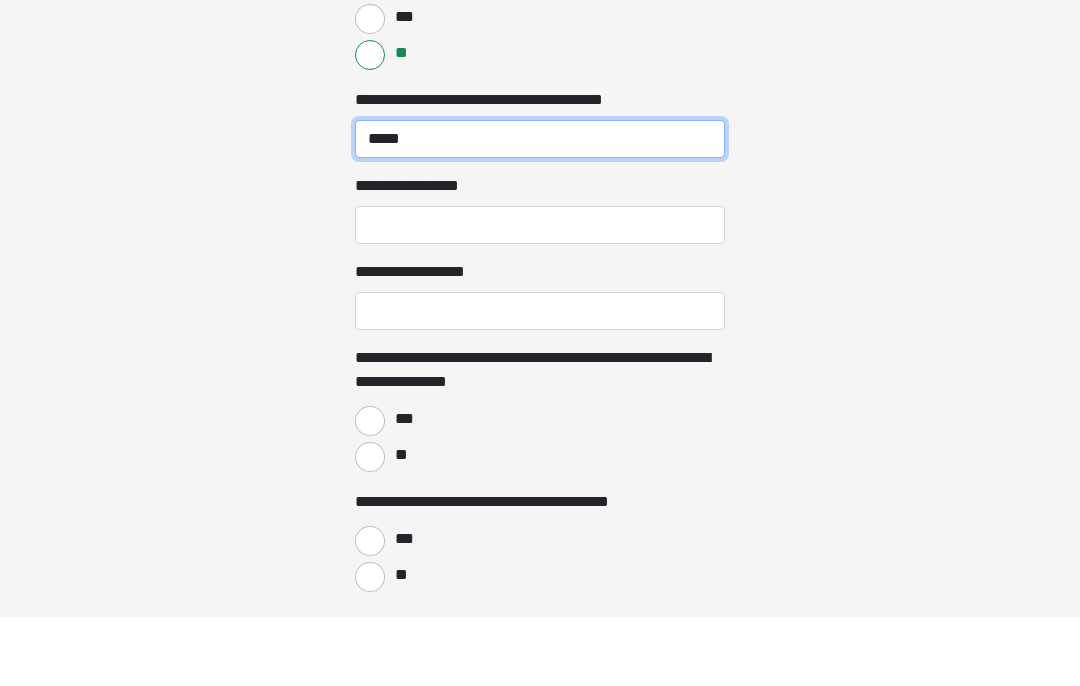 type on "*****" 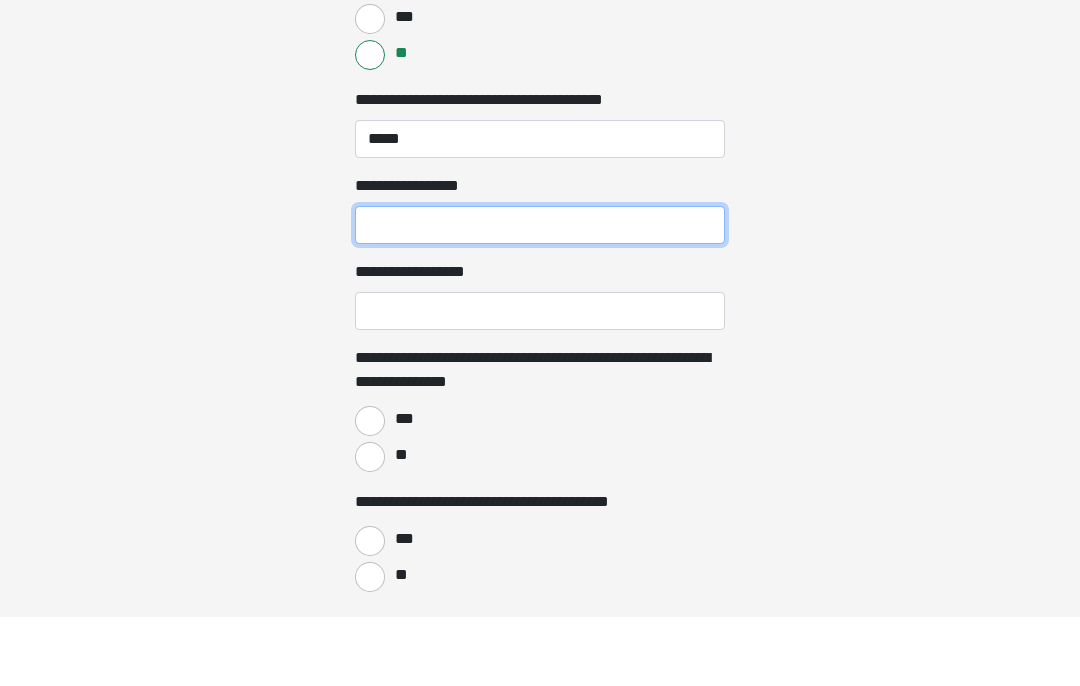 click on "**********" at bounding box center (540, 294) 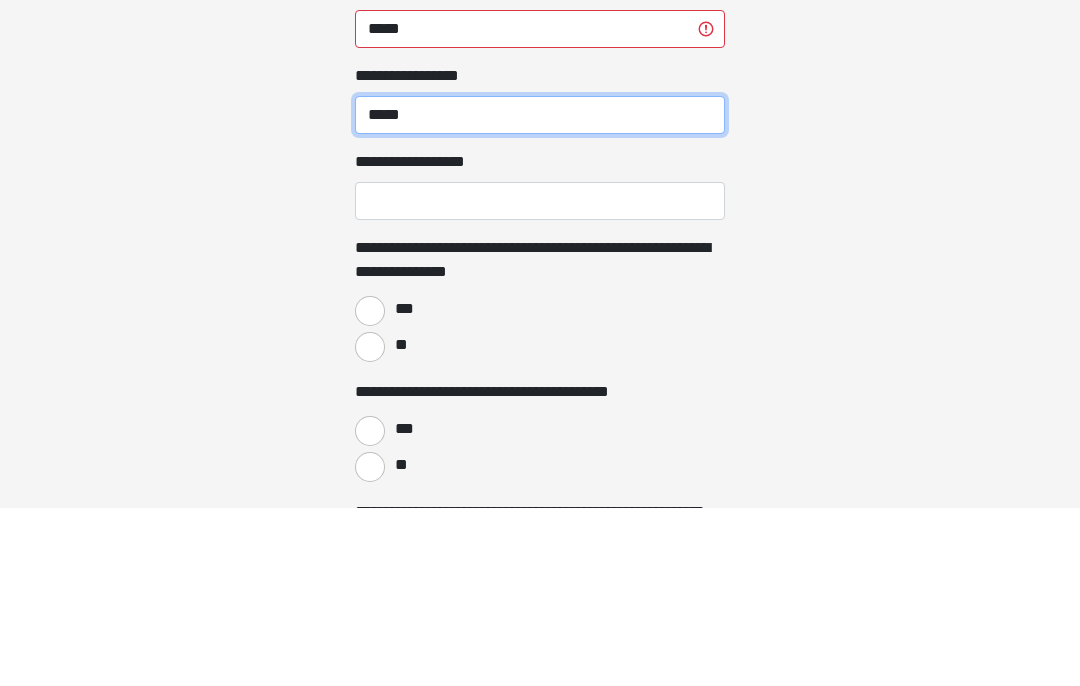 type on "*****" 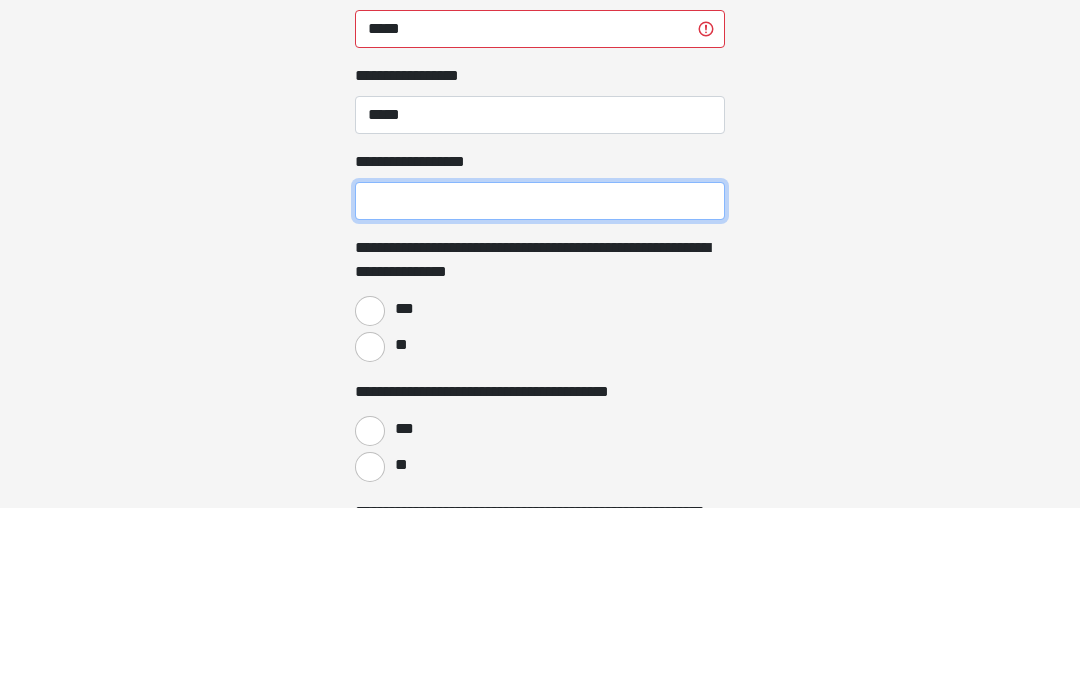 click on "**********" at bounding box center [540, 380] 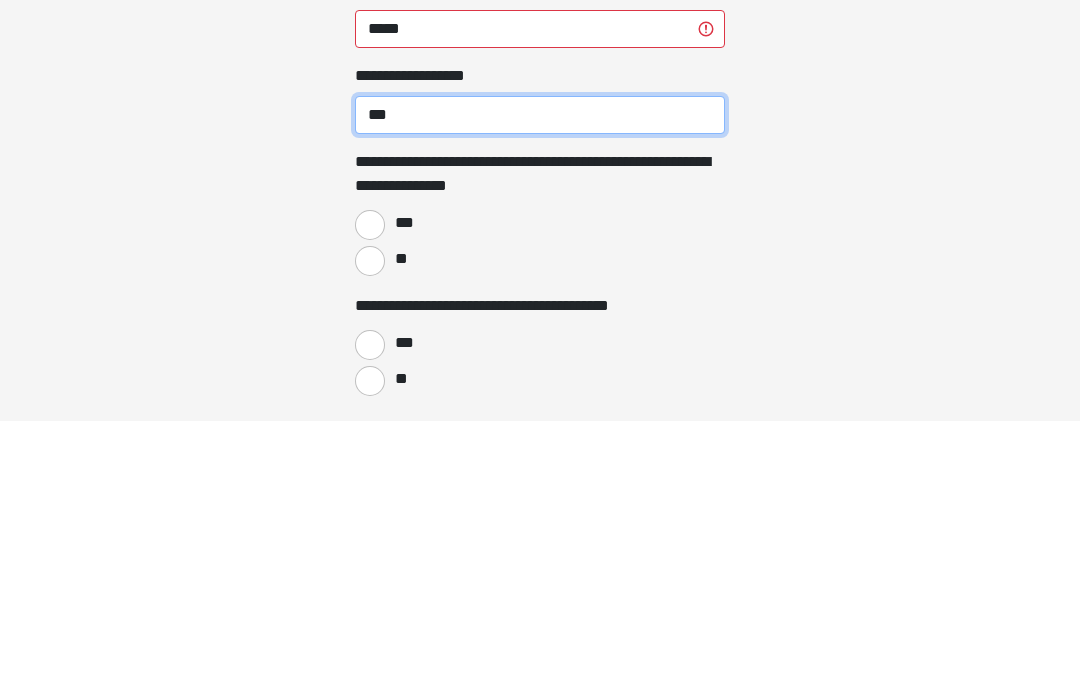 type on "***" 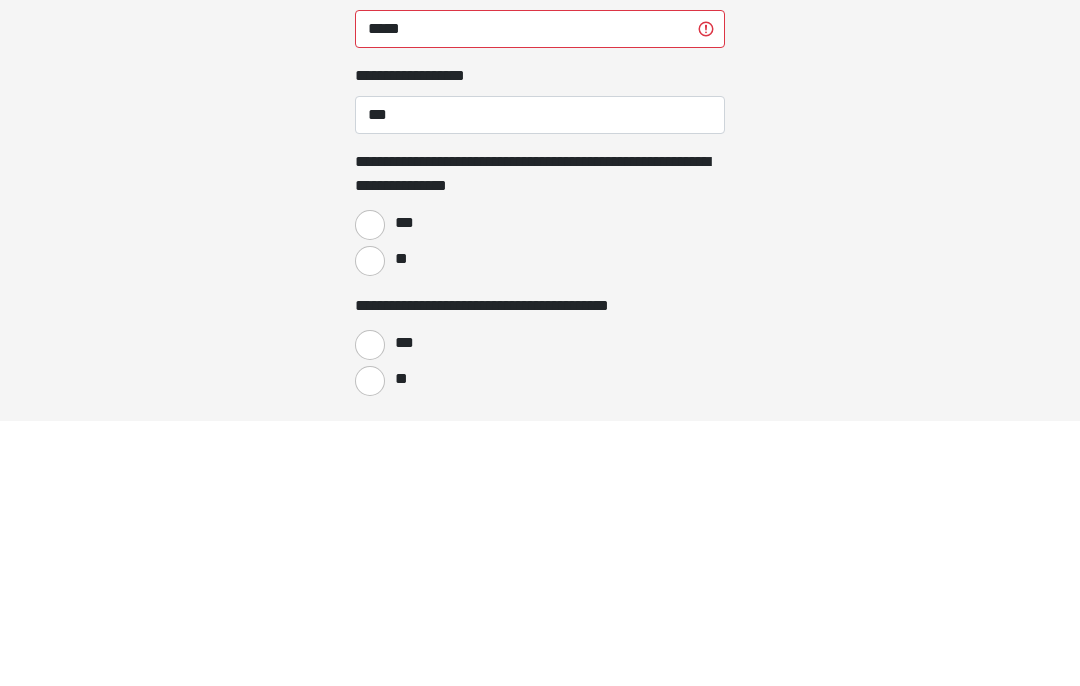 click on "**" at bounding box center [370, 526] 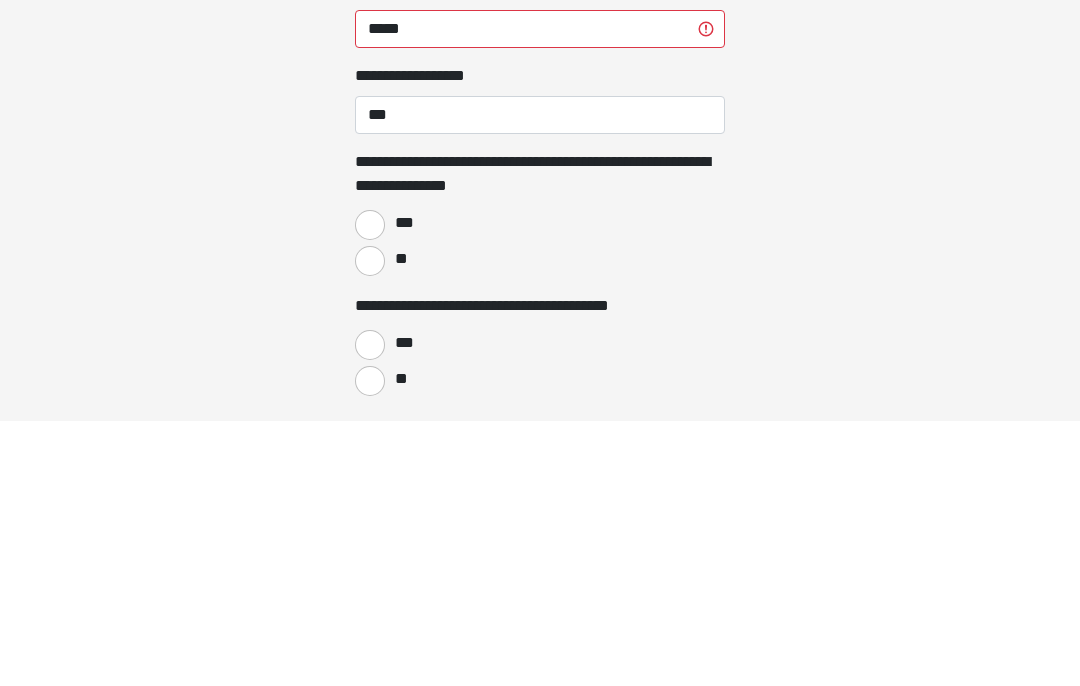 radio on "****" 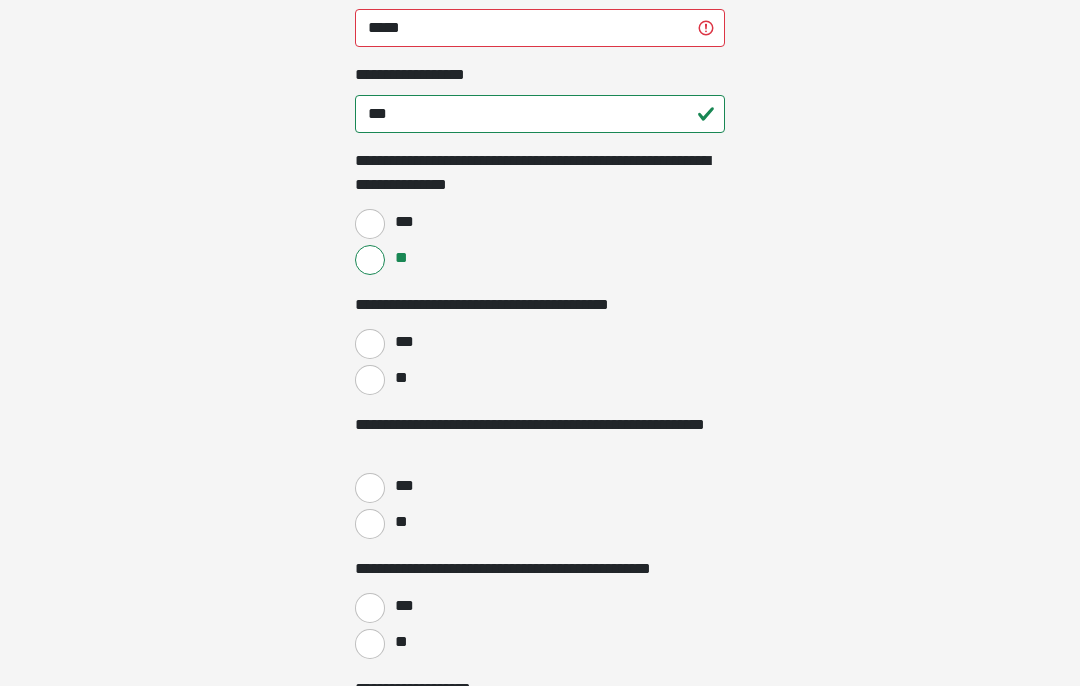 click on "**" at bounding box center [370, 380] 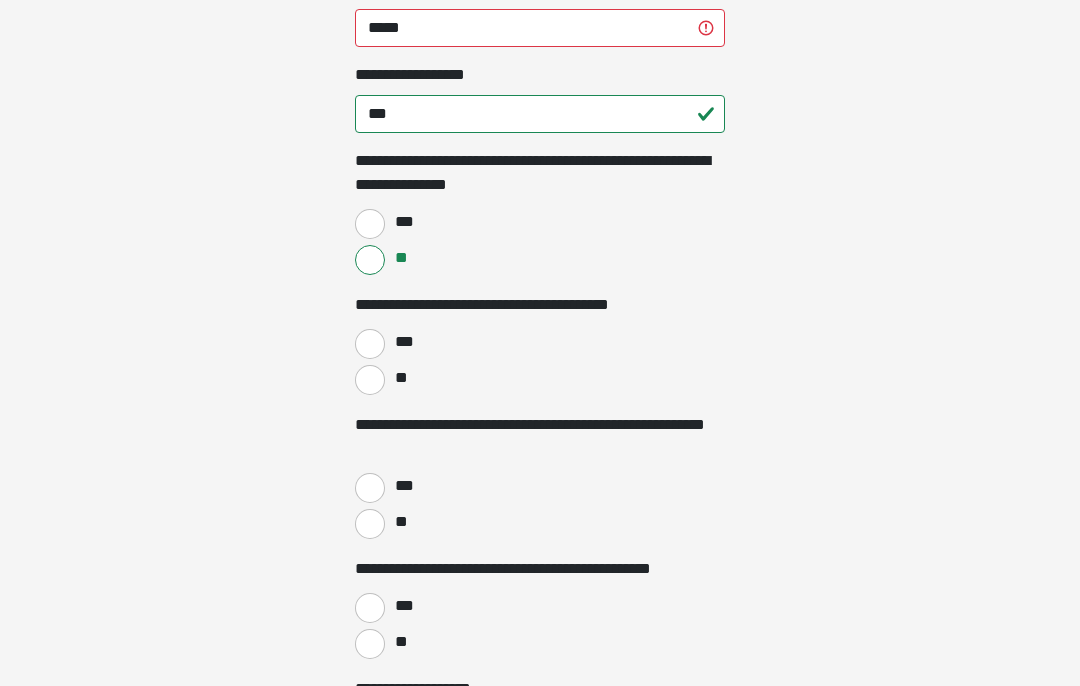 radio on "****" 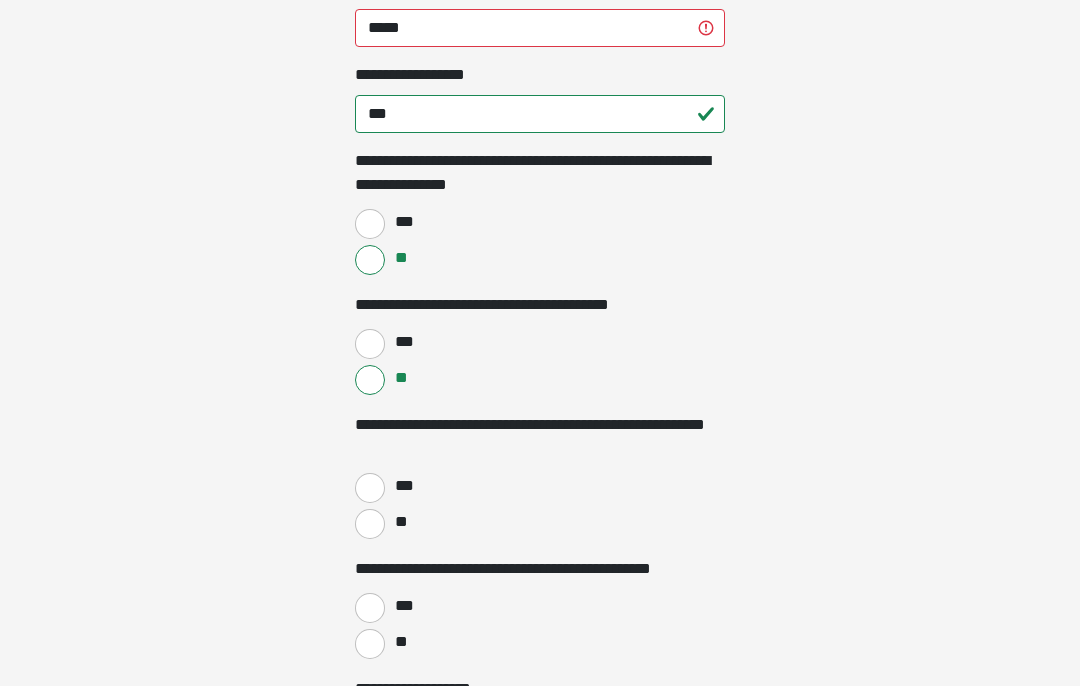 click on "**" at bounding box center [370, 524] 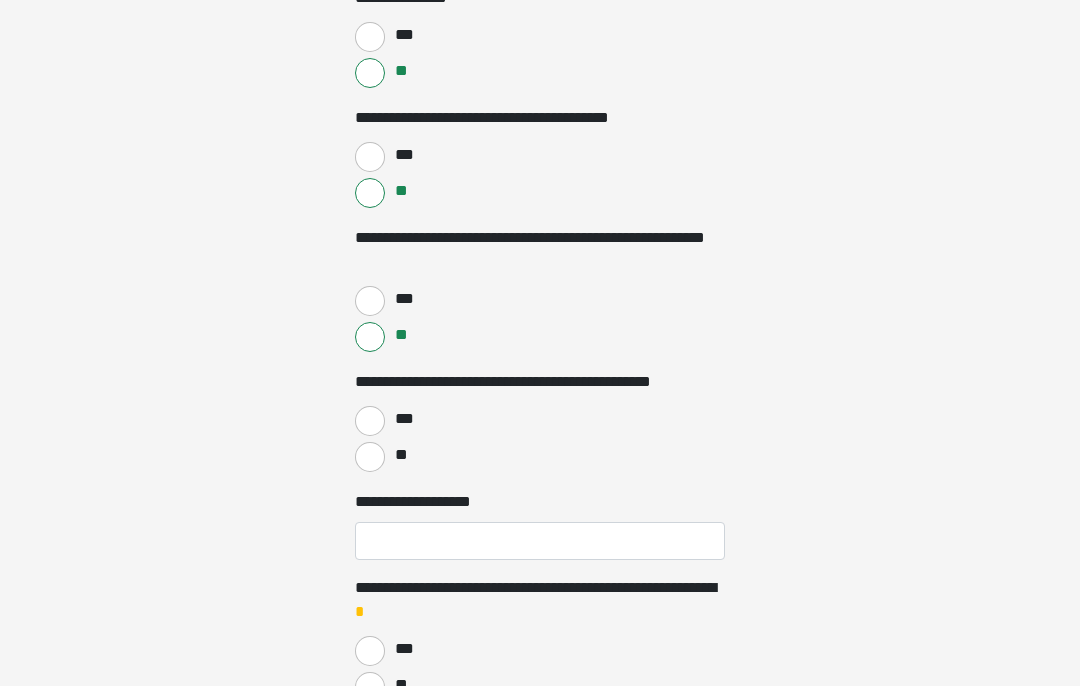 scroll, scrollTop: 1740, scrollLeft: 0, axis: vertical 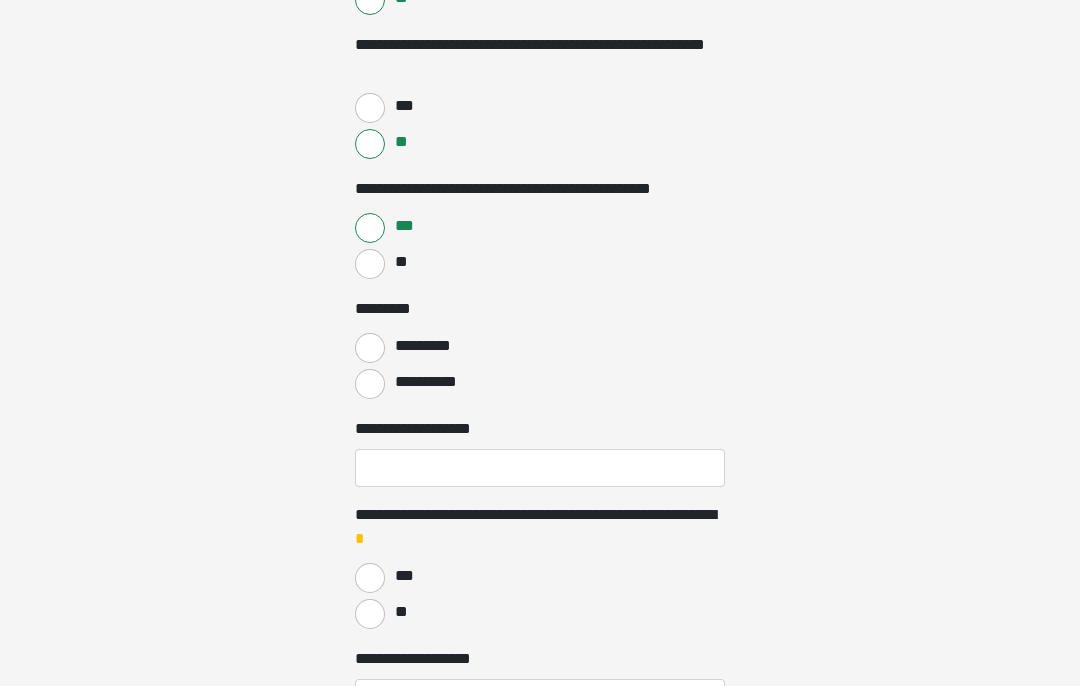 click on "**********" at bounding box center [370, 384] 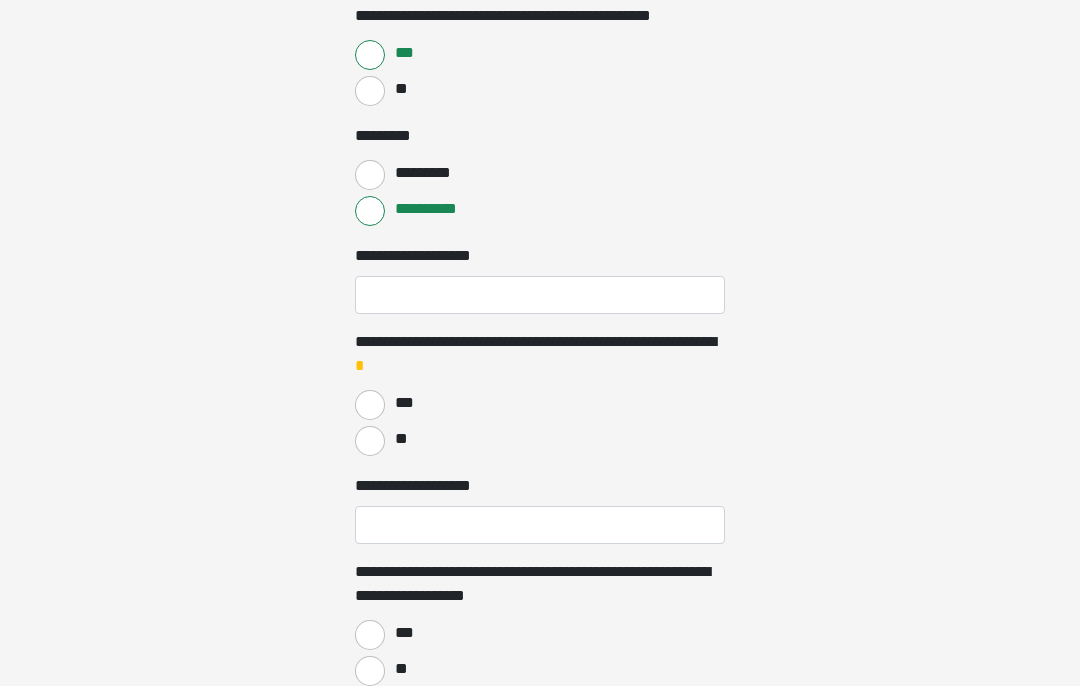 scroll, scrollTop: 2116, scrollLeft: 0, axis: vertical 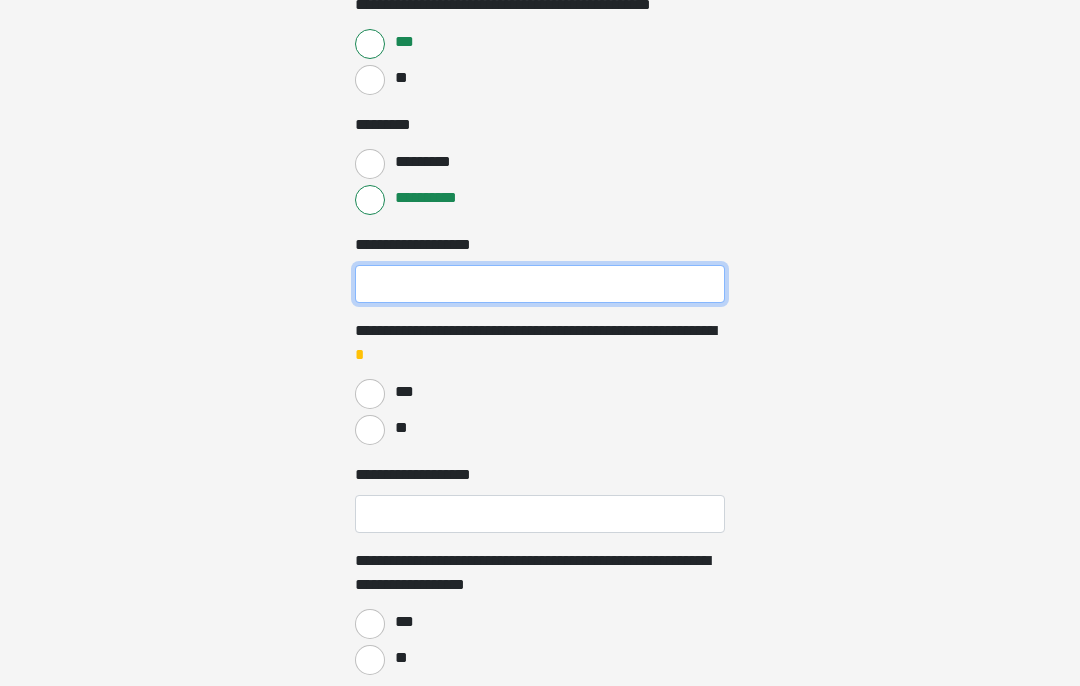 click on "**********" at bounding box center (540, 285) 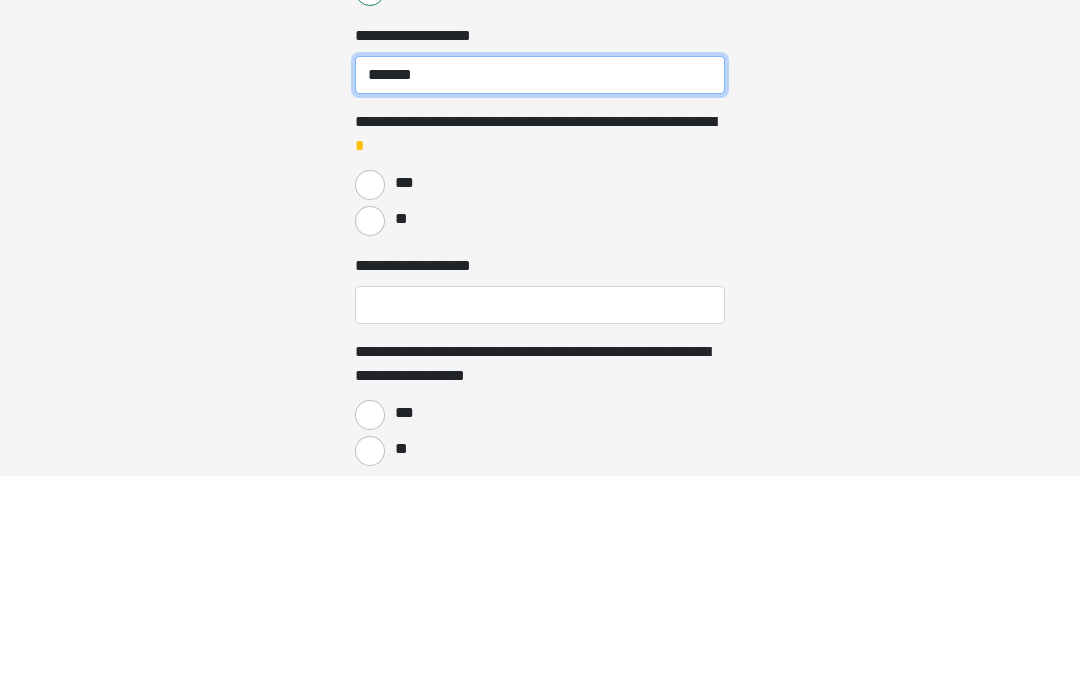 type on "*******" 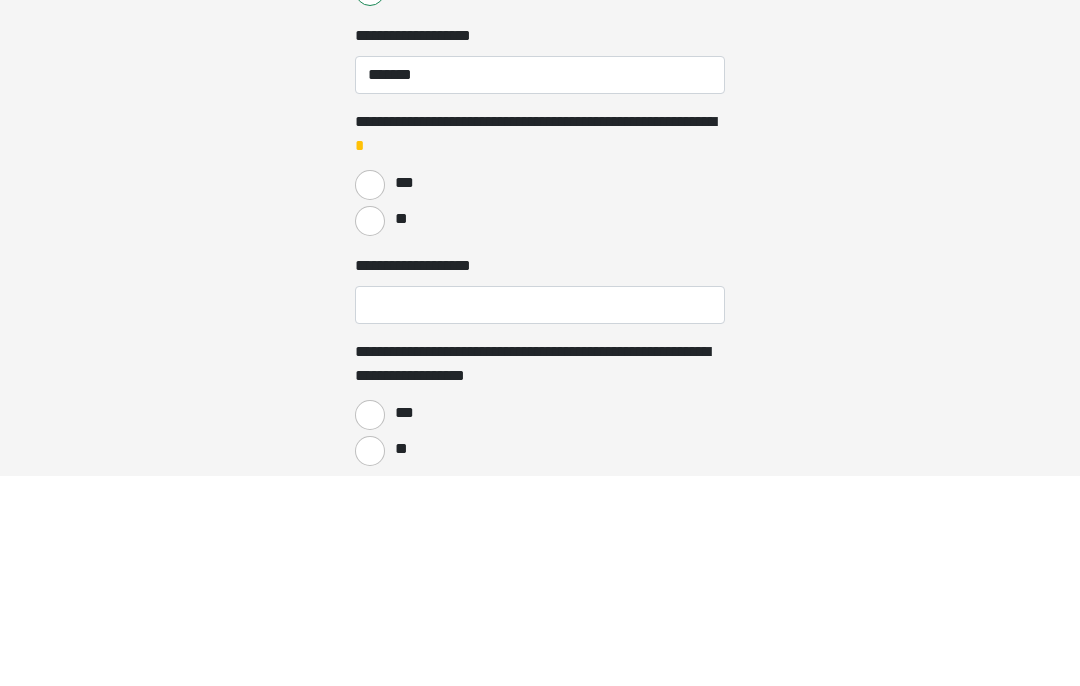 click on "**" at bounding box center (400, 429) 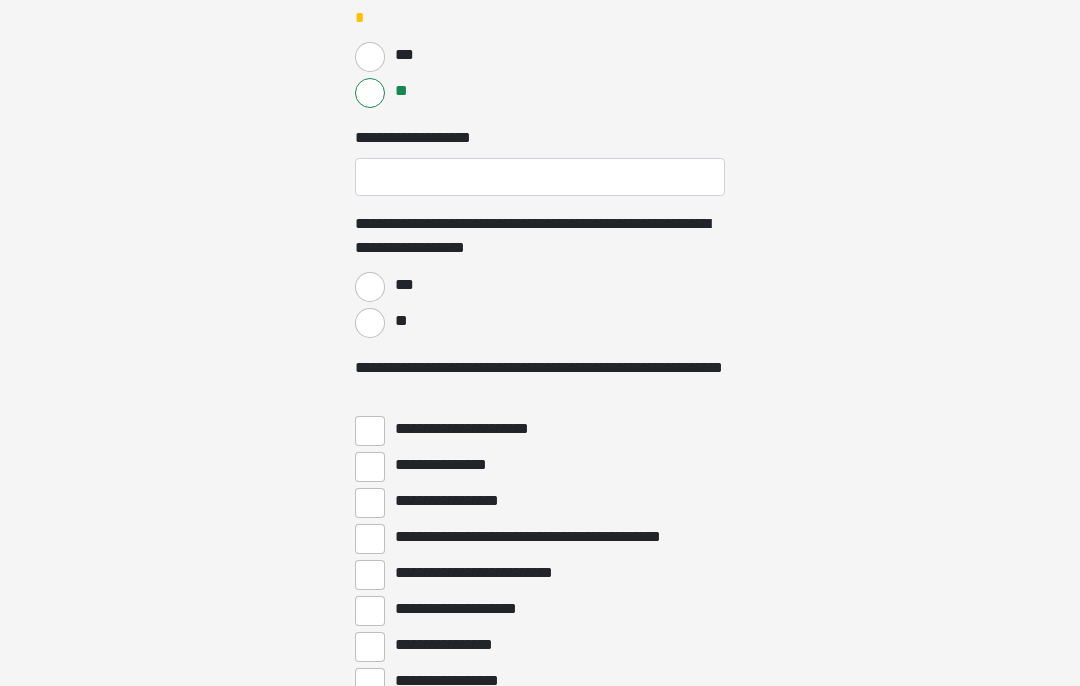 scroll, scrollTop: 2459, scrollLeft: 0, axis: vertical 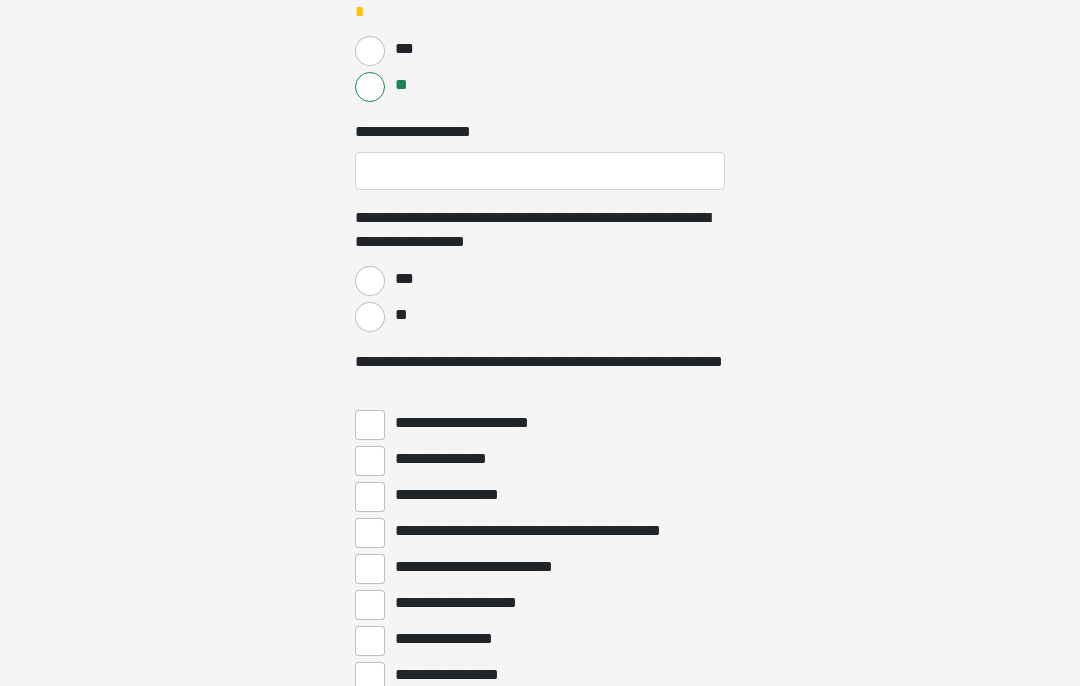 click on "**" at bounding box center [370, 318] 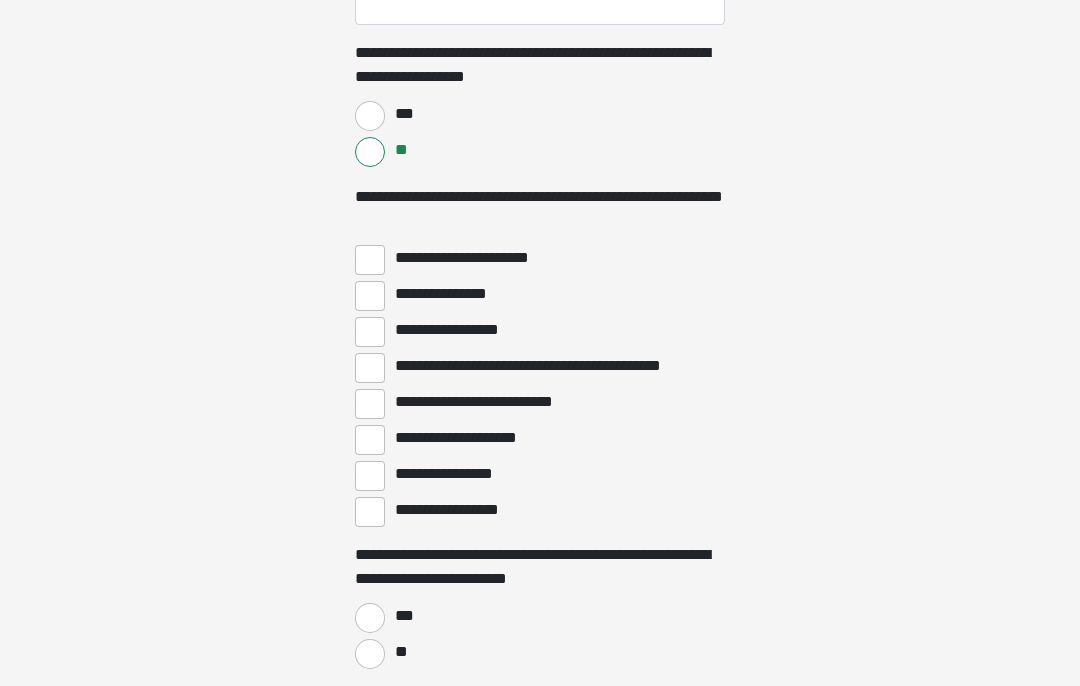 scroll, scrollTop: 2627, scrollLeft: 0, axis: vertical 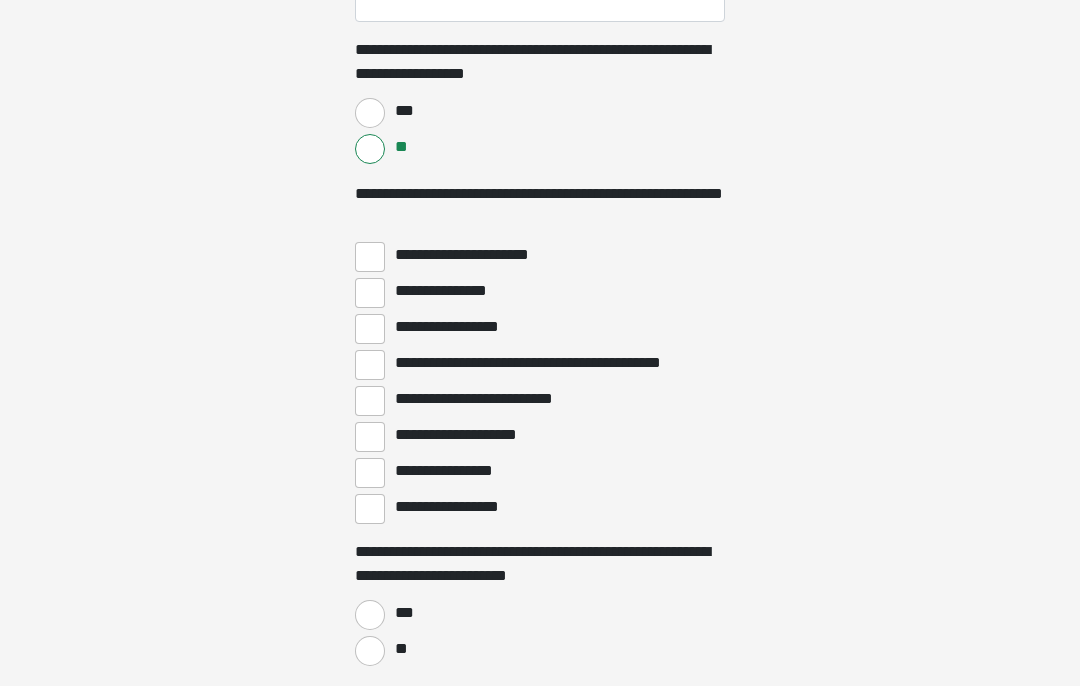 click on "**********" at bounding box center [370, 510] 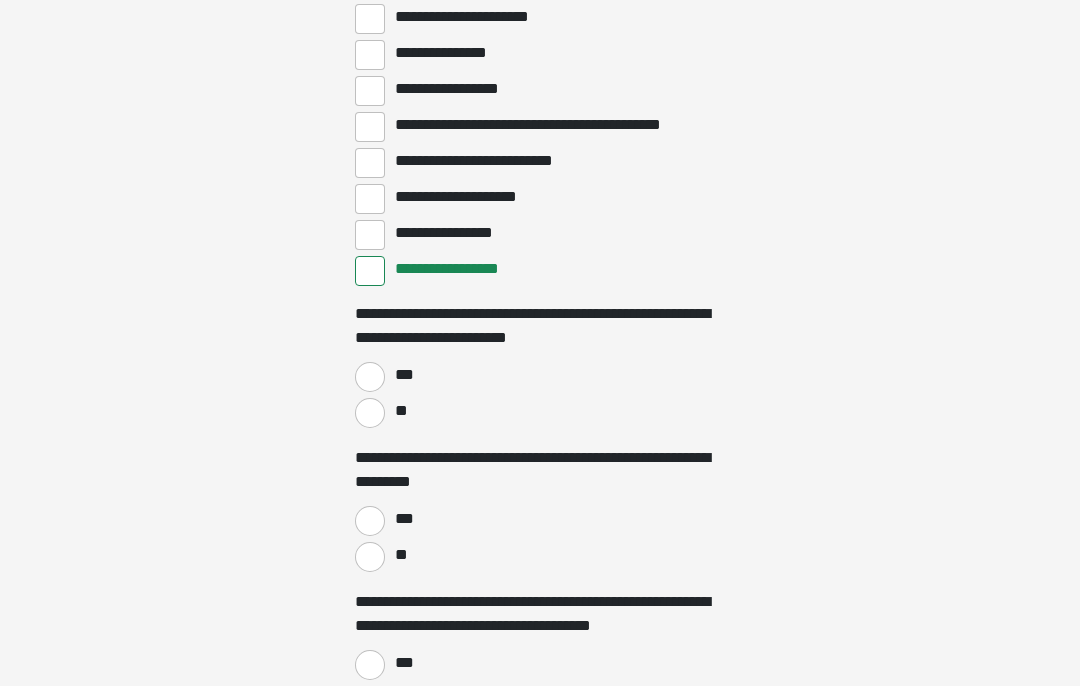scroll, scrollTop: 2869, scrollLeft: 0, axis: vertical 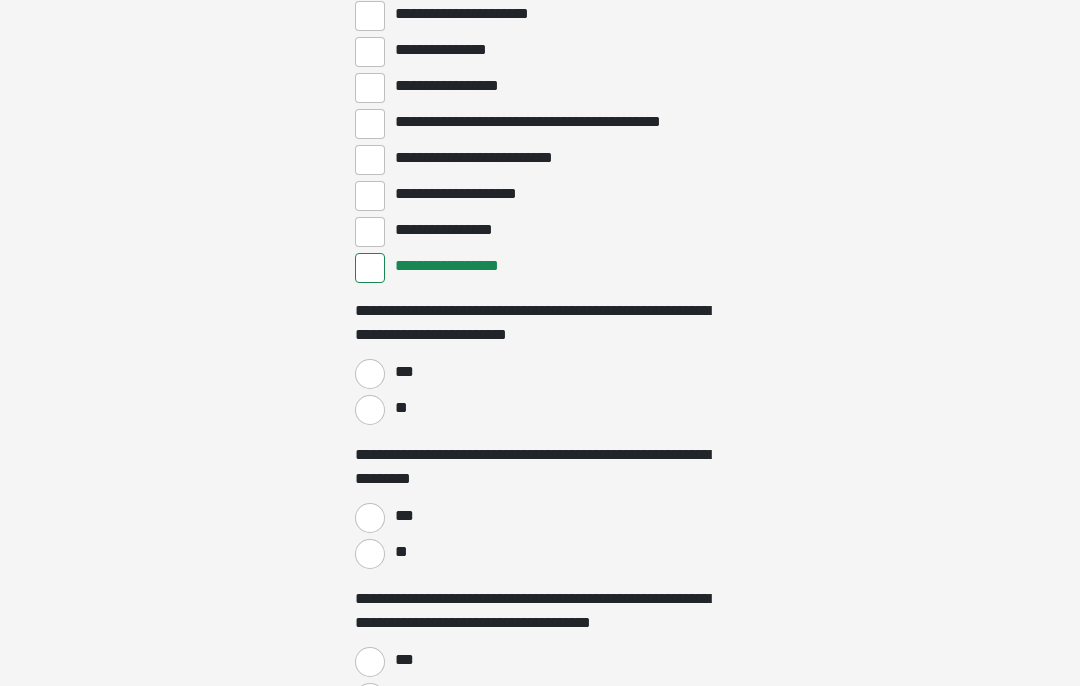 click on "**" at bounding box center [370, 410] 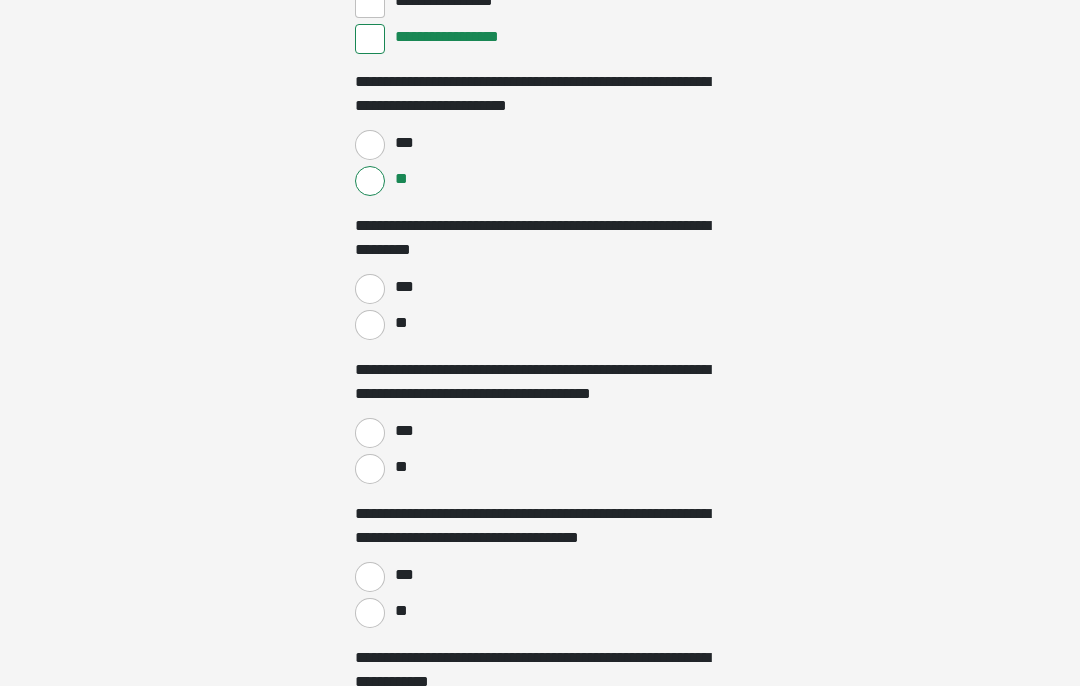 scroll, scrollTop: 3098, scrollLeft: 0, axis: vertical 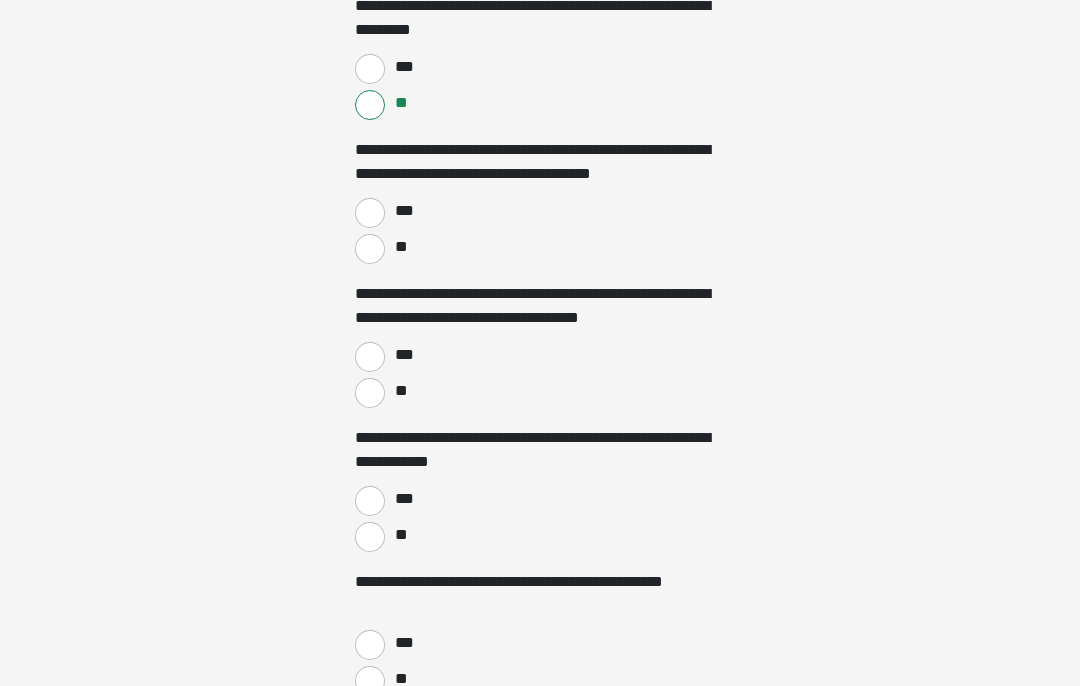 click on "**" at bounding box center (370, 250) 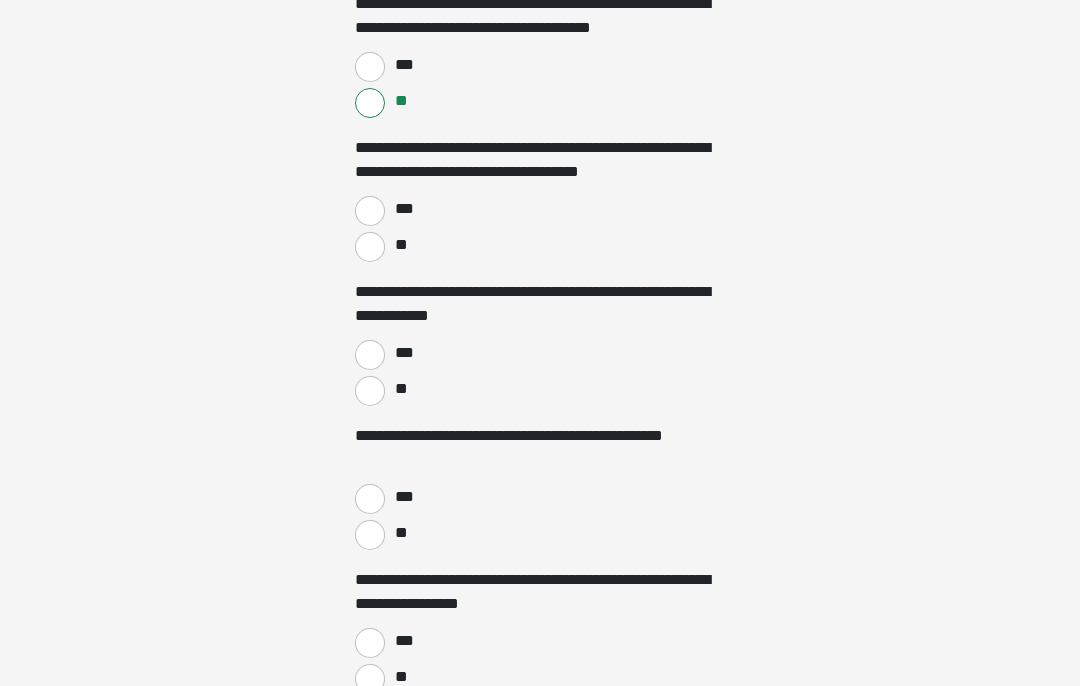scroll, scrollTop: 3464, scrollLeft: 0, axis: vertical 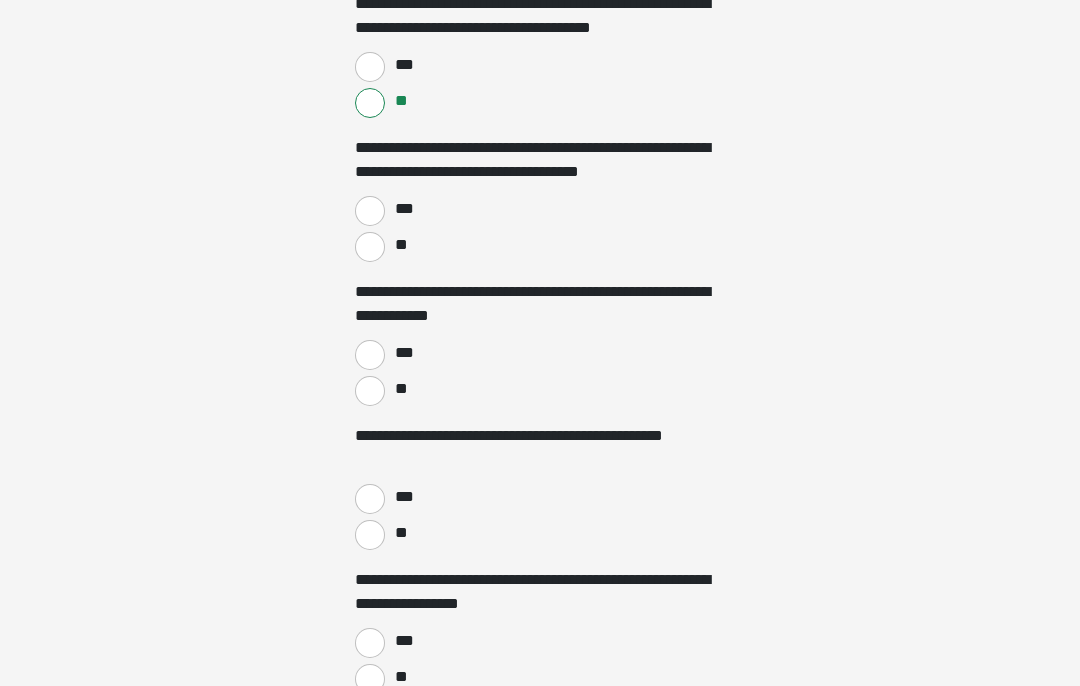 click on "**" at bounding box center (370, 247) 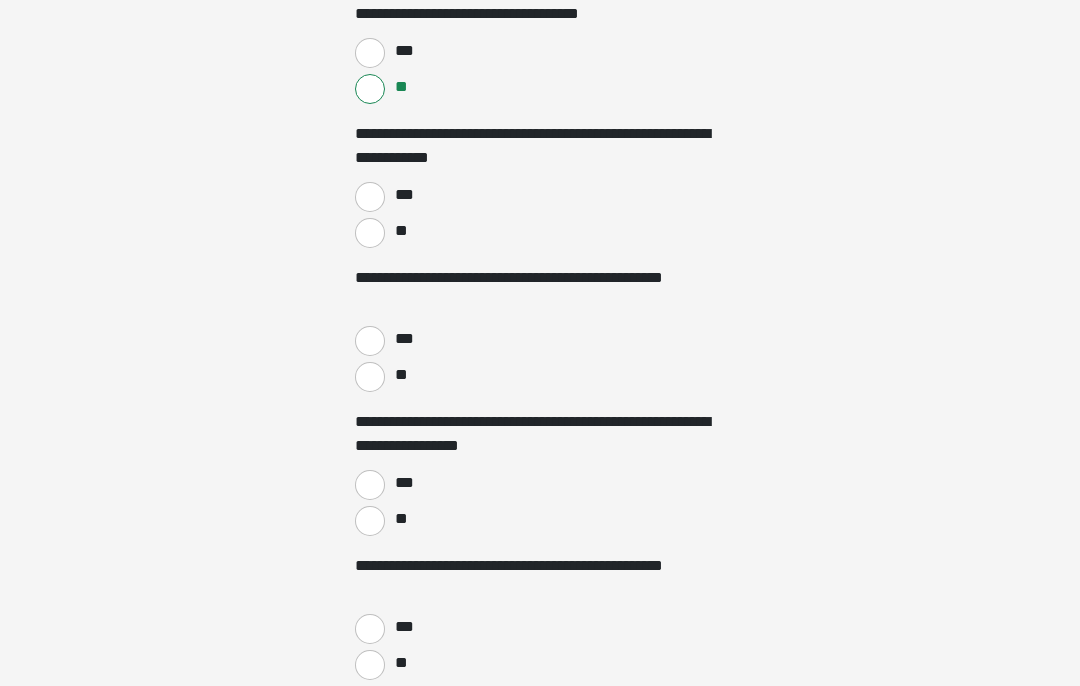 scroll, scrollTop: 3628, scrollLeft: 0, axis: vertical 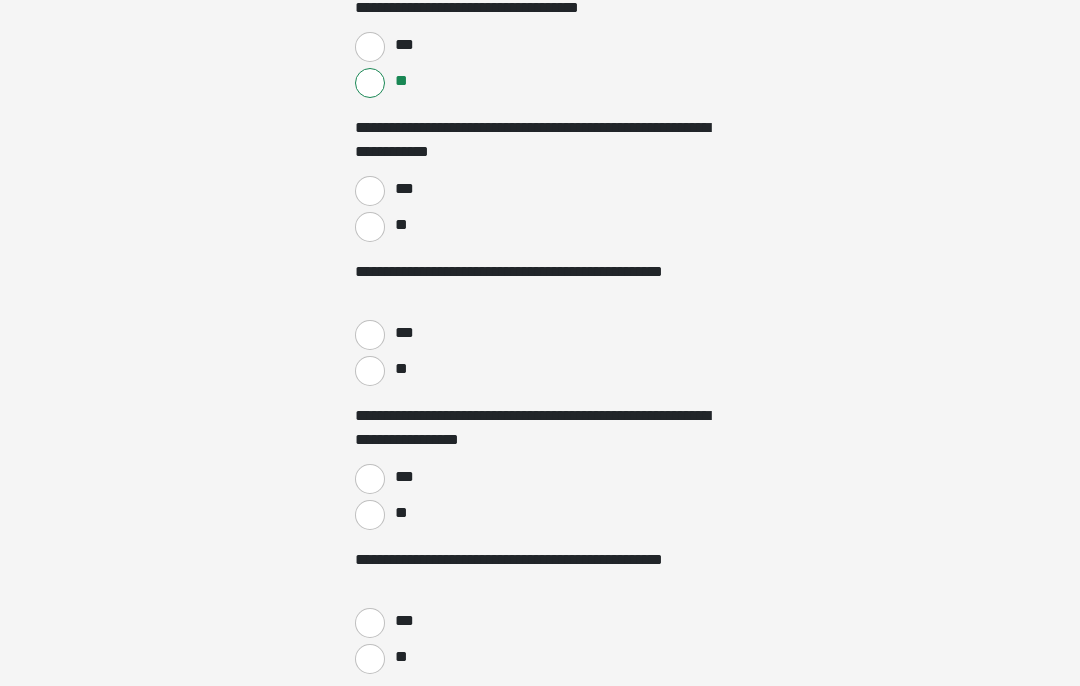 click on "**" at bounding box center [370, 227] 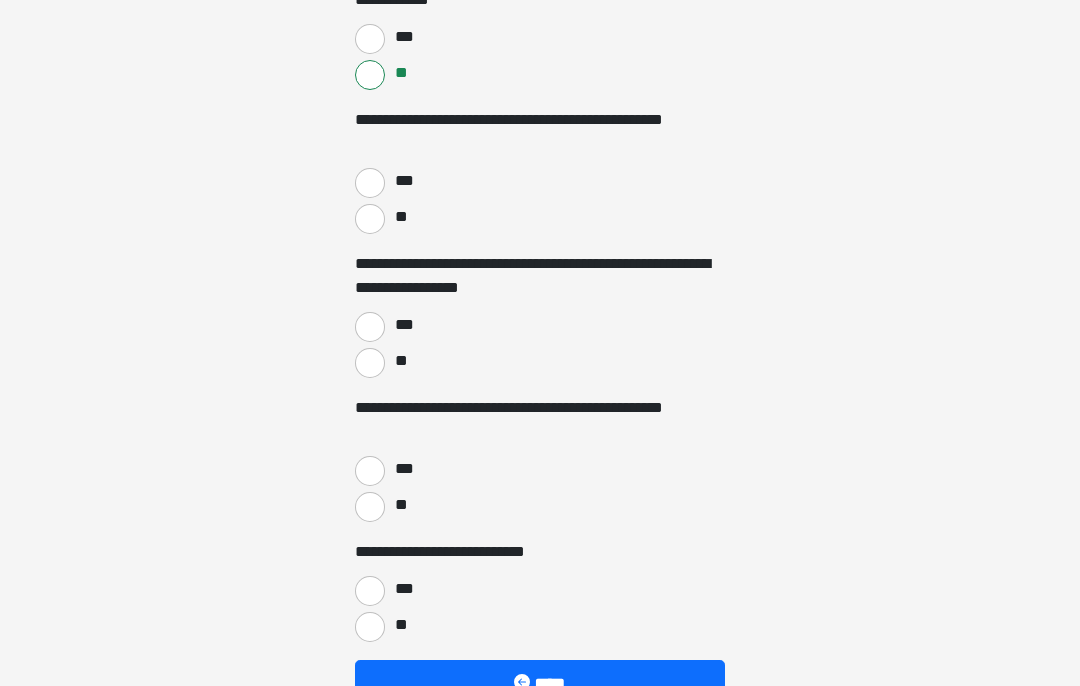 scroll, scrollTop: 3791, scrollLeft: 0, axis: vertical 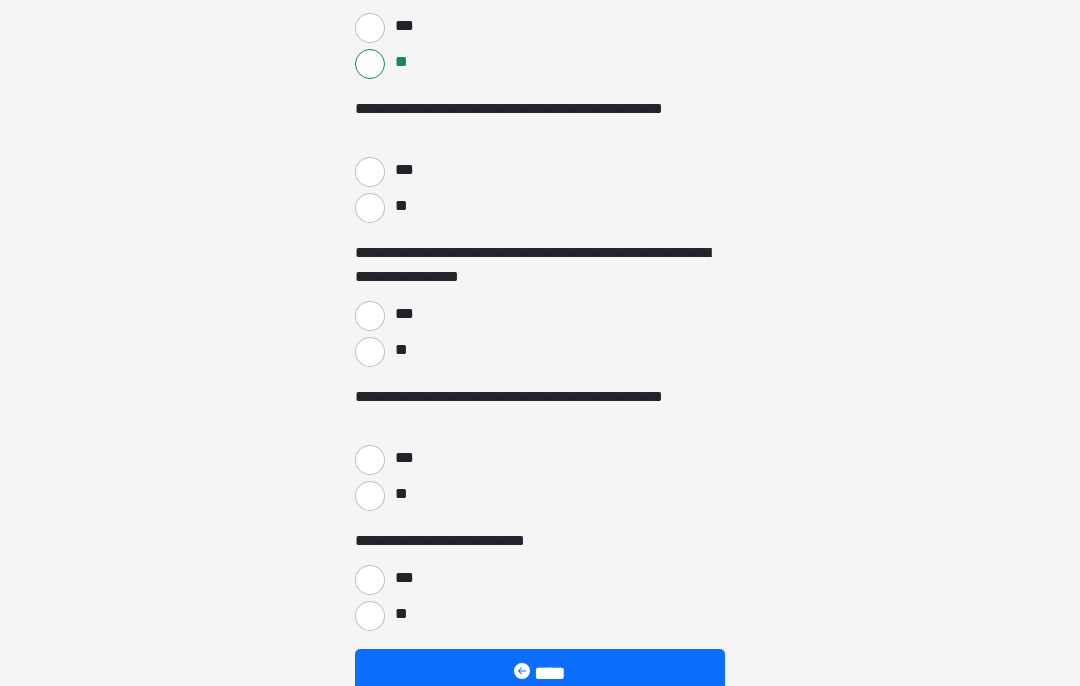 click on "**" at bounding box center [370, 208] 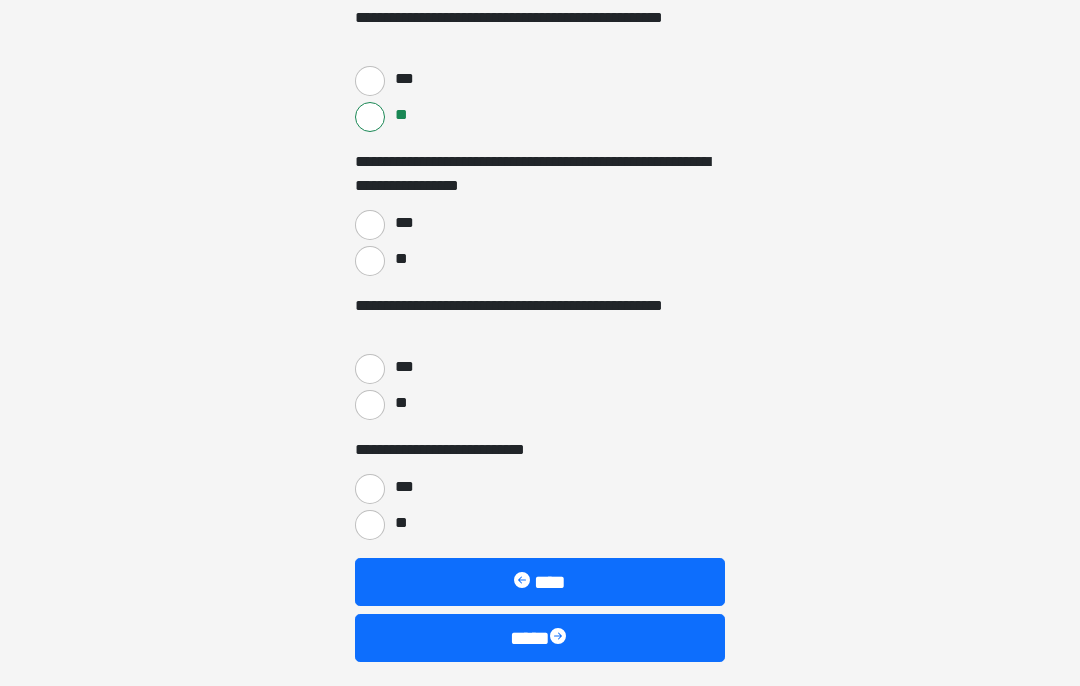 scroll, scrollTop: 3879, scrollLeft: 0, axis: vertical 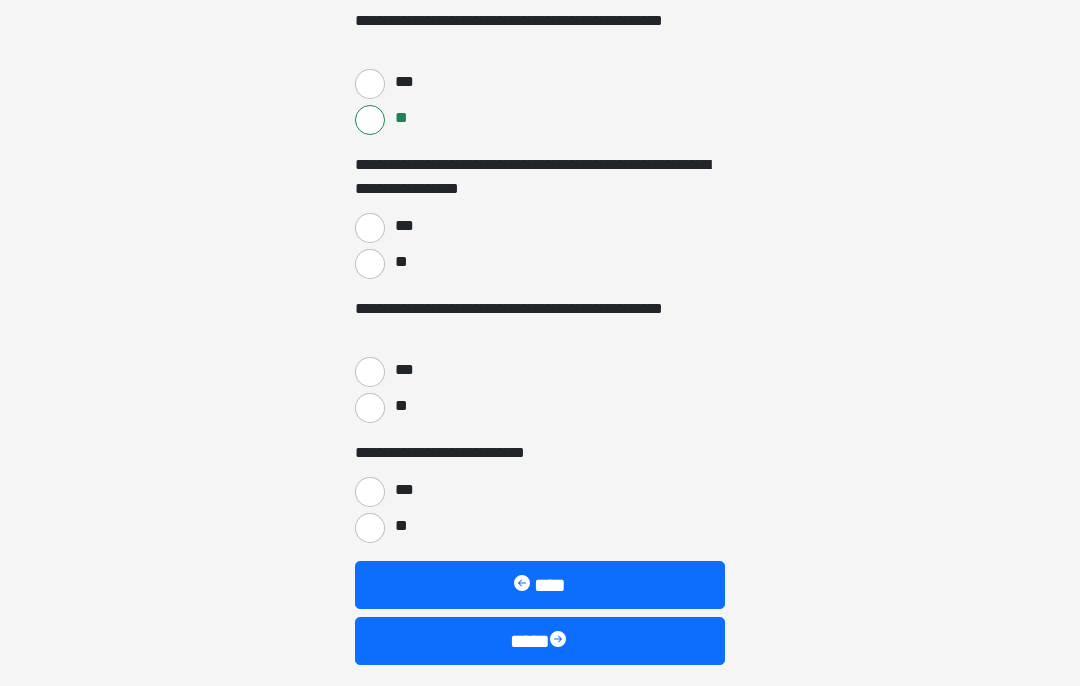 click on "**" at bounding box center [370, 264] 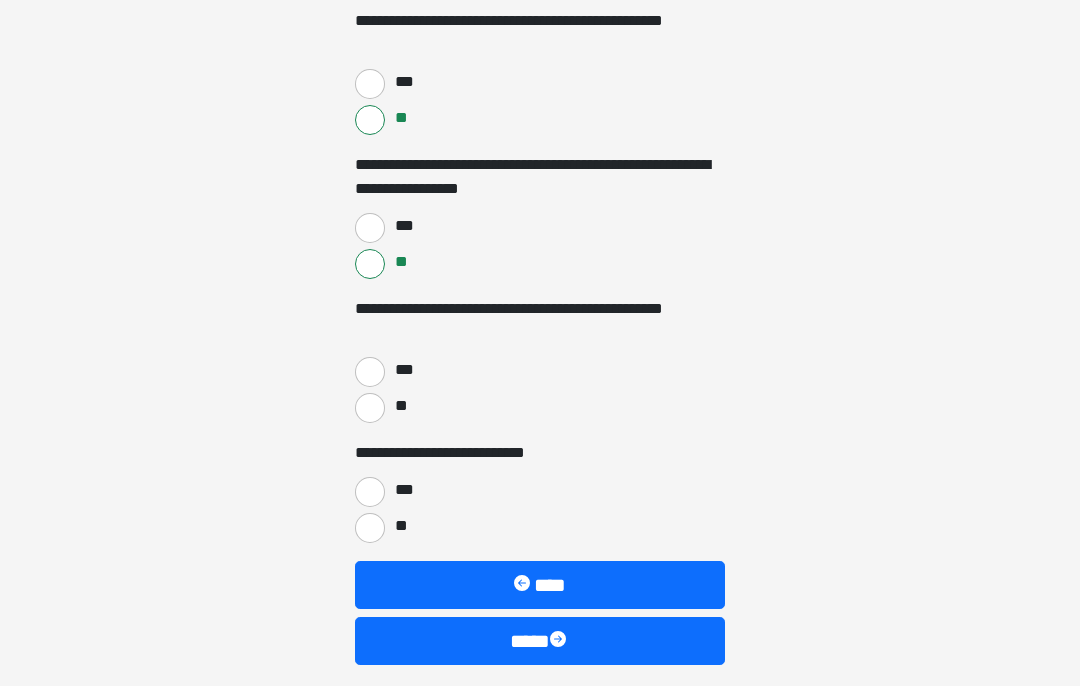 click on "***" at bounding box center [540, 370] 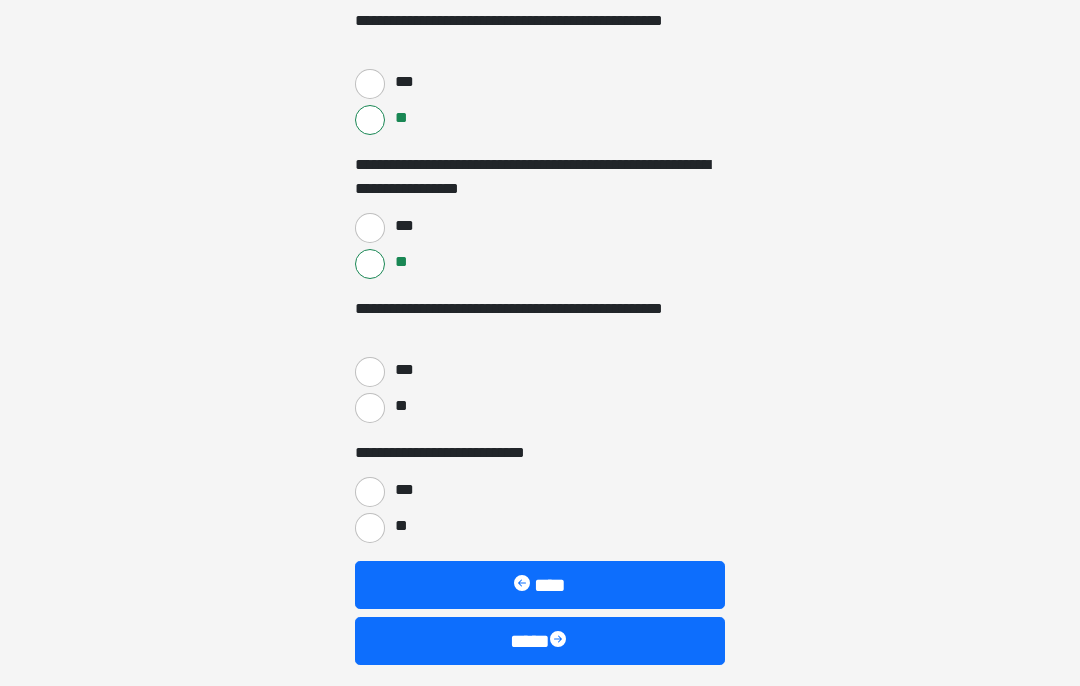 click on "***" at bounding box center [370, 372] 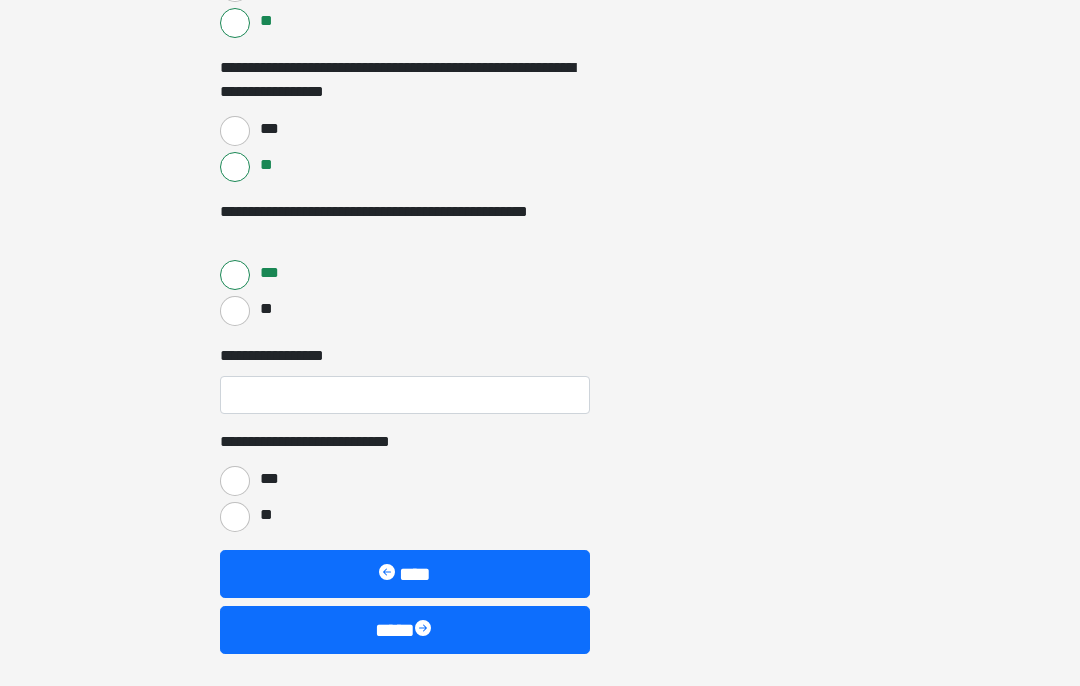 scroll, scrollTop: 3684, scrollLeft: 0, axis: vertical 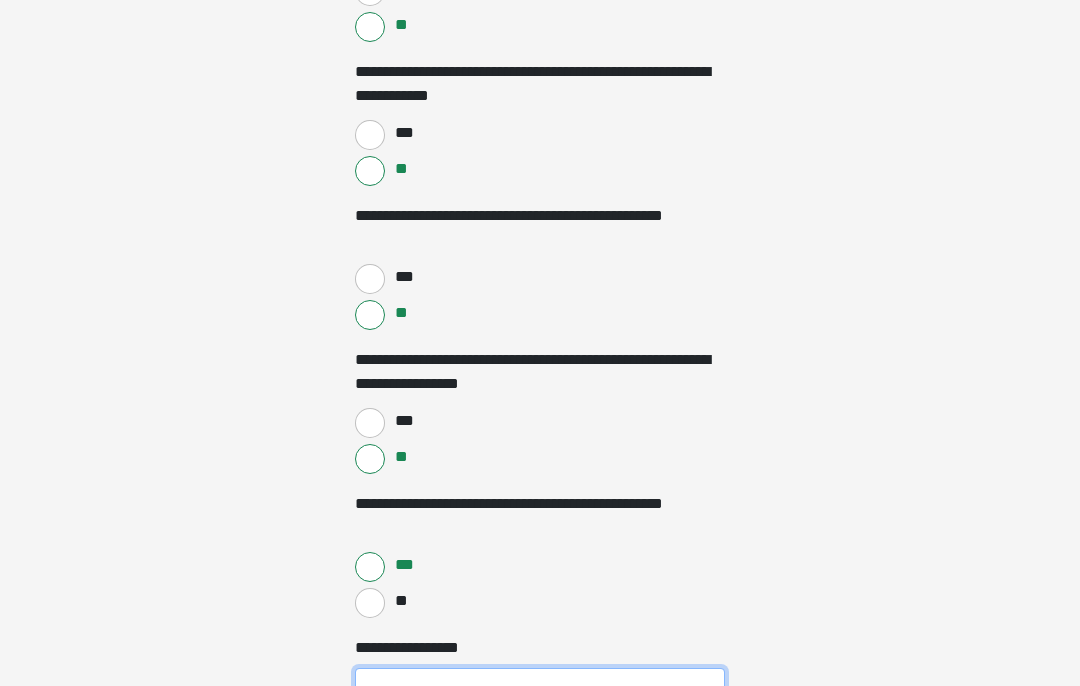 click on "**********" at bounding box center (540, 687) 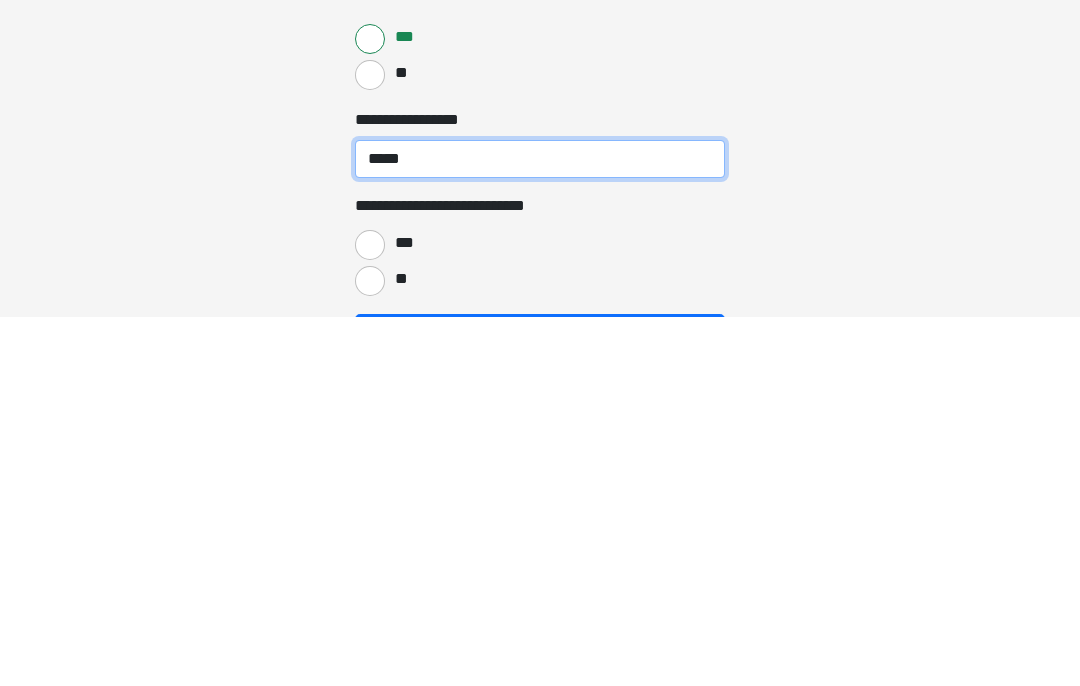 type on "*****" 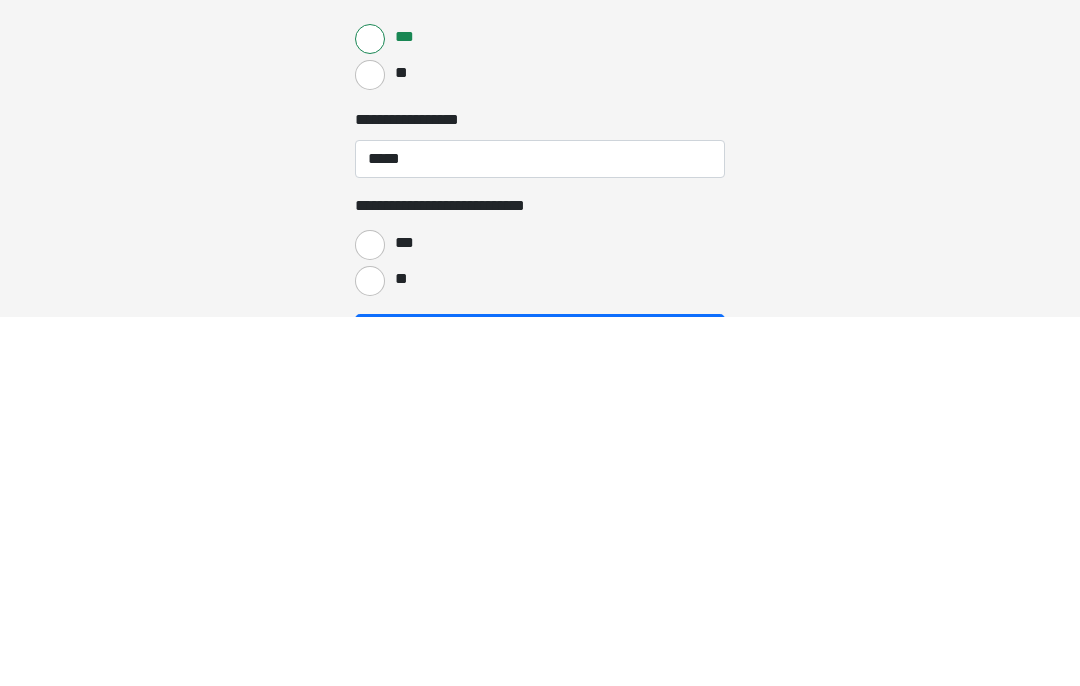 click on "***" at bounding box center (370, 615) 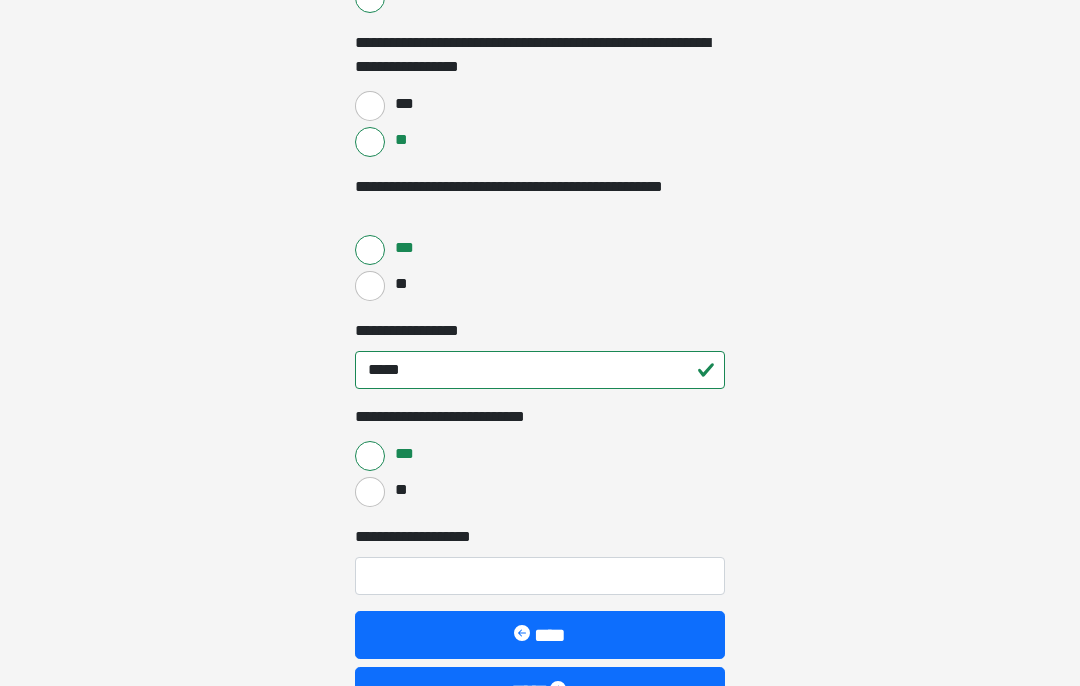 scroll, scrollTop: 4051, scrollLeft: 0, axis: vertical 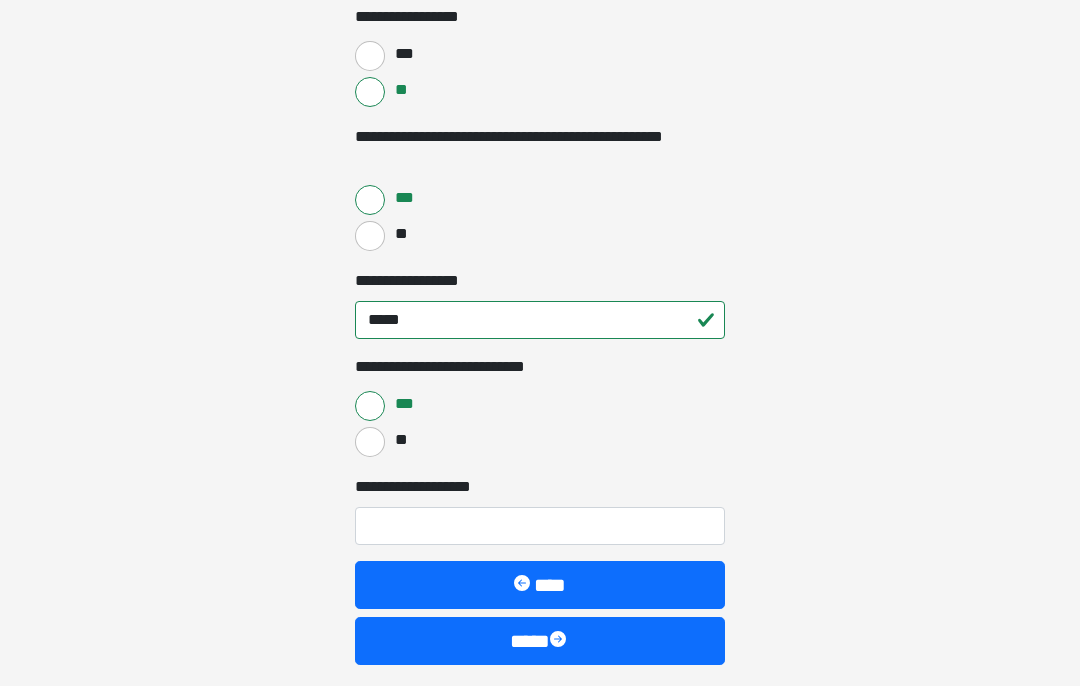 click on "**" at bounding box center (370, 442) 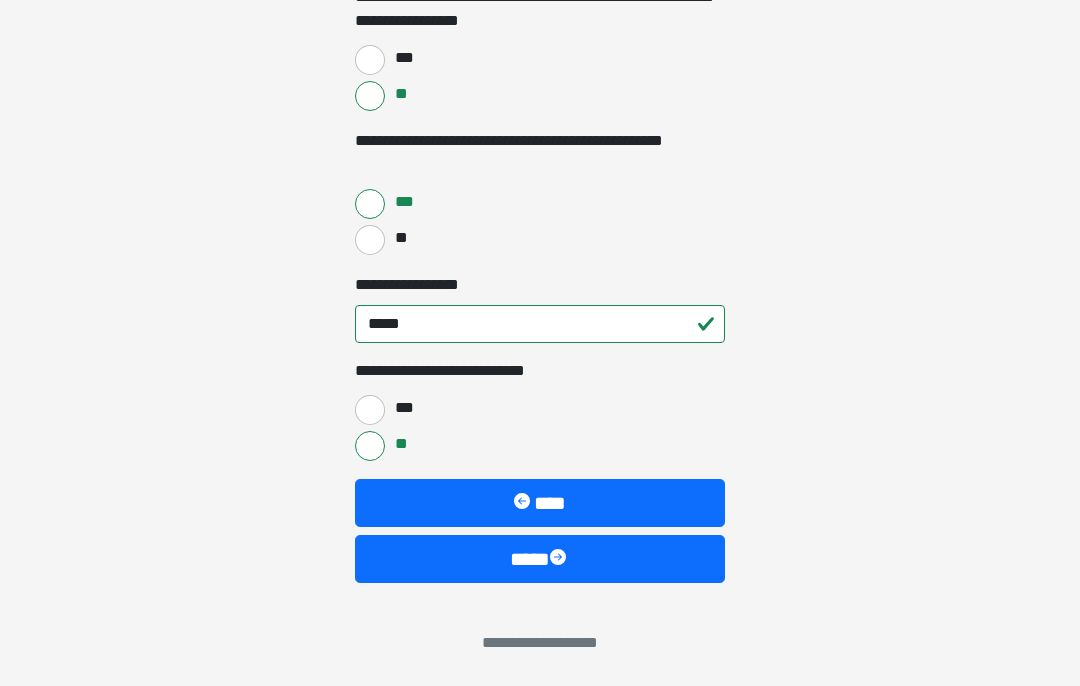 scroll, scrollTop: 3965, scrollLeft: 0, axis: vertical 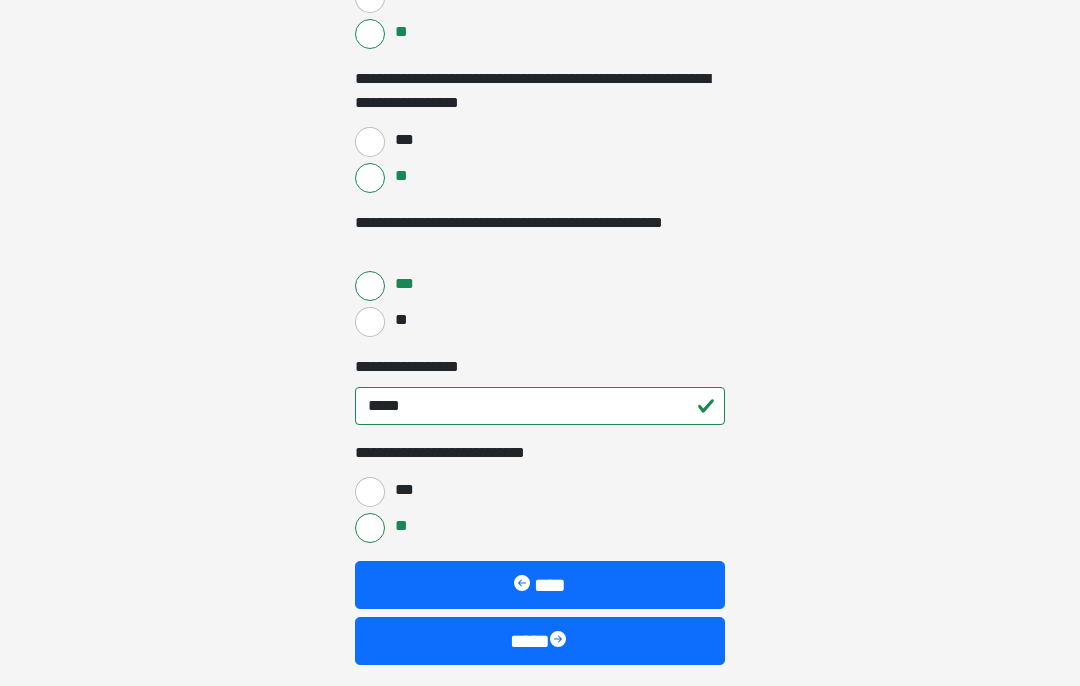 click on "****" at bounding box center [540, 641] 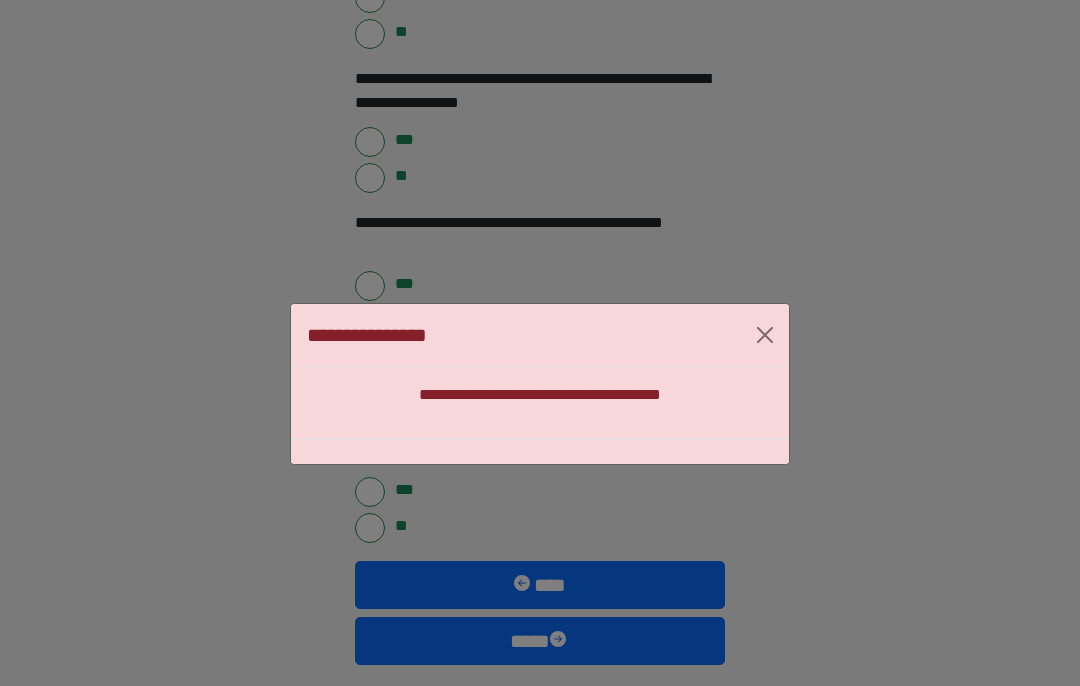 click on "**********" at bounding box center [540, 384] 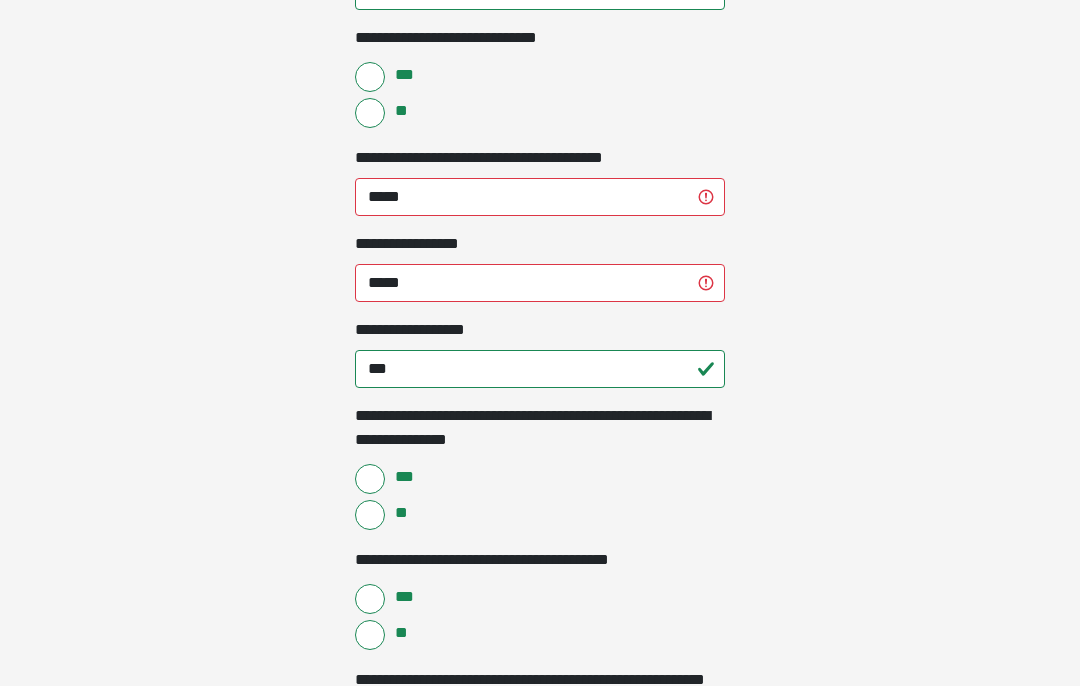 scroll, scrollTop: 1312, scrollLeft: 0, axis: vertical 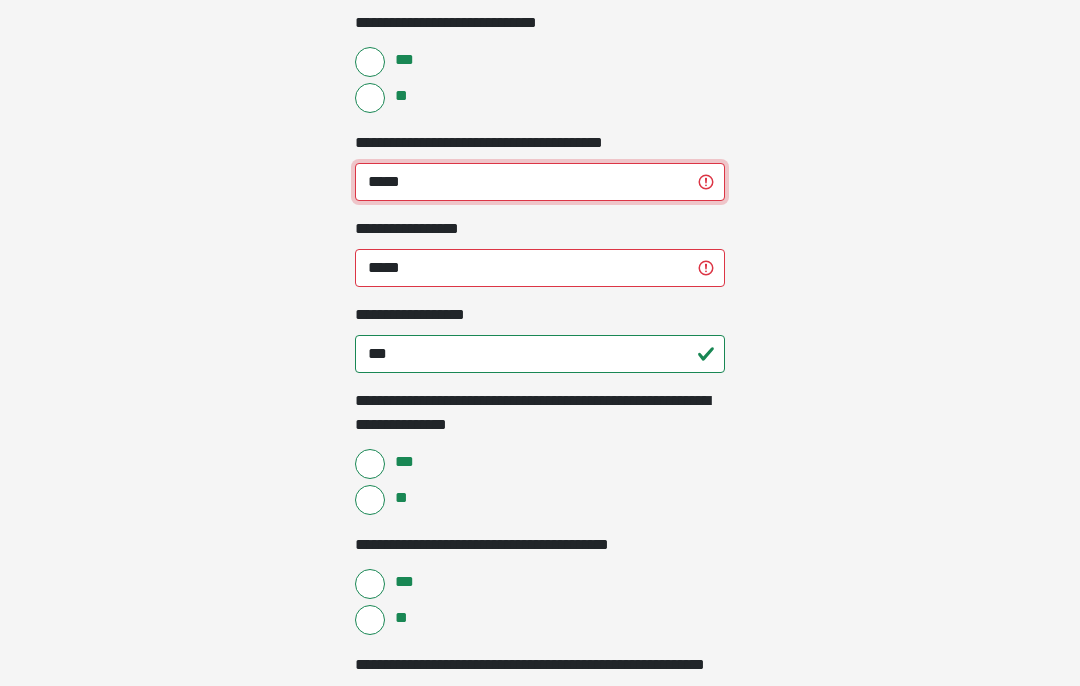 click on "*****" at bounding box center (540, 183) 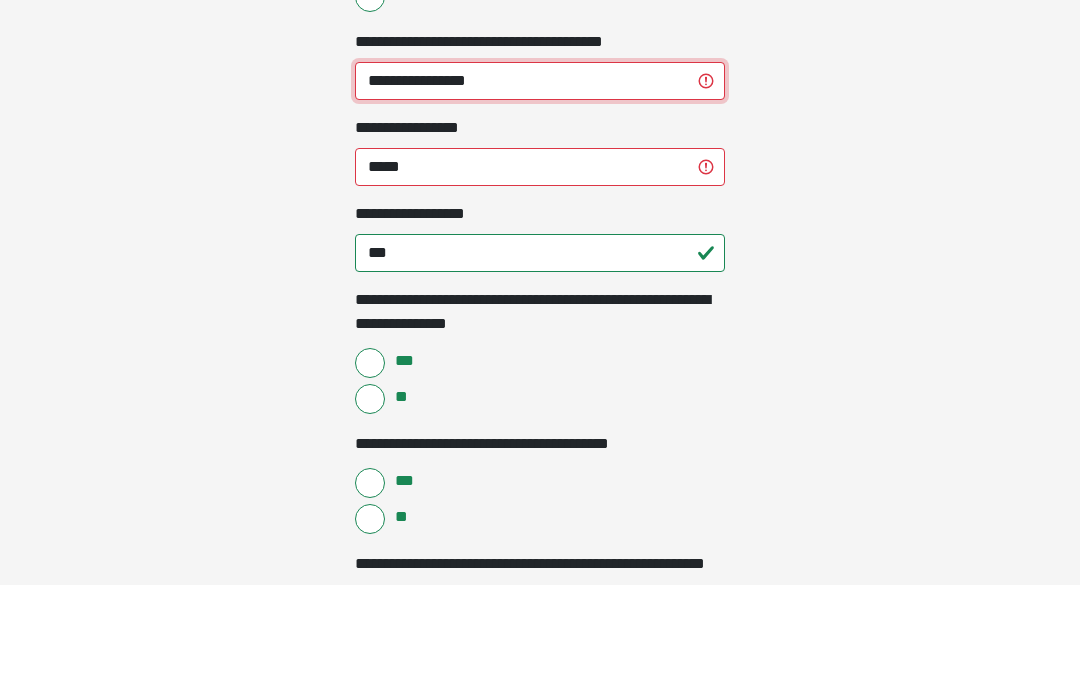 type on "**********" 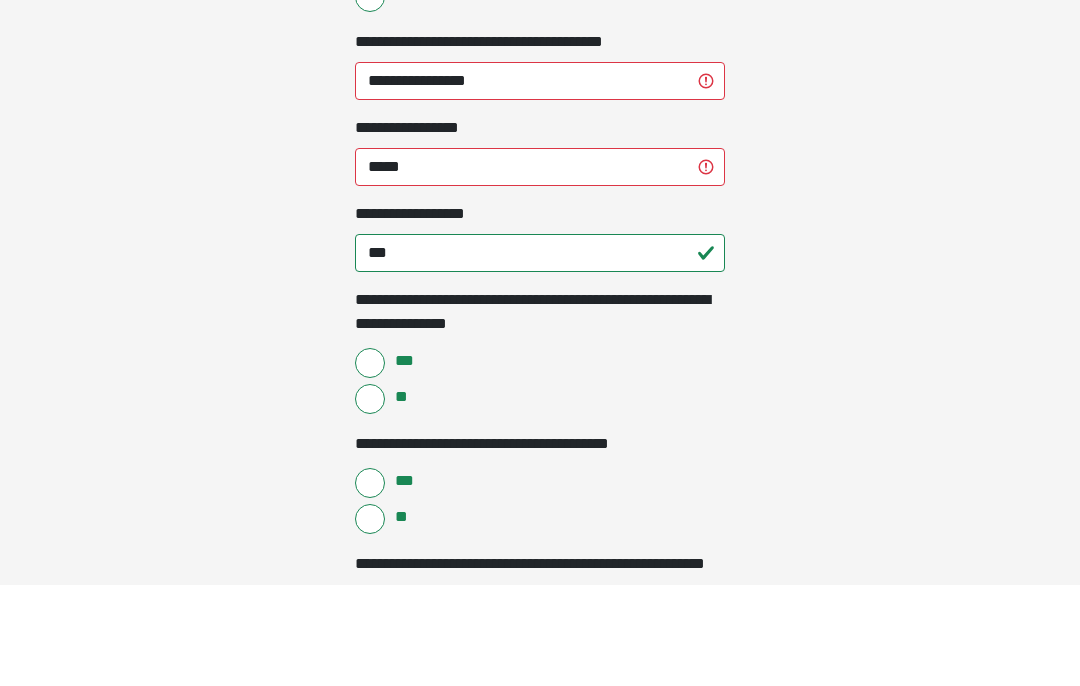 click on "*****" at bounding box center (540, 269) 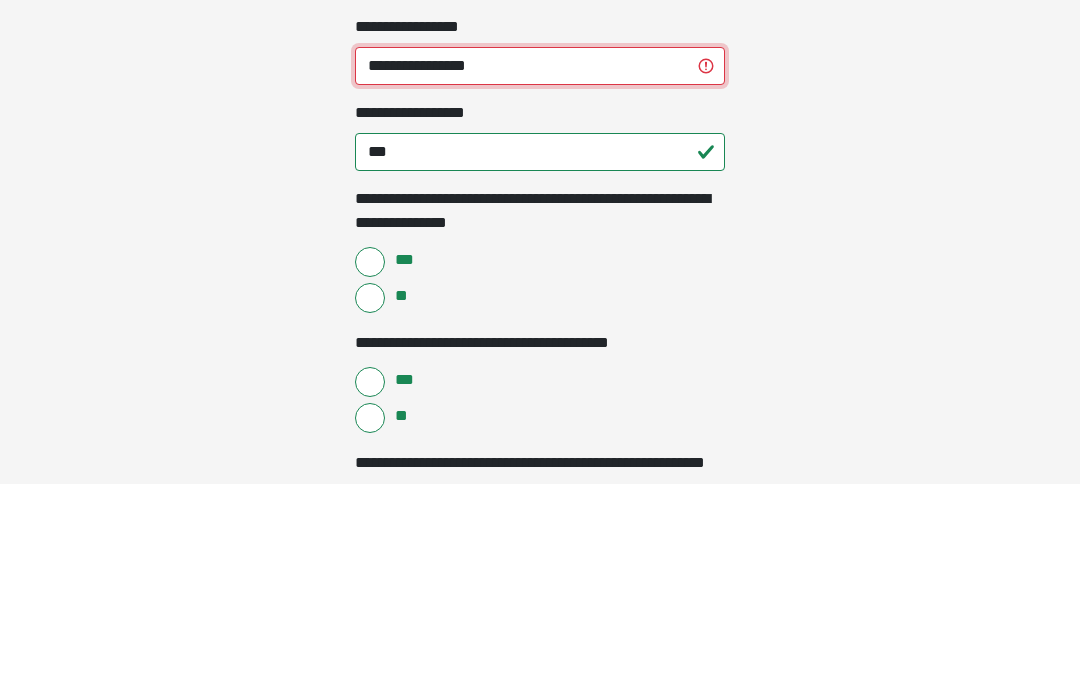 type on "**********" 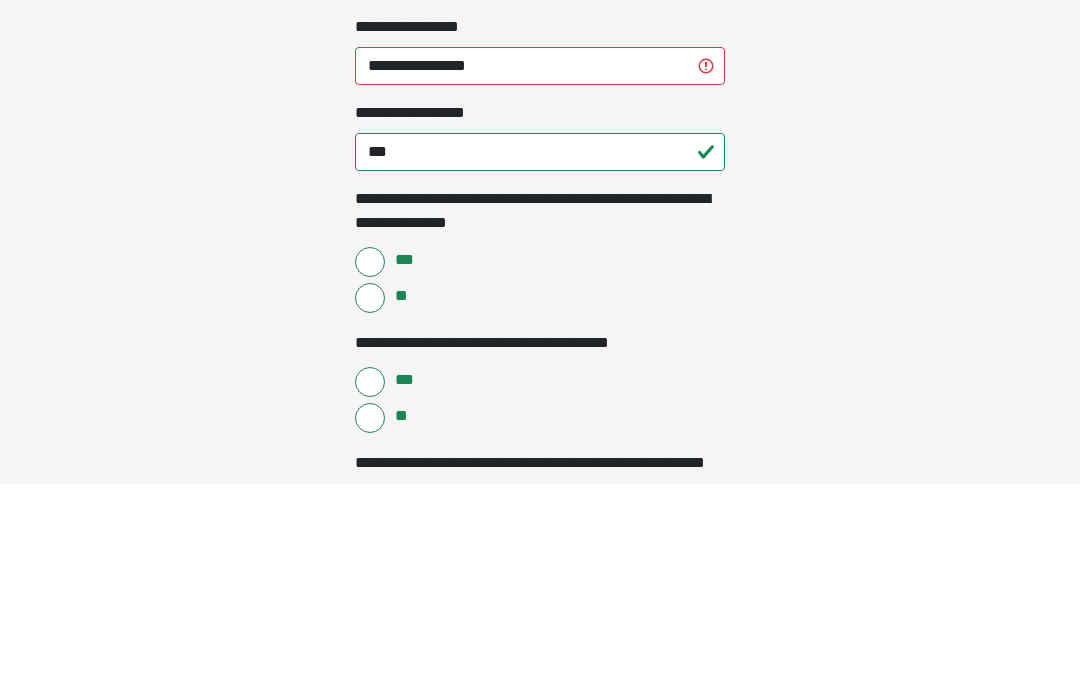 click on "**********" at bounding box center [540, -969] 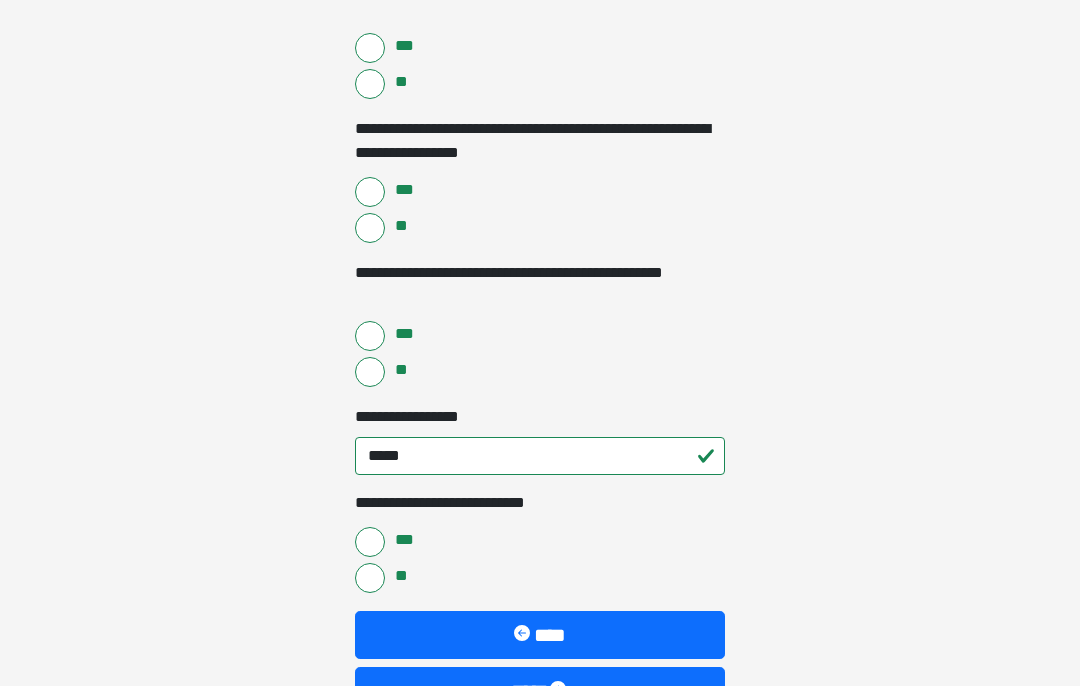 scroll, scrollTop: 3965, scrollLeft: 0, axis: vertical 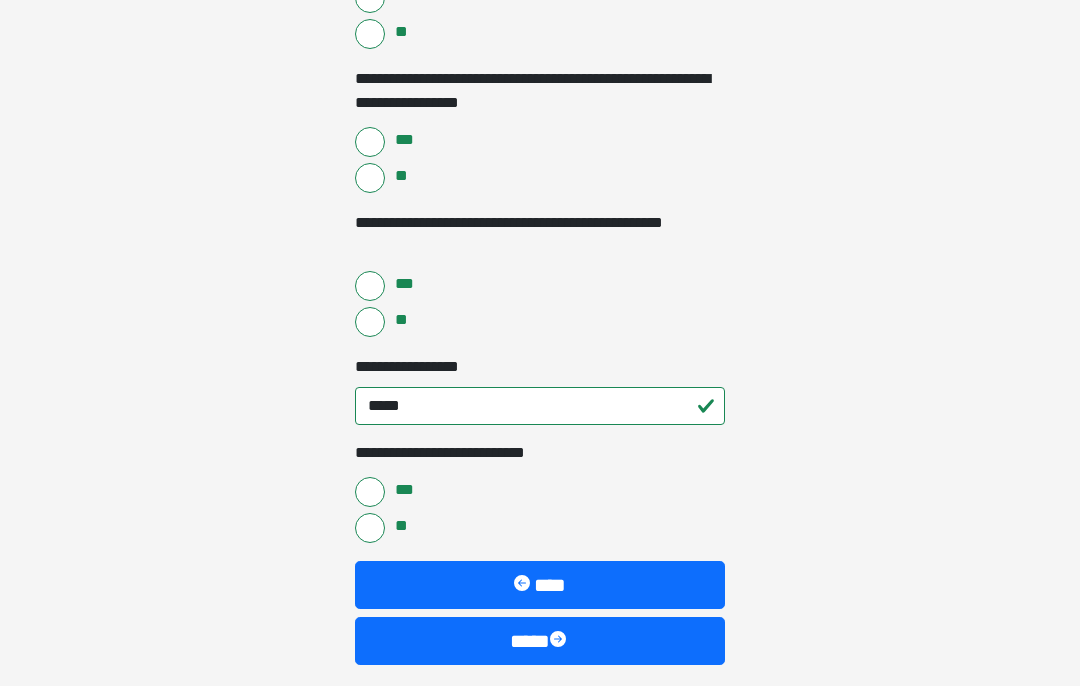 click on "****" at bounding box center (540, 641) 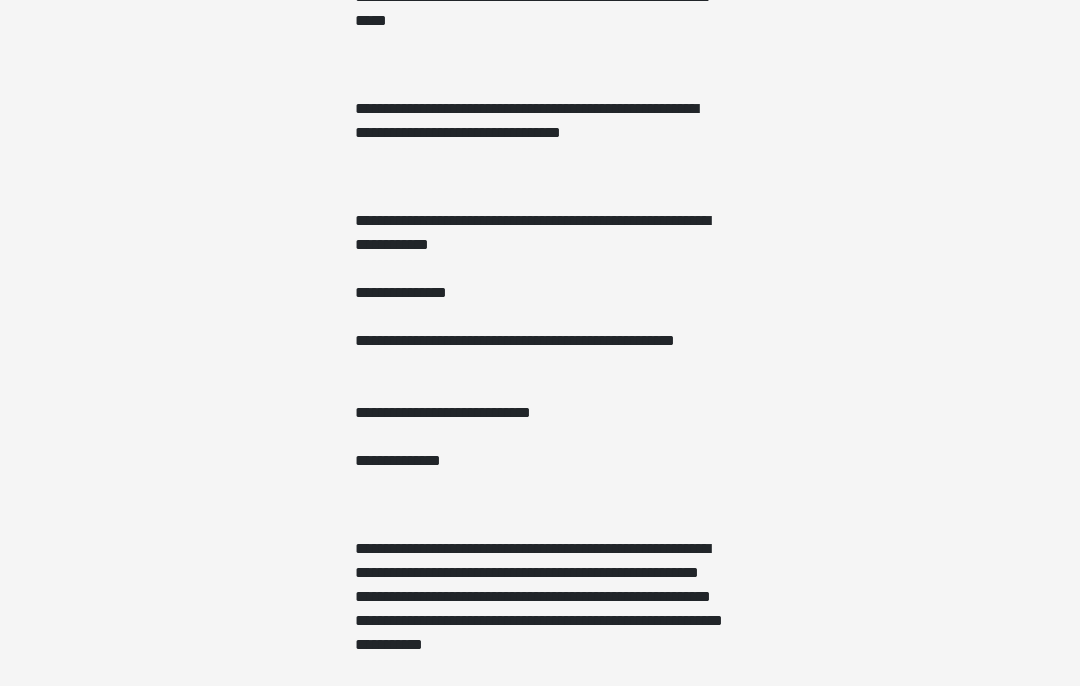 scroll, scrollTop: 515, scrollLeft: 0, axis: vertical 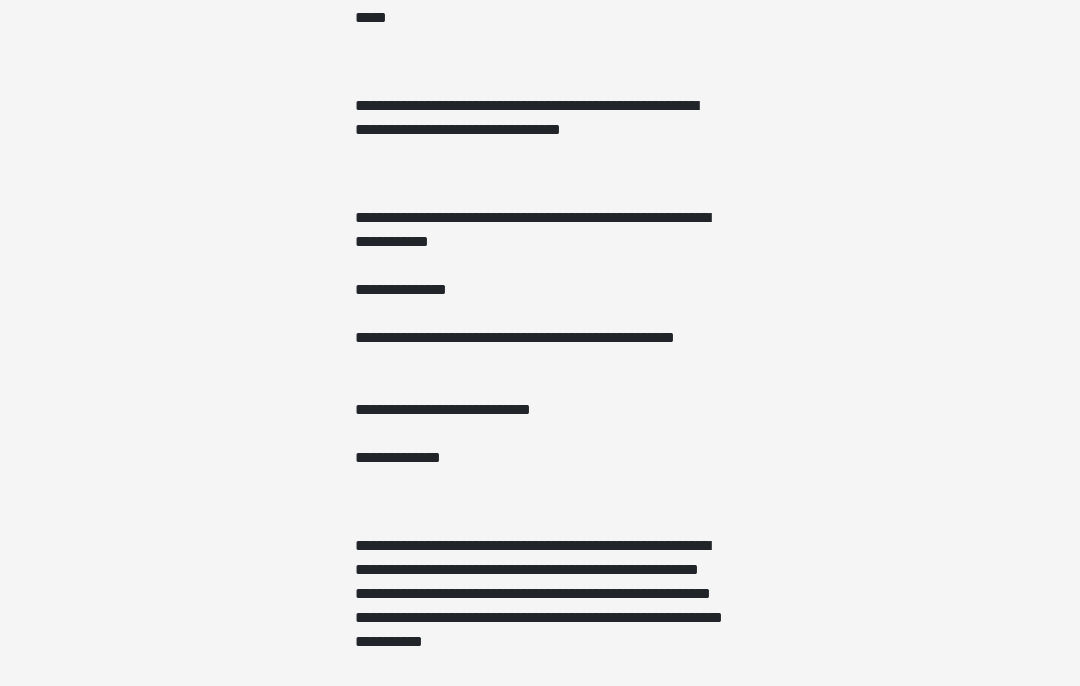 click on "**********" at bounding box center [540, -172] 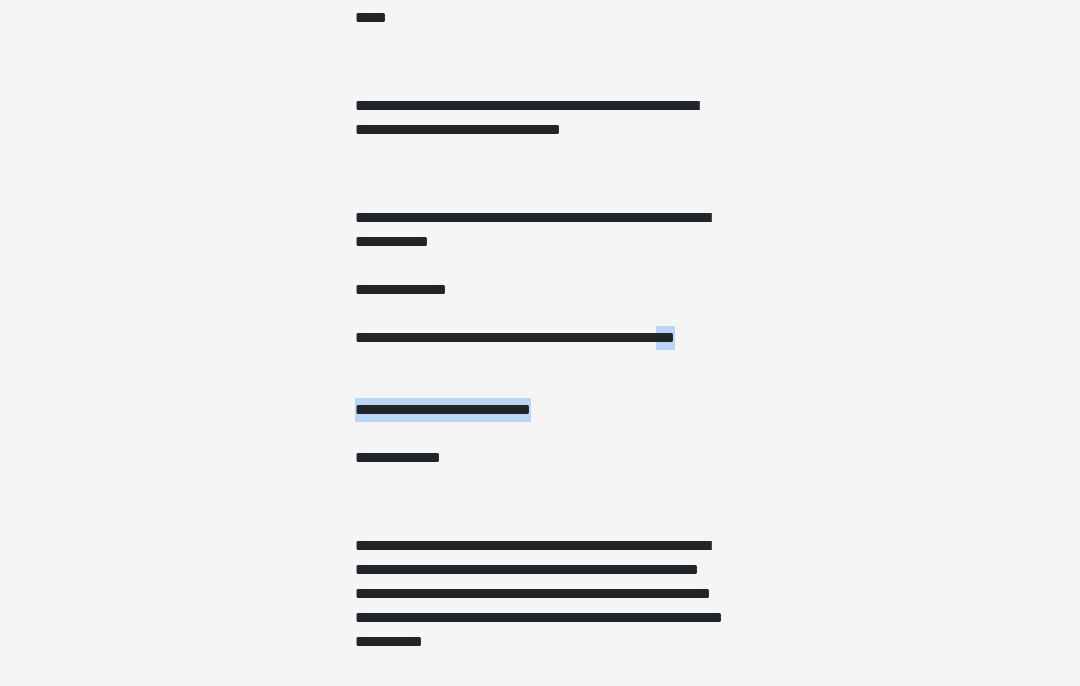 click on "**********" at bounding box center (540, -172) 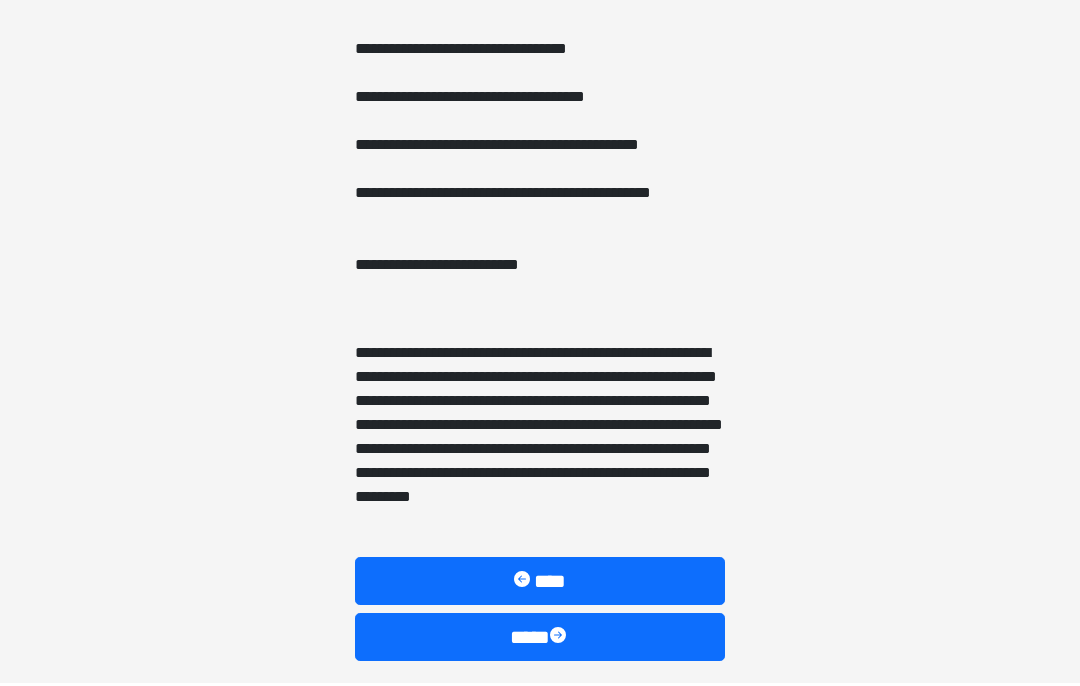 scroll, scrollTop: 1193, scrollLeft: 0, axis: vertical 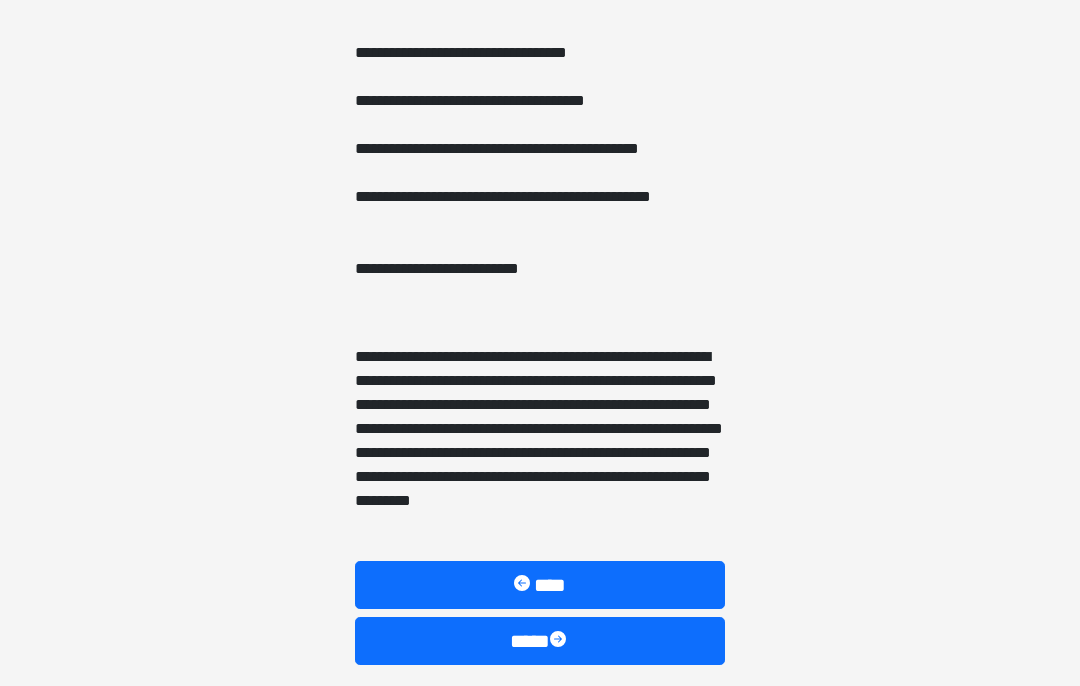 click on "****" at bounding box center (540, 641) 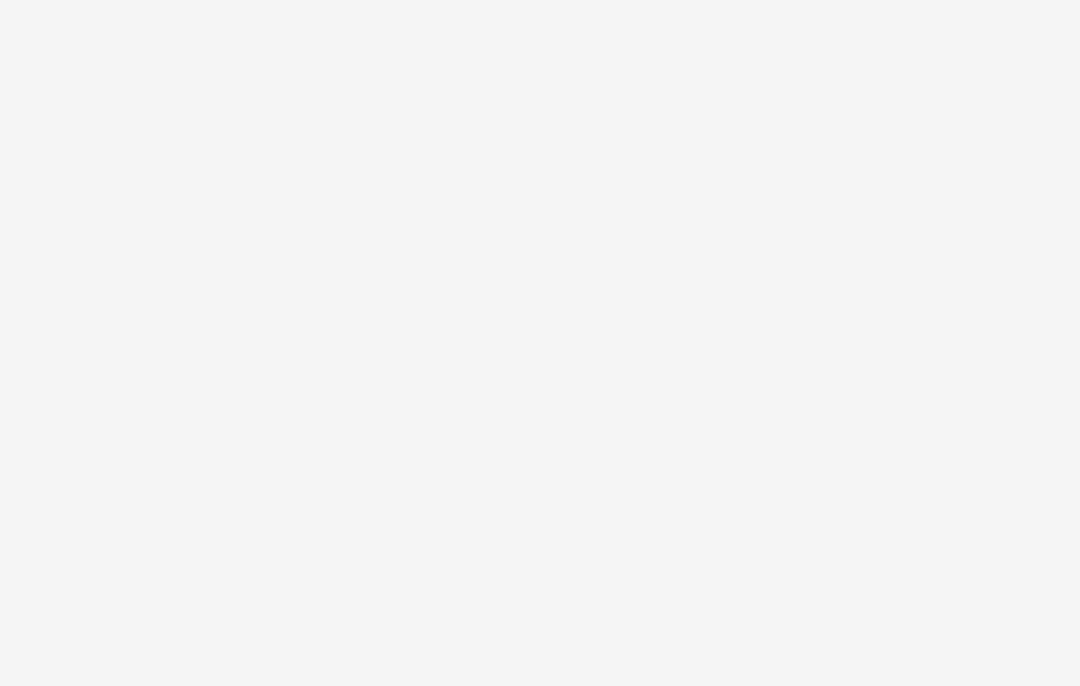 scroll, scrollTop: 73, scrollLeft: 0, axis: vertical 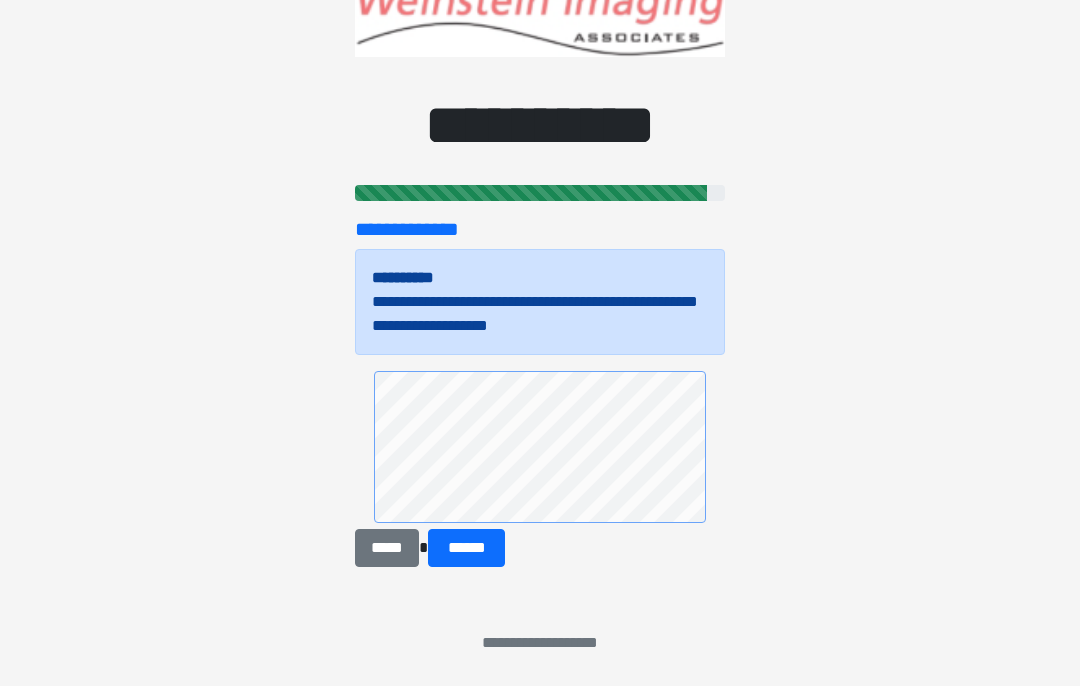 click on "******" at bounding box center (466, 548) 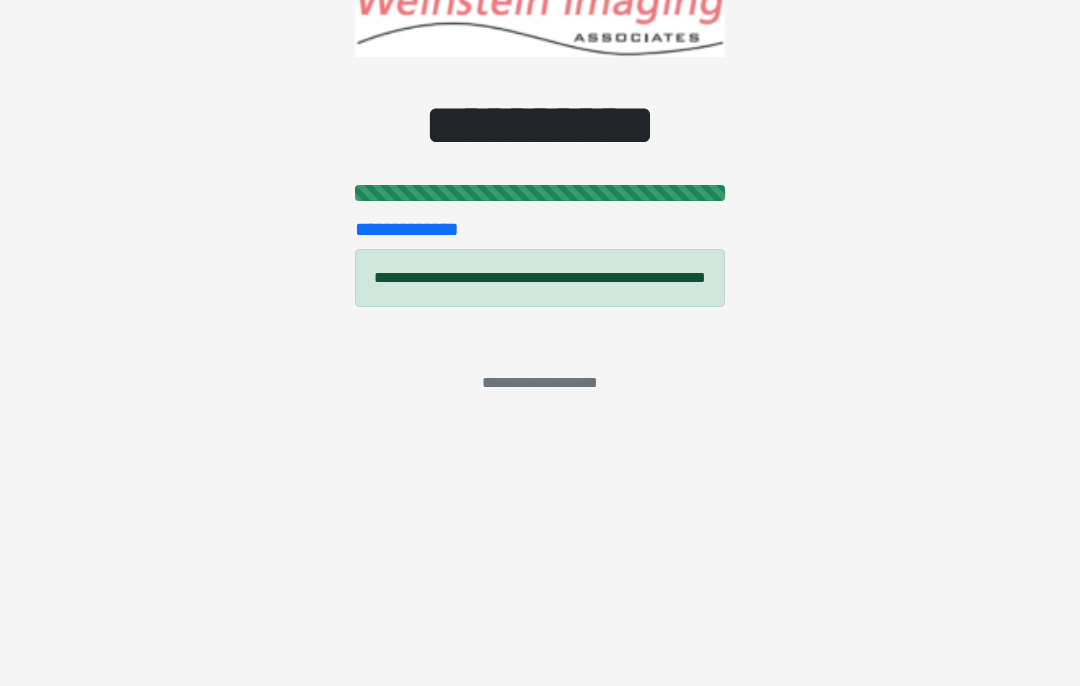 scroll, scrollTop: 0, scrollLeft: 0, axis: both 